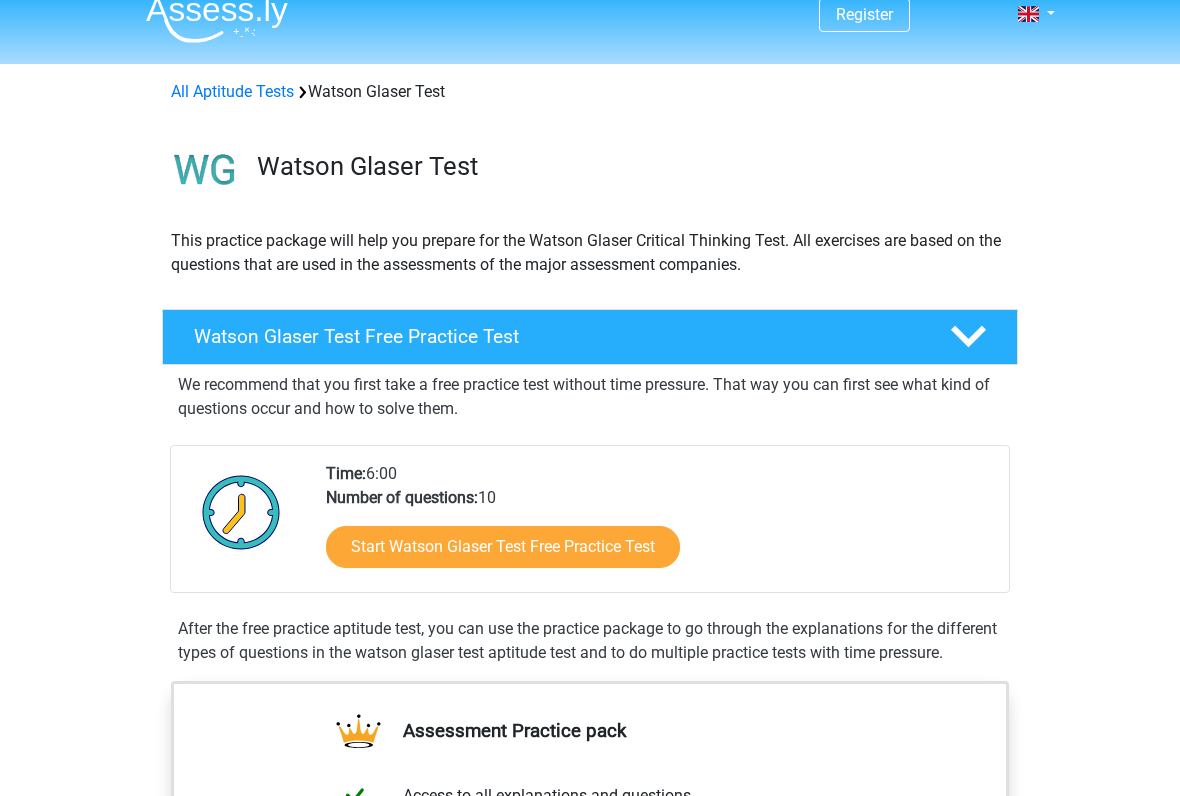 scroll, scrollTop: 25, scrollLeft: 0, axis: vertical 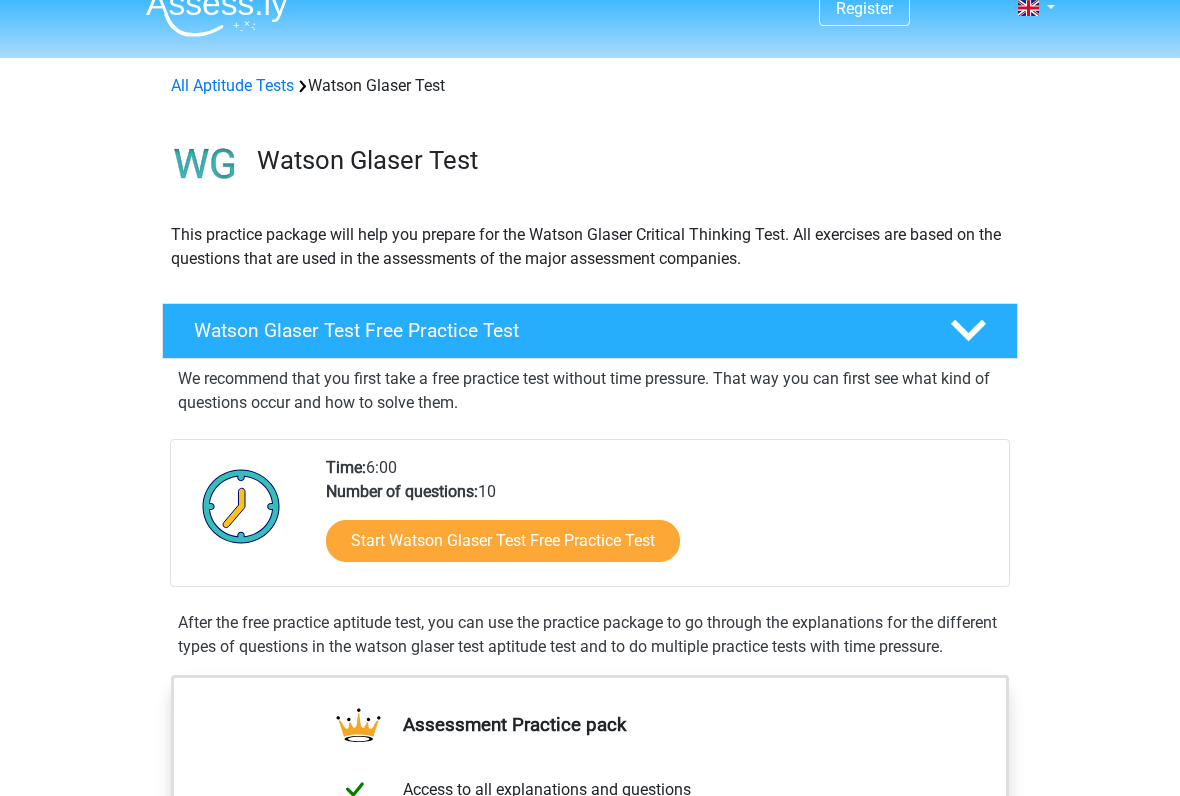 click on "Start Watson Glaser Test
Free Practice Test" at bounding box center (503, 542) 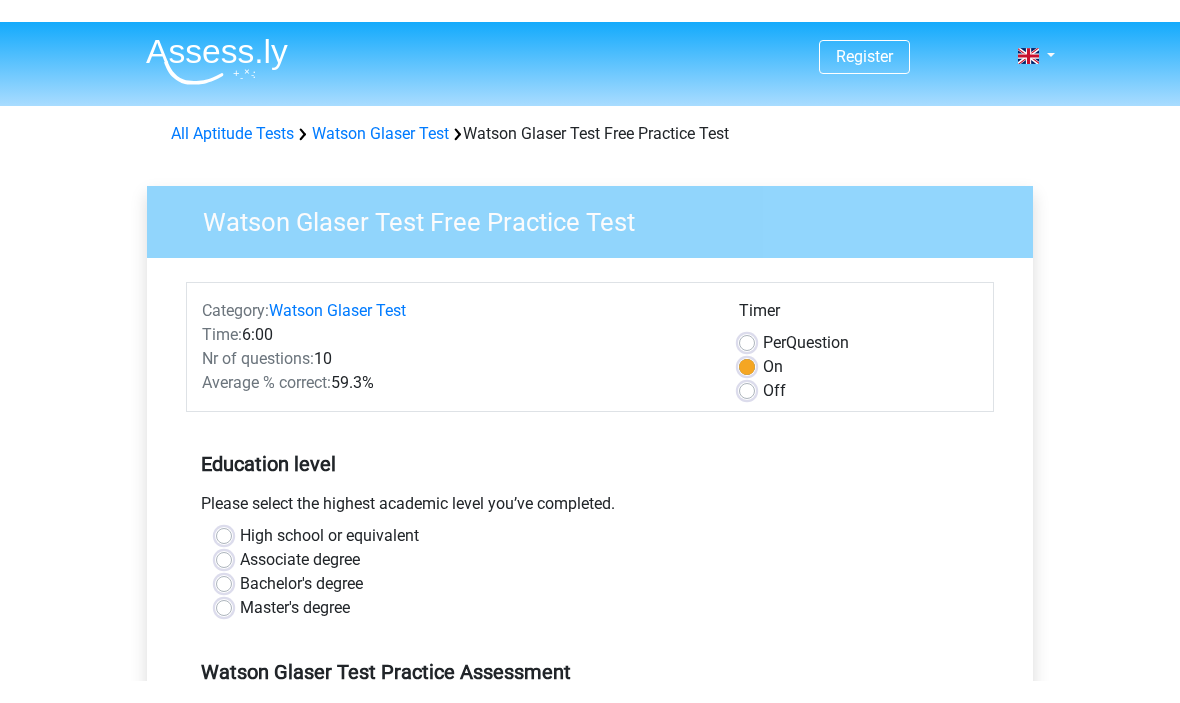 scroll, scrollTop: 0, scrollLeft: 0, axis: both 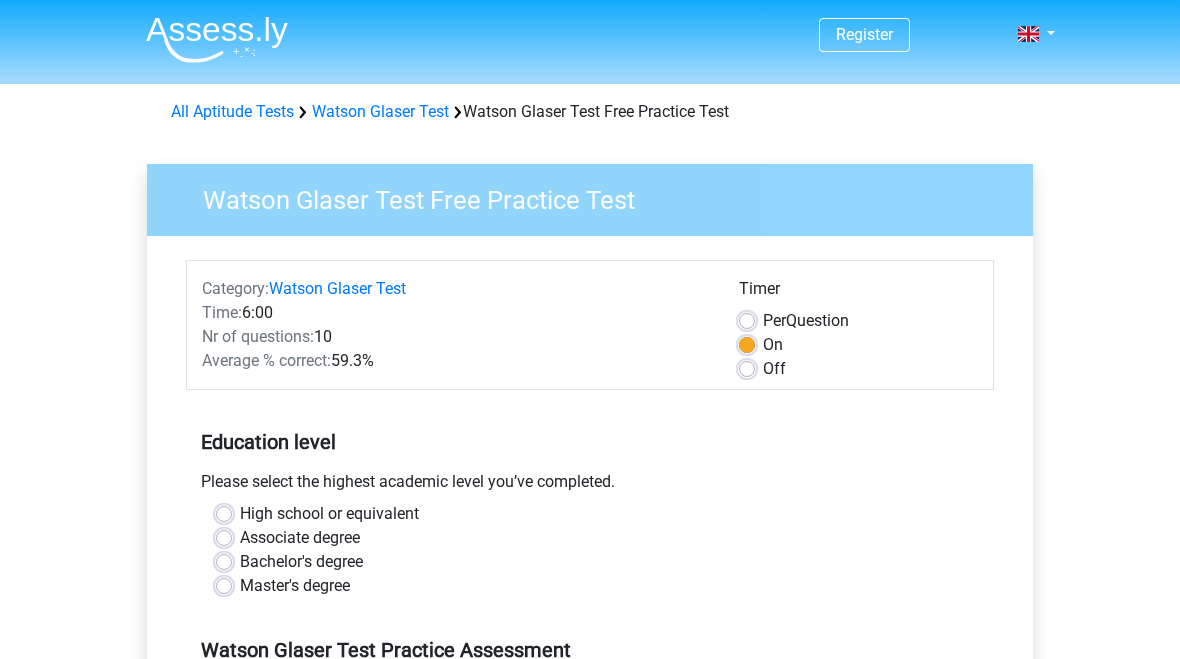 click on "Associate degree" at bounding box center (300, 538) 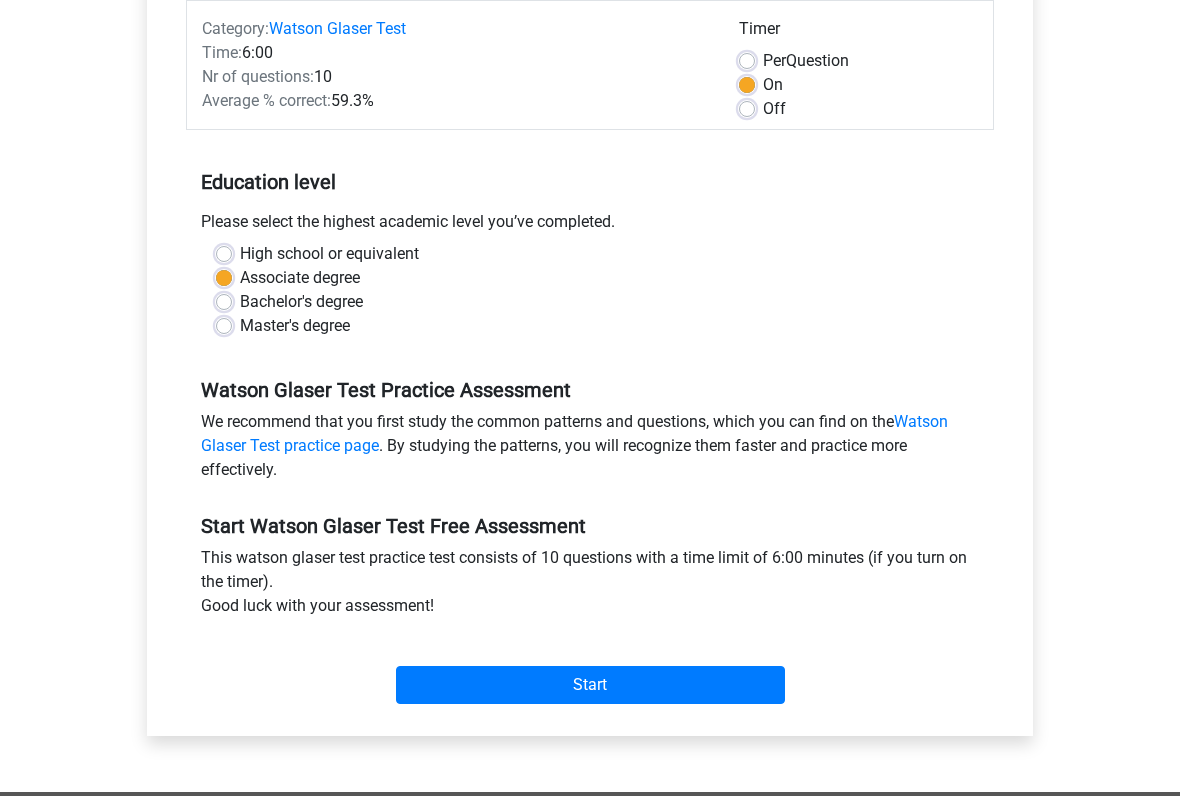 scroll, scrollTop: 259, scrollLeft: 0, axis: vertical 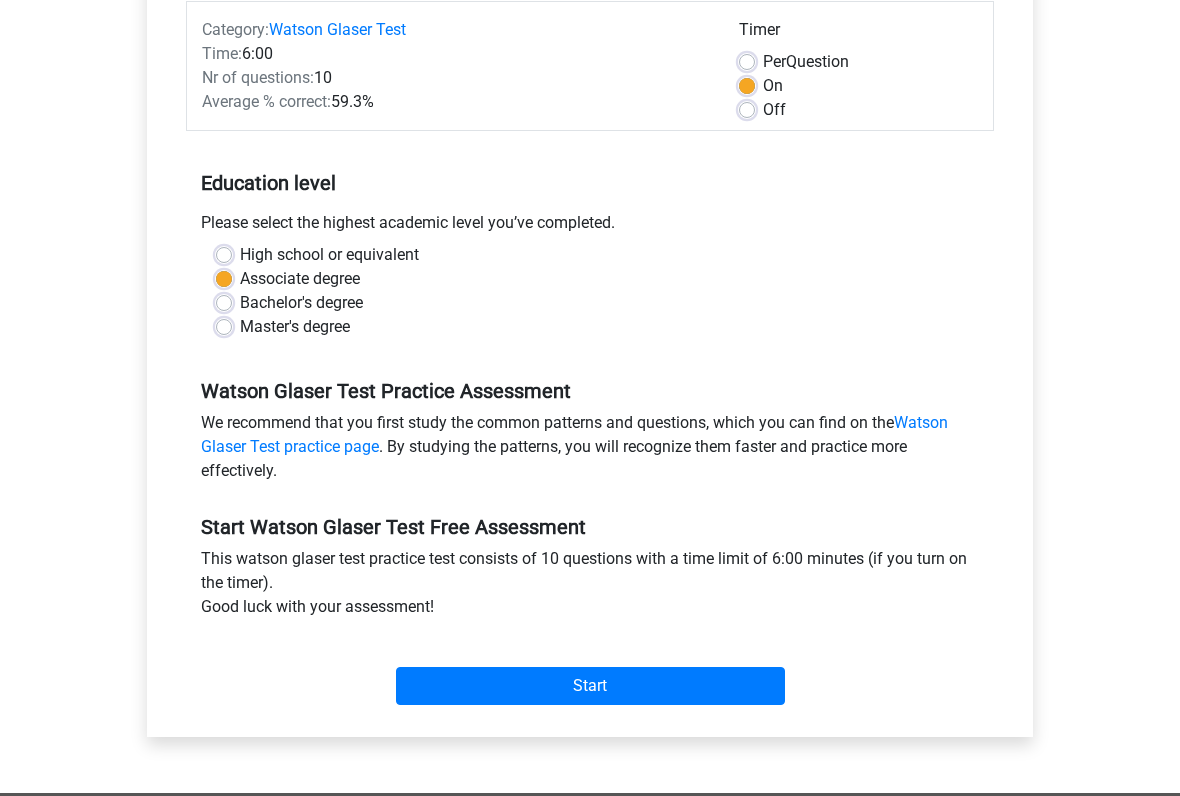 click on "Start" at bounding box center (590, 686) 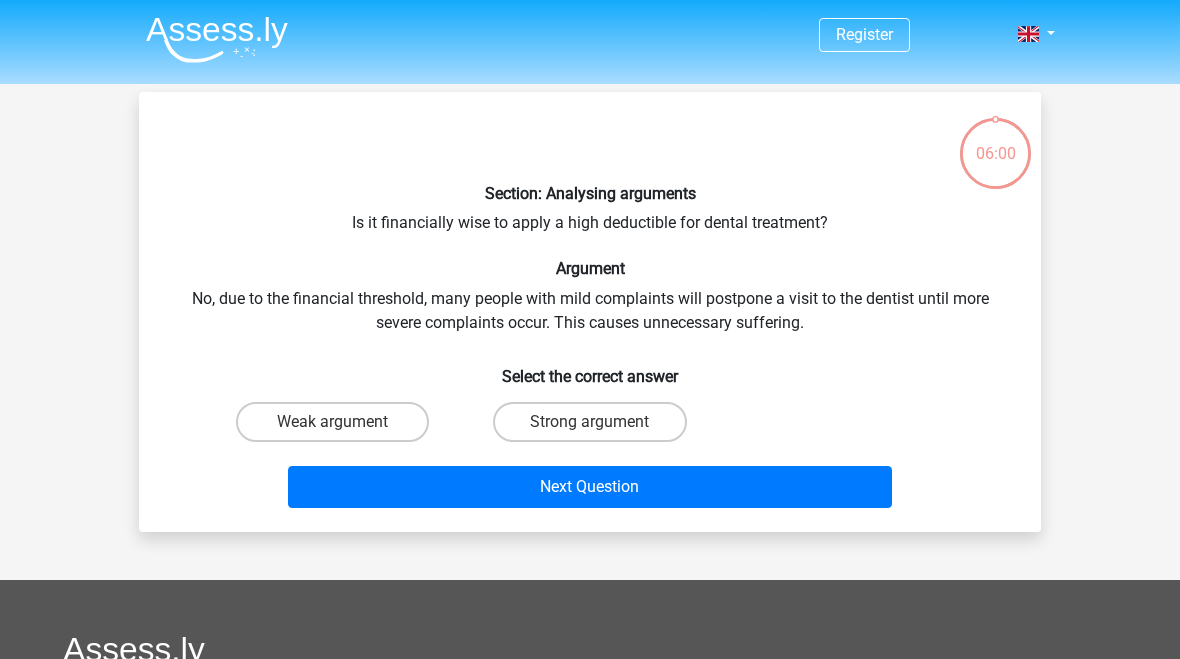 scroll, scrollTop: 0, scrollLeft: 0, axis: both 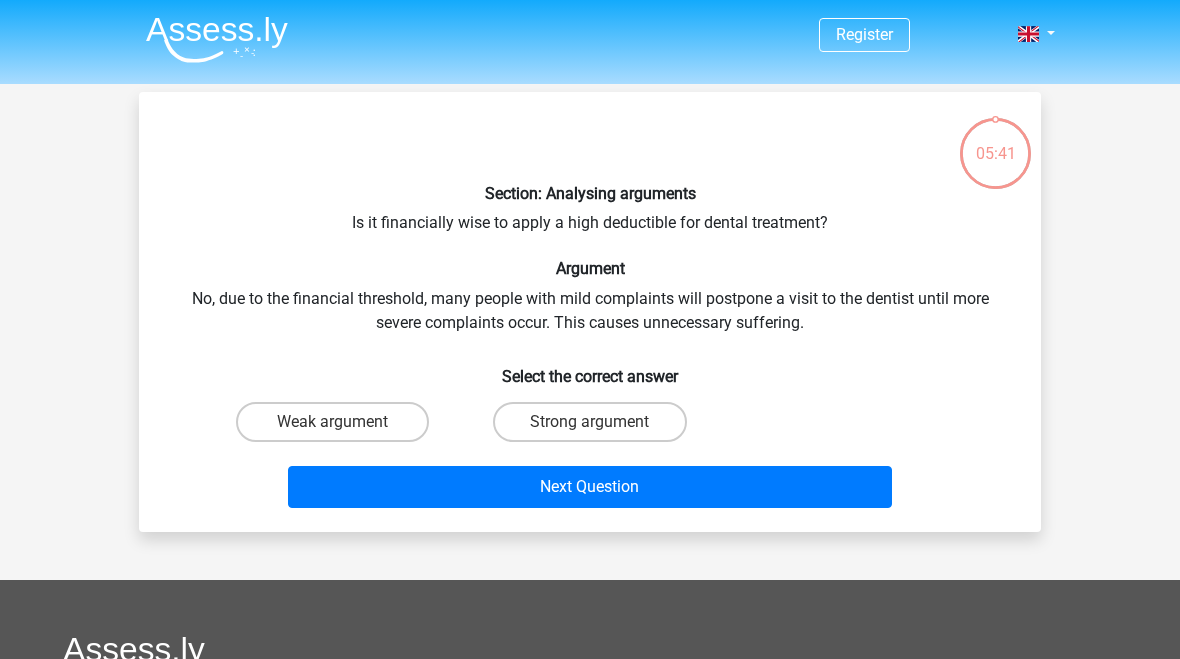 click on "Weak argument" at bounding box center (332, 422) 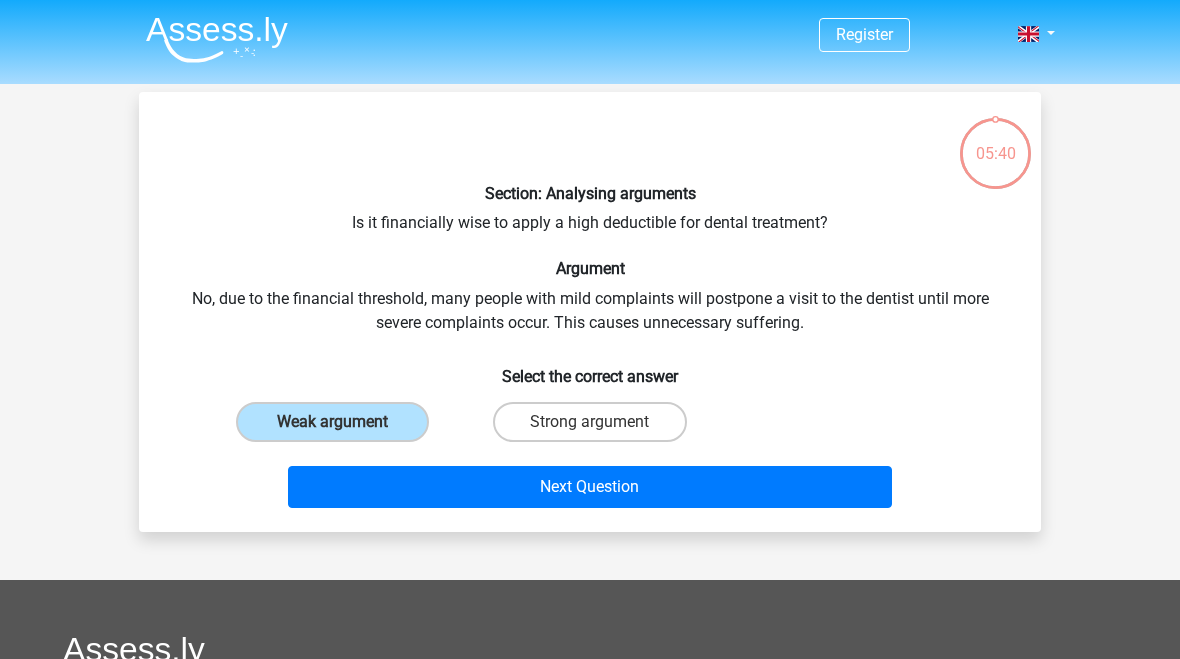 click on "Next Question" at bounding box center [590, 487] 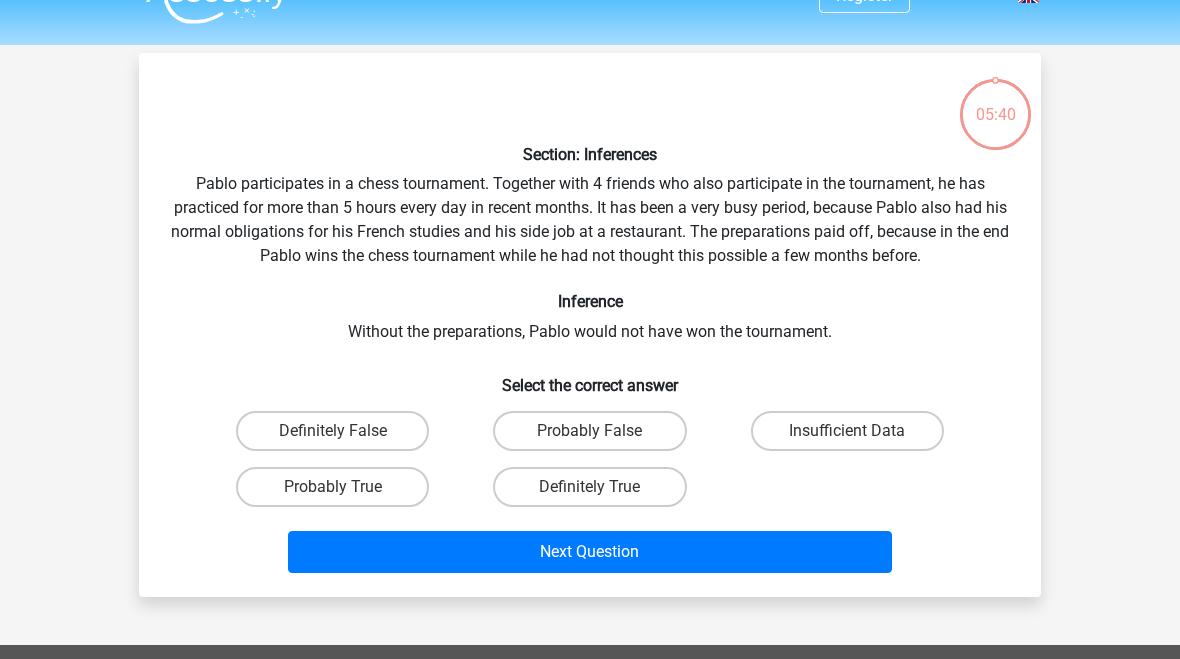 scroll, scrollTop: 92, scrollLeft: 0, axis: vertical 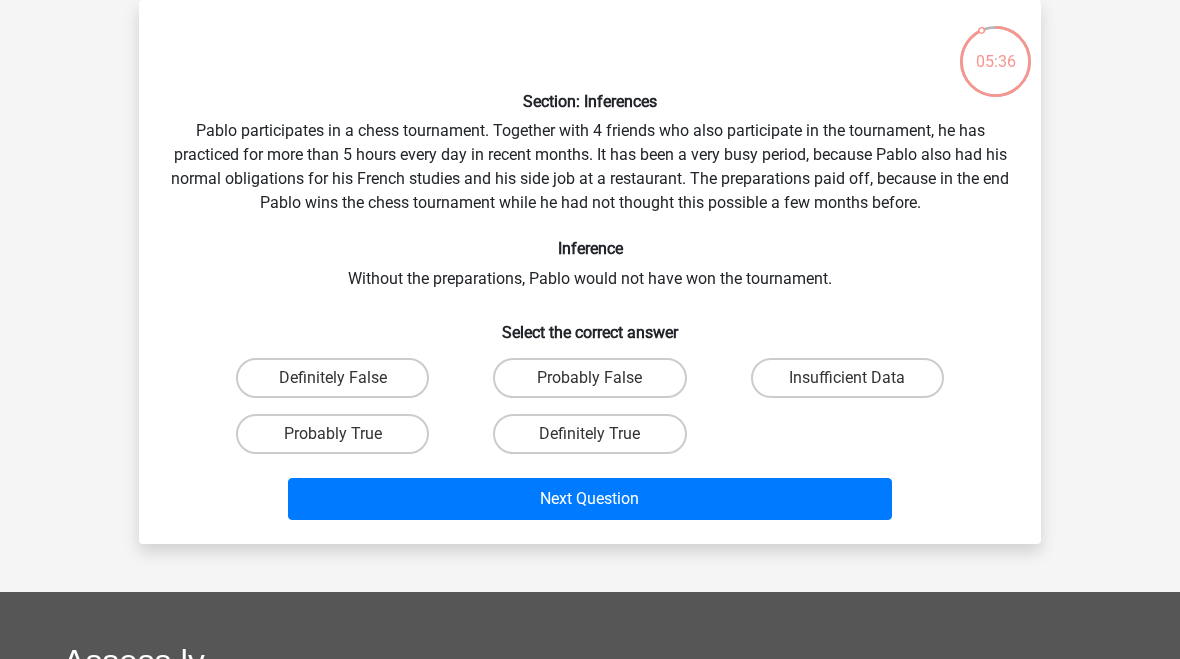 click on "Probably True" at bounding box center [332, 434] 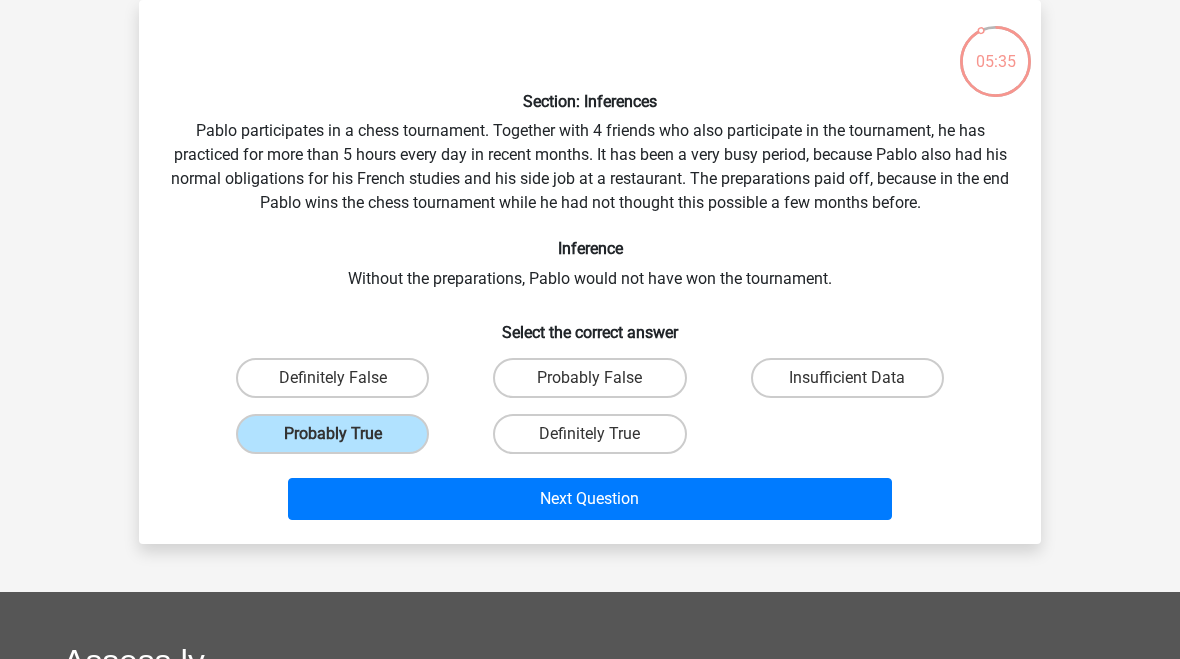click on "Next Question" at bounding box center [590, 499] 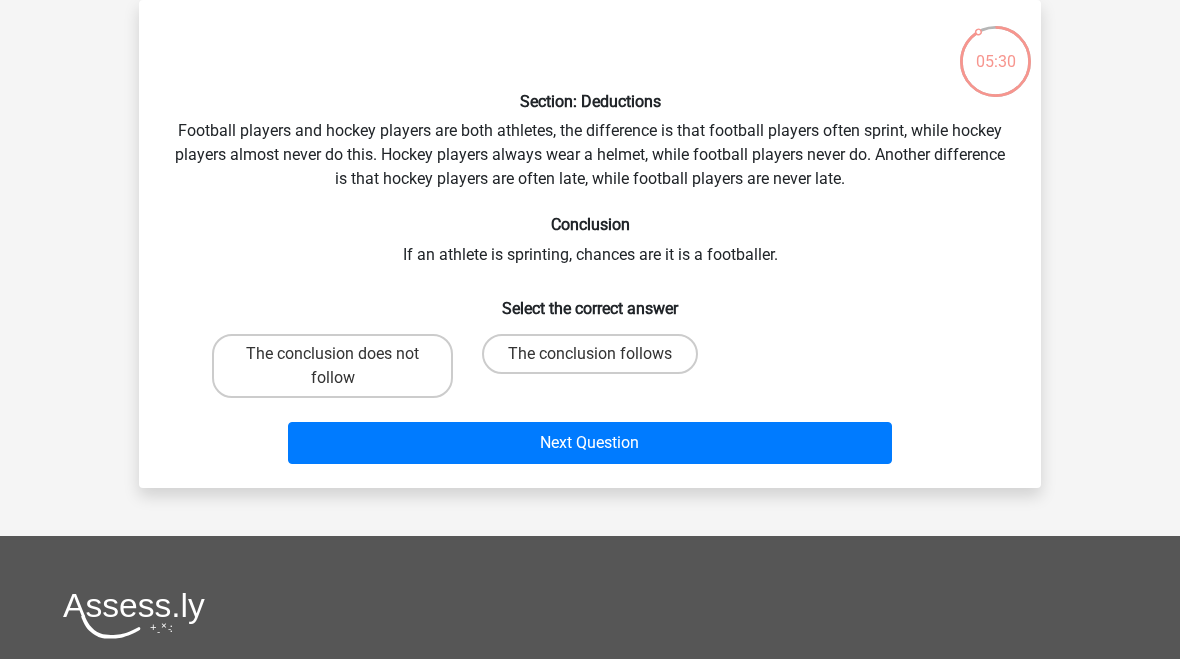 click on "The conclusion does not follow" at bounding box center (332, 366) 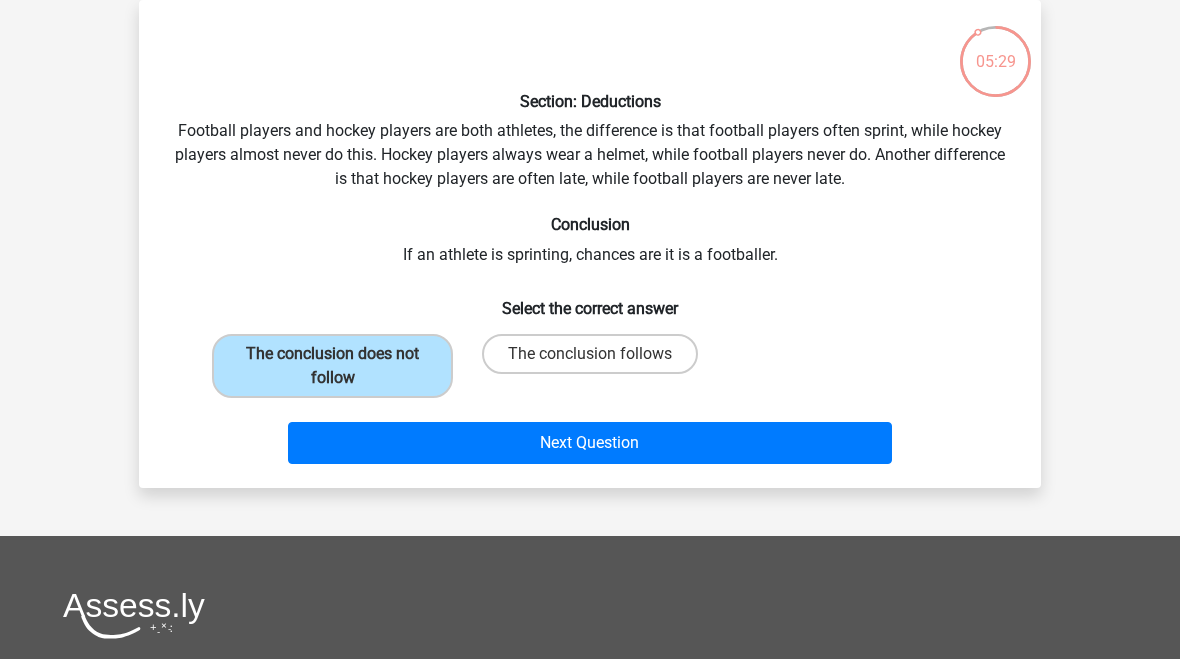 scroll, scrollTop: 91, scrollLeft: 0, axis: vertical 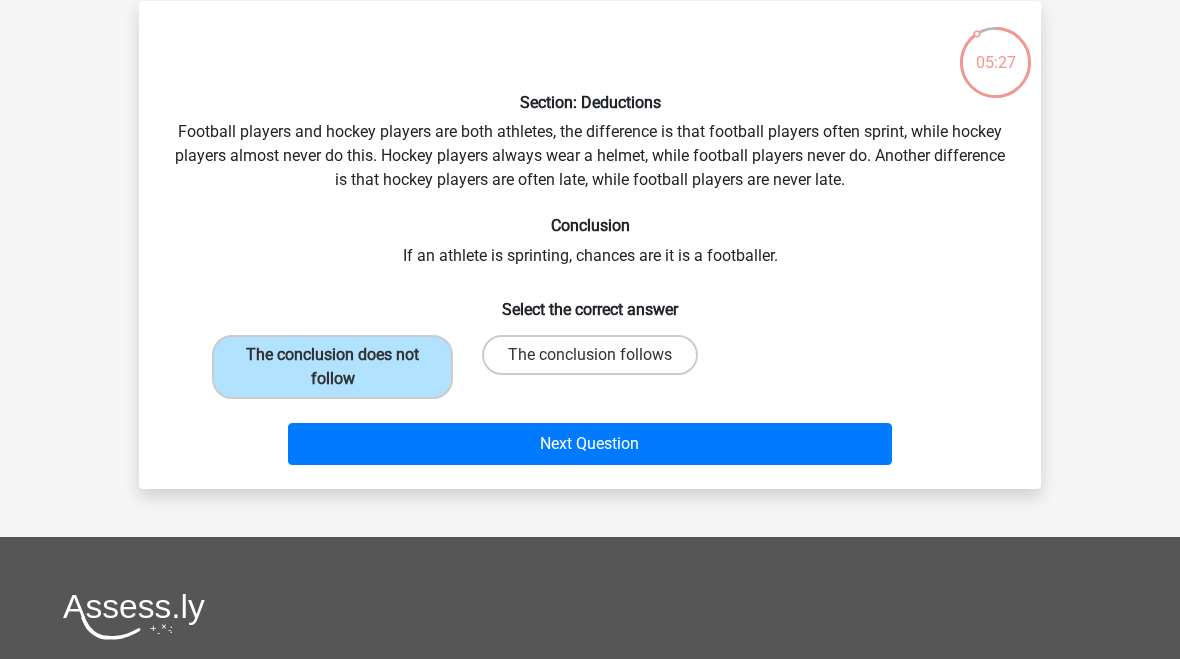 click on "Next Question" at bounding box center [590, 444] 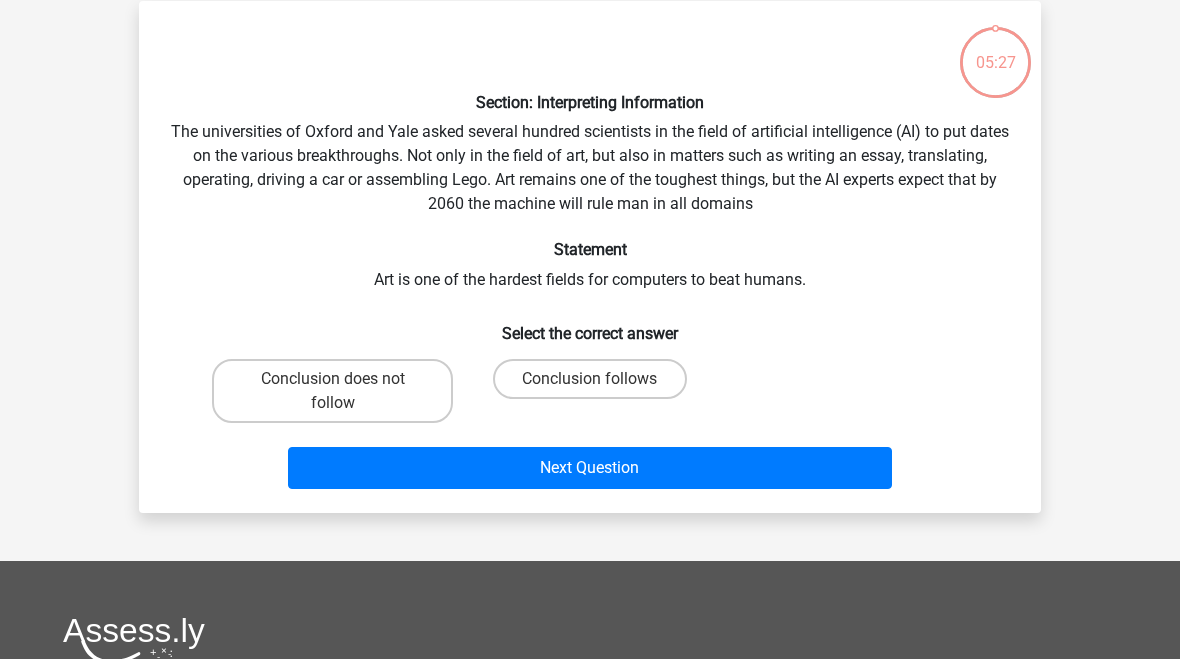 scroll, scrollTop: 92, scrollLeft: 0, axis: vertical 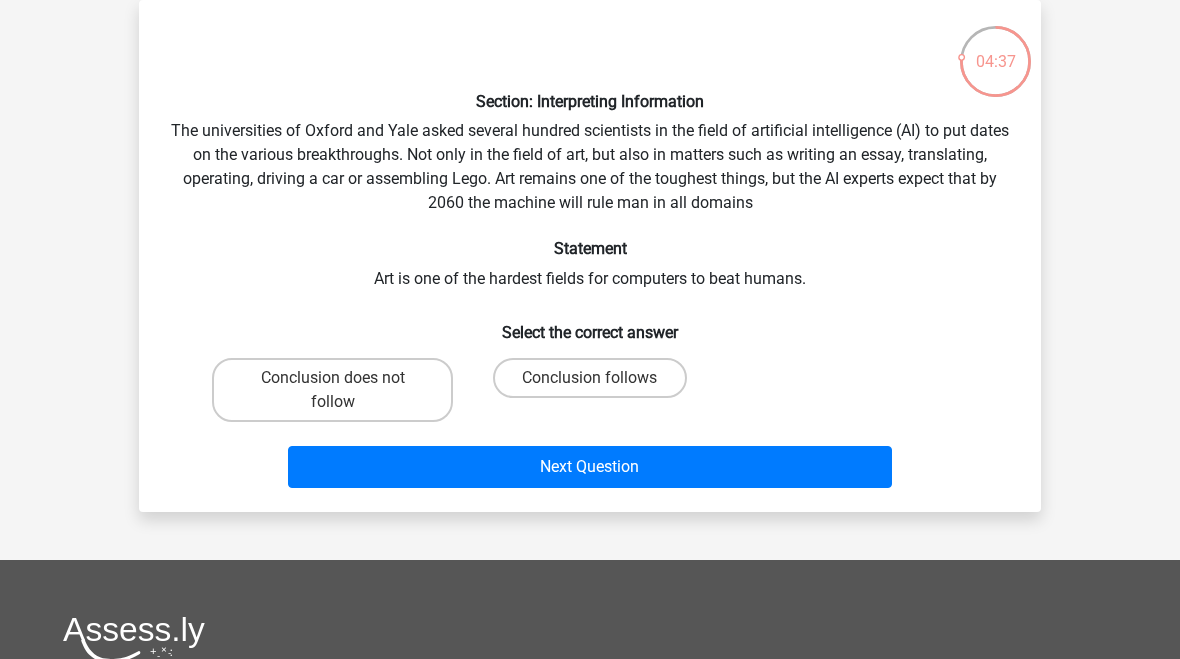 click on "Conclusion follows" at bounding box center [332, 390] 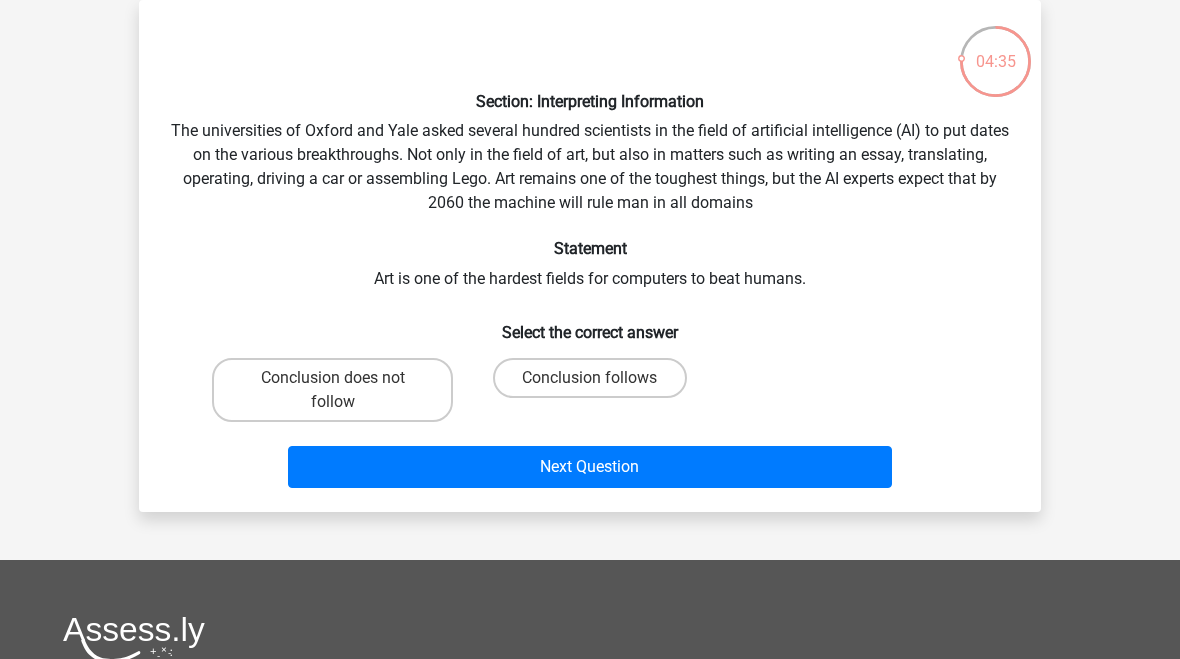 click on "Conclusion follows" at bounding box center [589, 378] 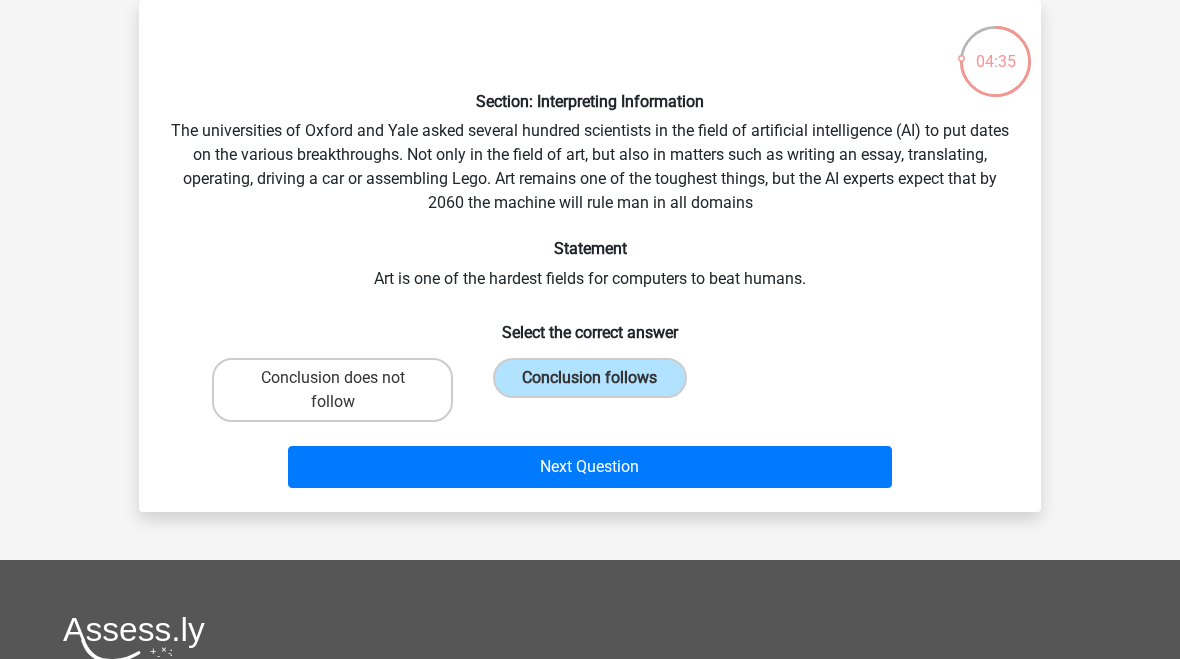 click on "Next Question" at bounding box center (590, 467) 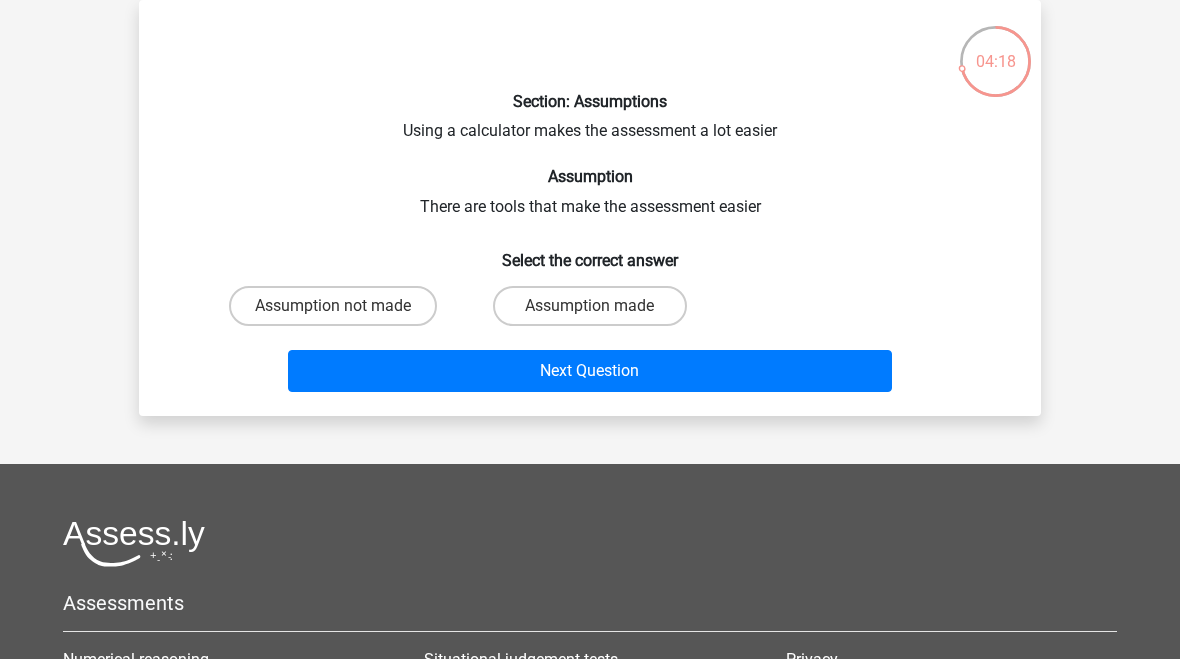 click on "Assumption made" at bounding box center [596, 312] 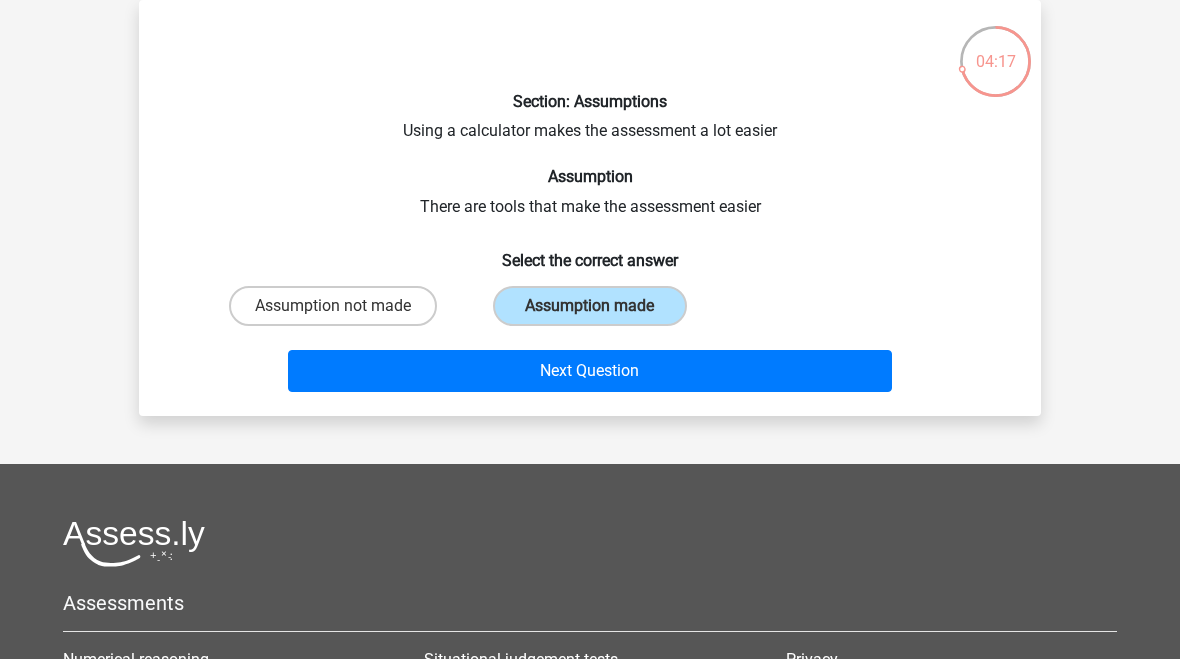 click on "Next Question" at bounding box center [590, 371] 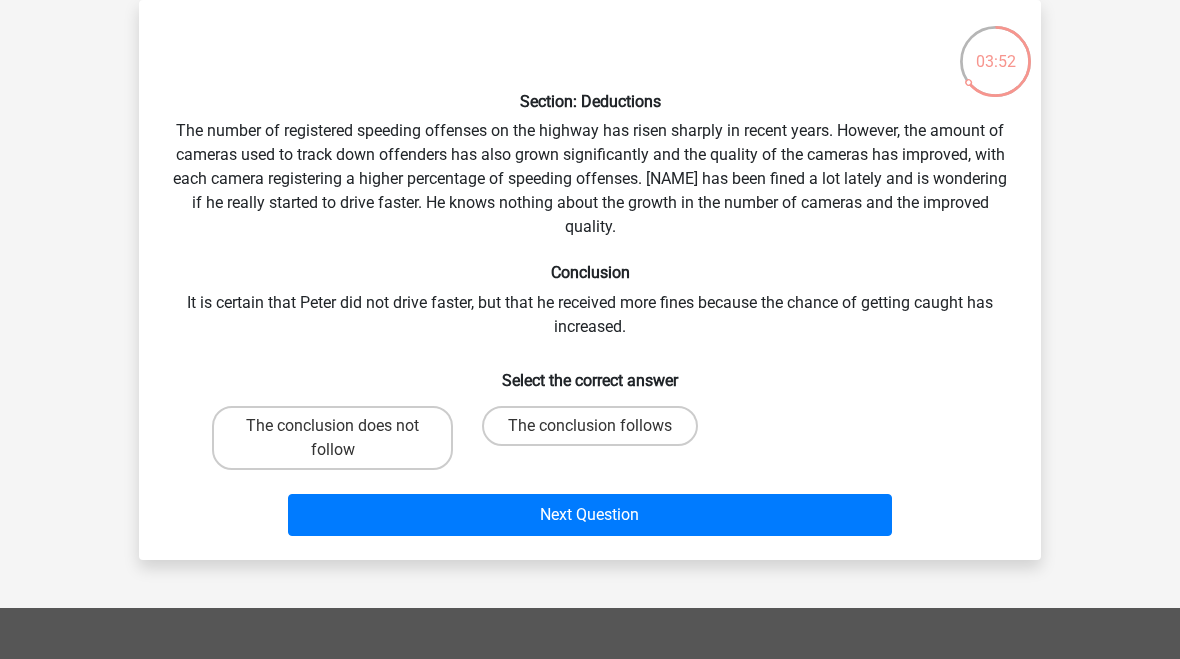 click on "The conclusion does not follow" at bounding box center [332, 438] 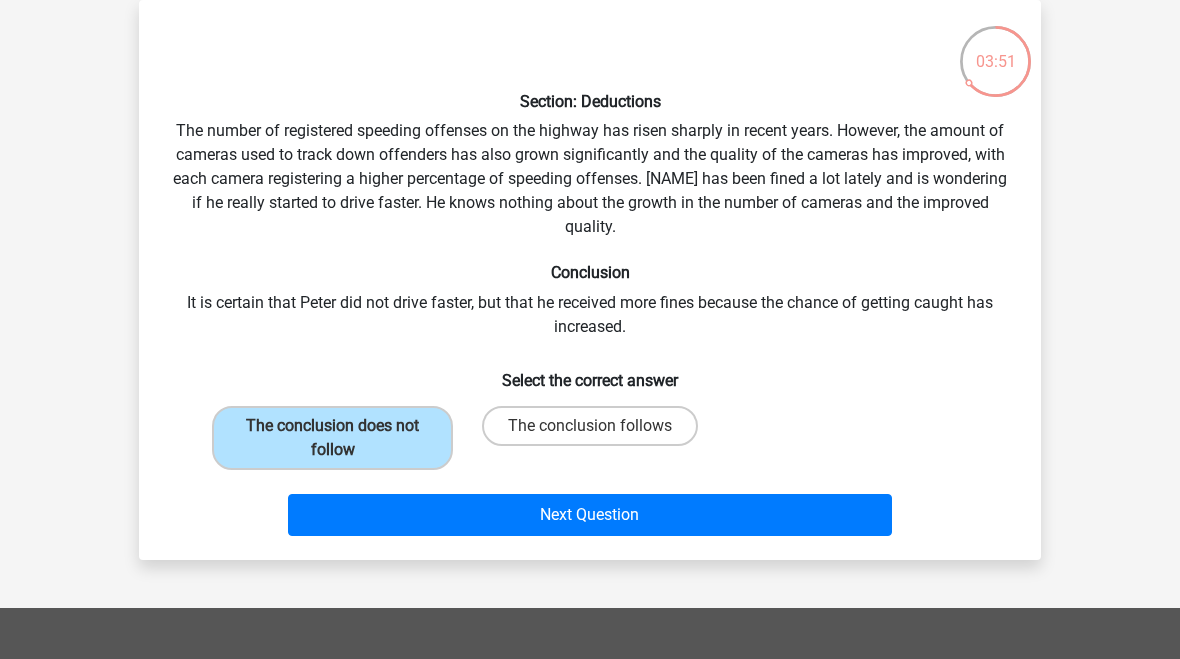 click on "Next Question" at bounding box center (590, 515) 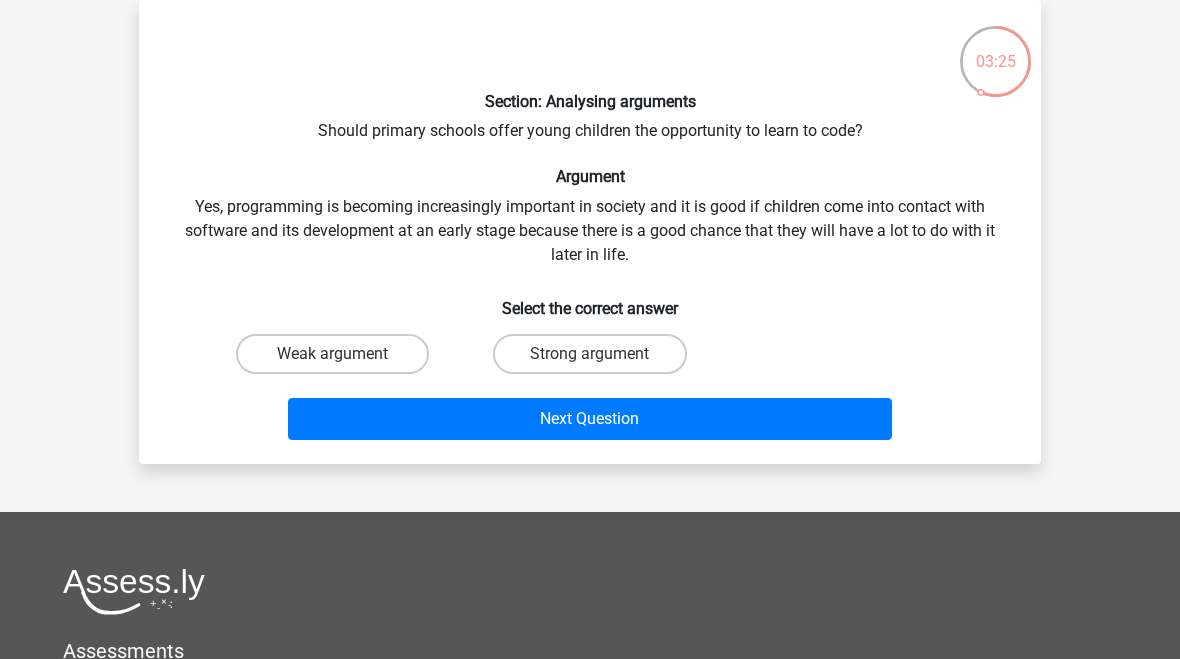 click on "Strong argument" at bounding box center (589, 354) 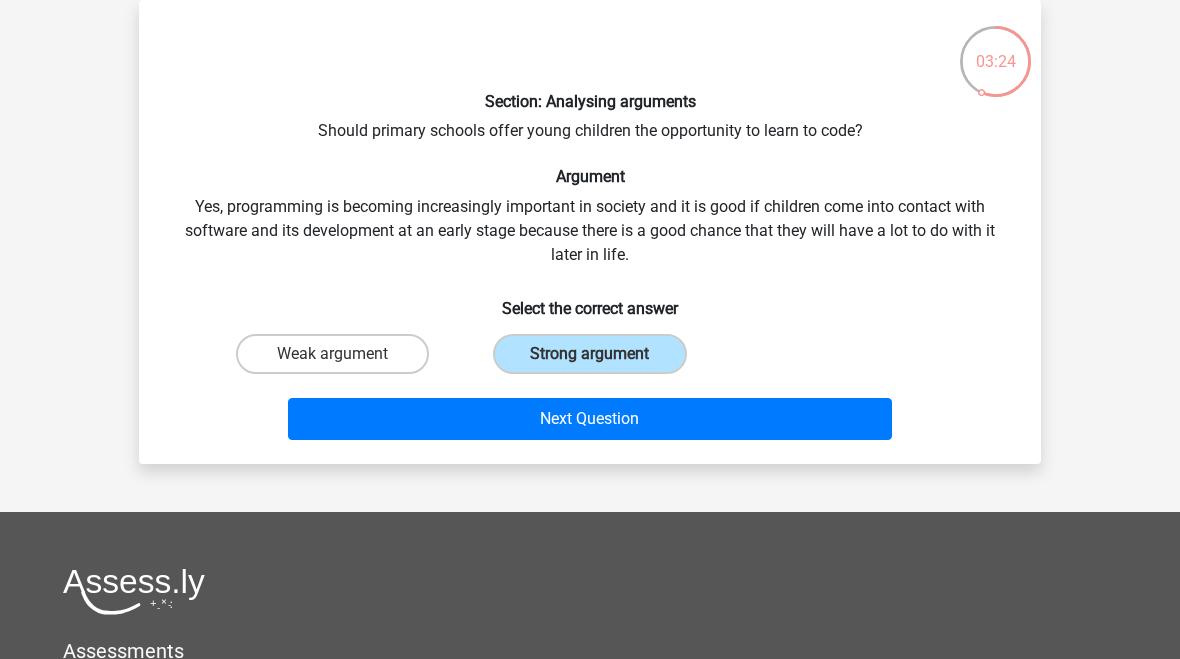 click on "Next Question" at bounding box center (590, 419) 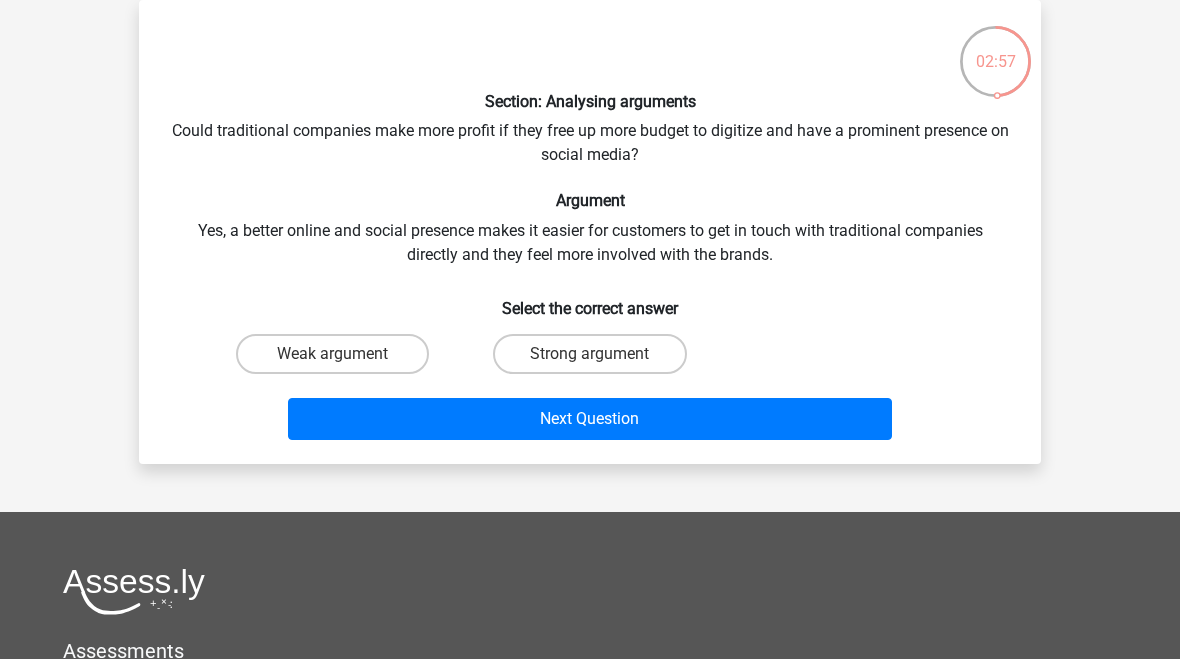 click on "Strong argument" at bounding box center (589, 354) 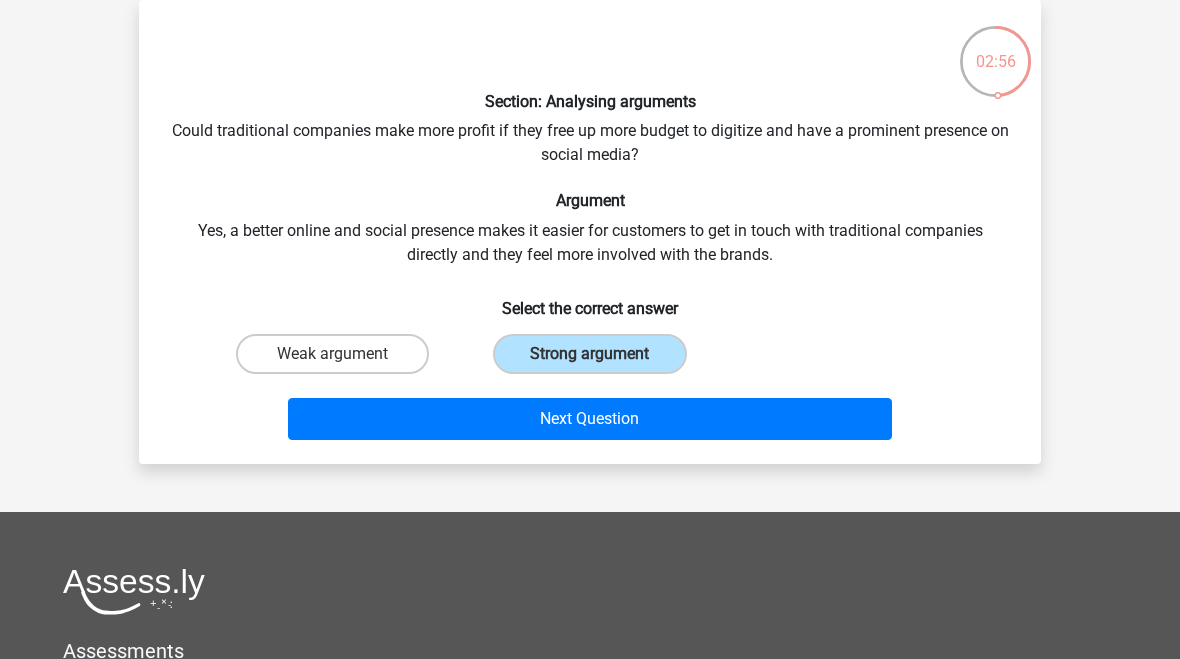 click on "Next Question" at bounding box center (590, 419) 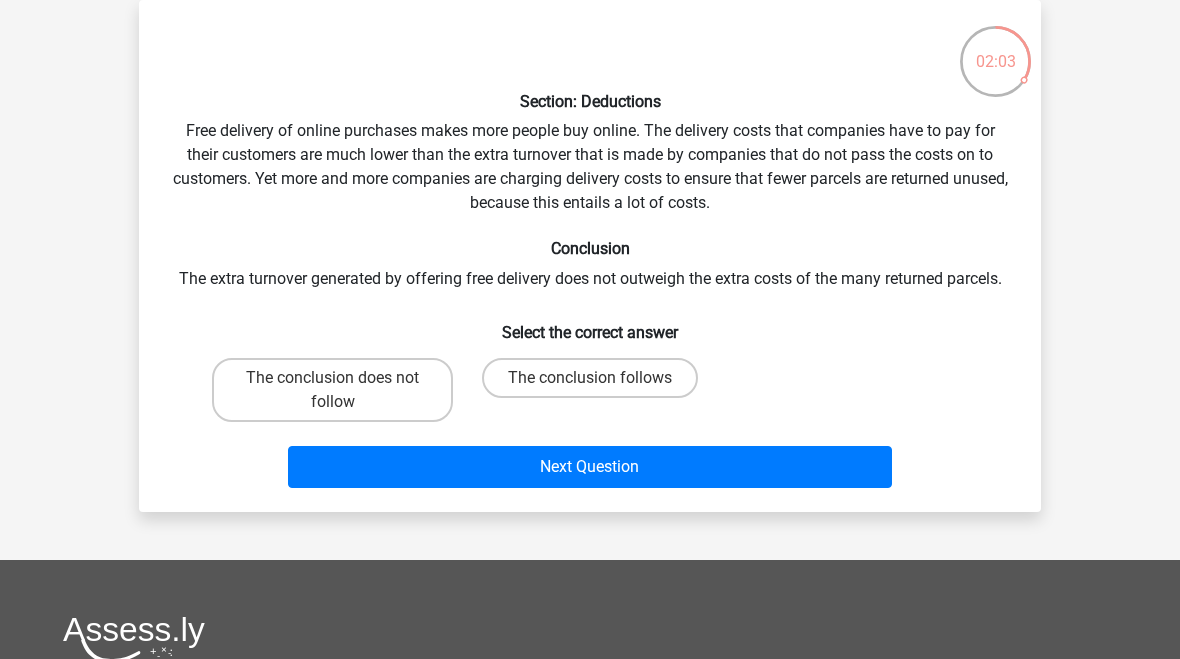 click on "The conclusion does not follow" at bounding box center (339, 384) 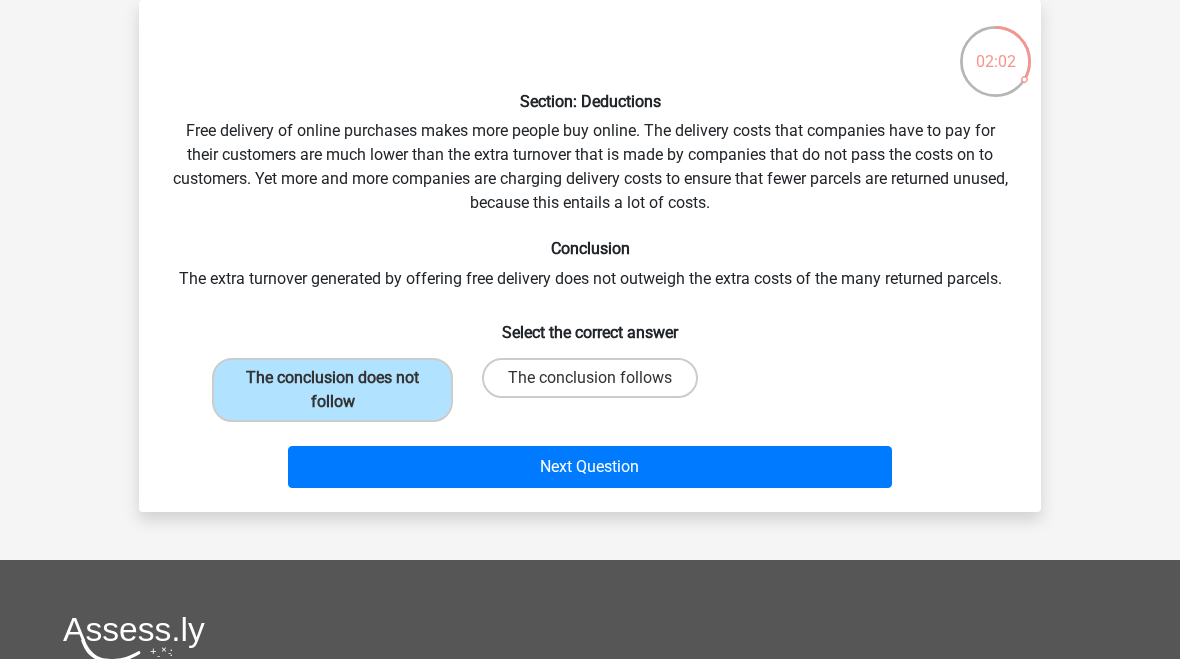 click on "Next Question" at bounding box center [590, 467] 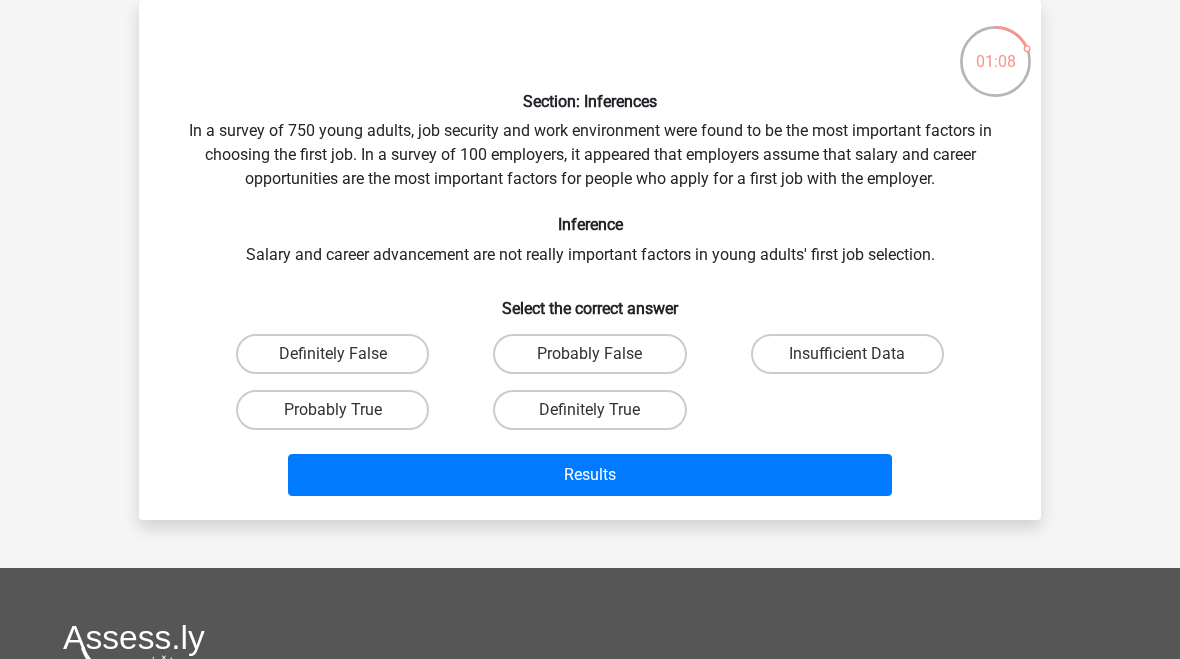 click on "Probably True" at bounding box center [332, 410] 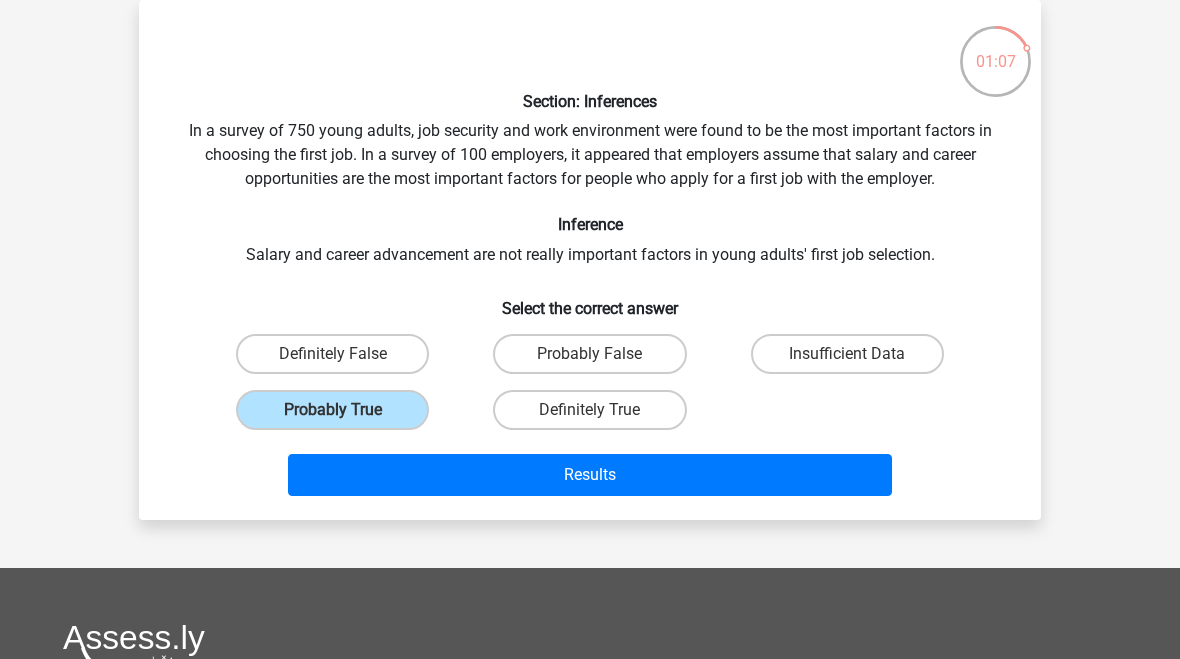 click on "Results" at bounding box center (590, 475) 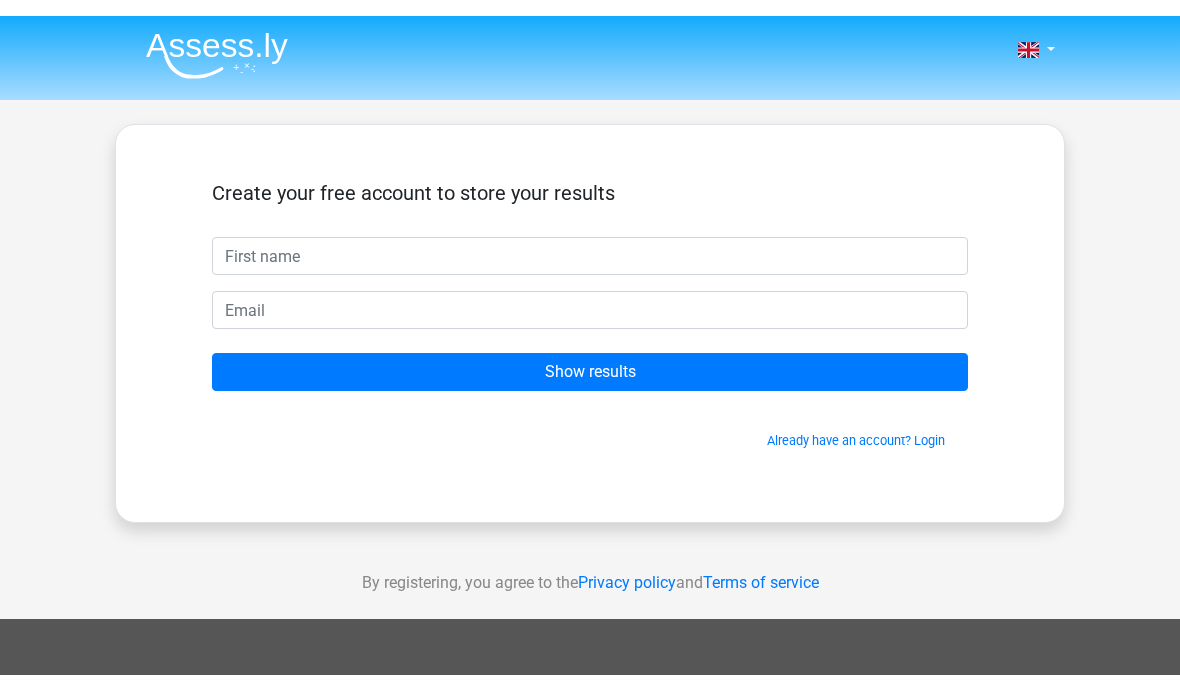 scroll, scrollTop: 0, scrollLeft: 0, axis: both 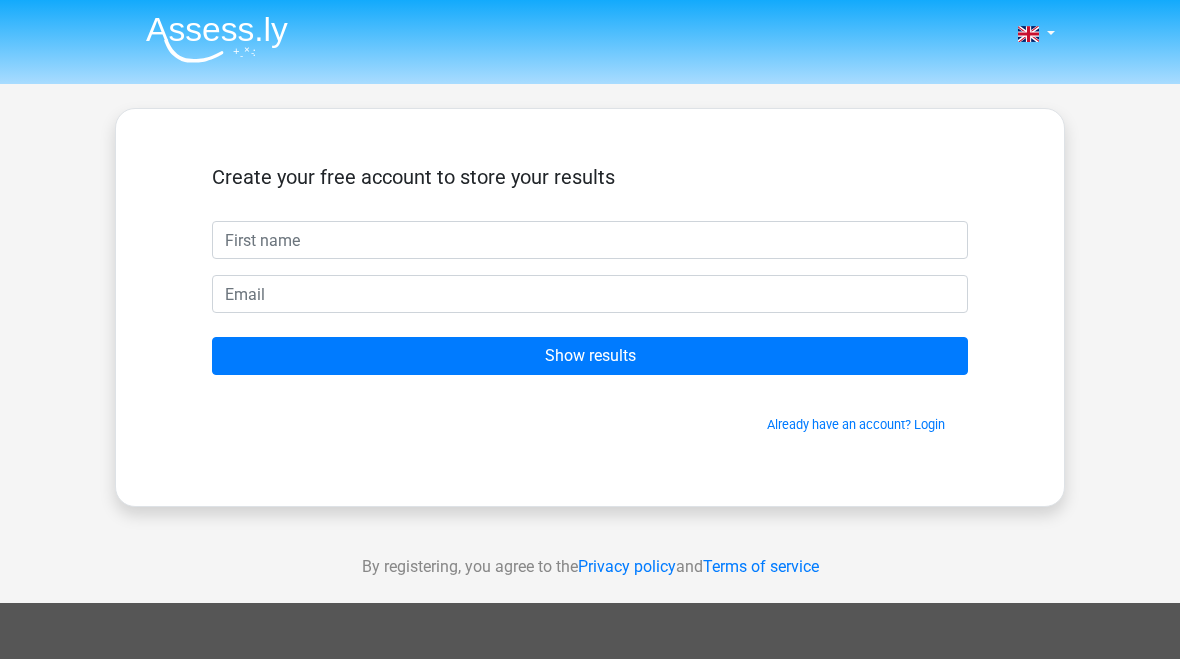 click at bounding box center (590, 240) 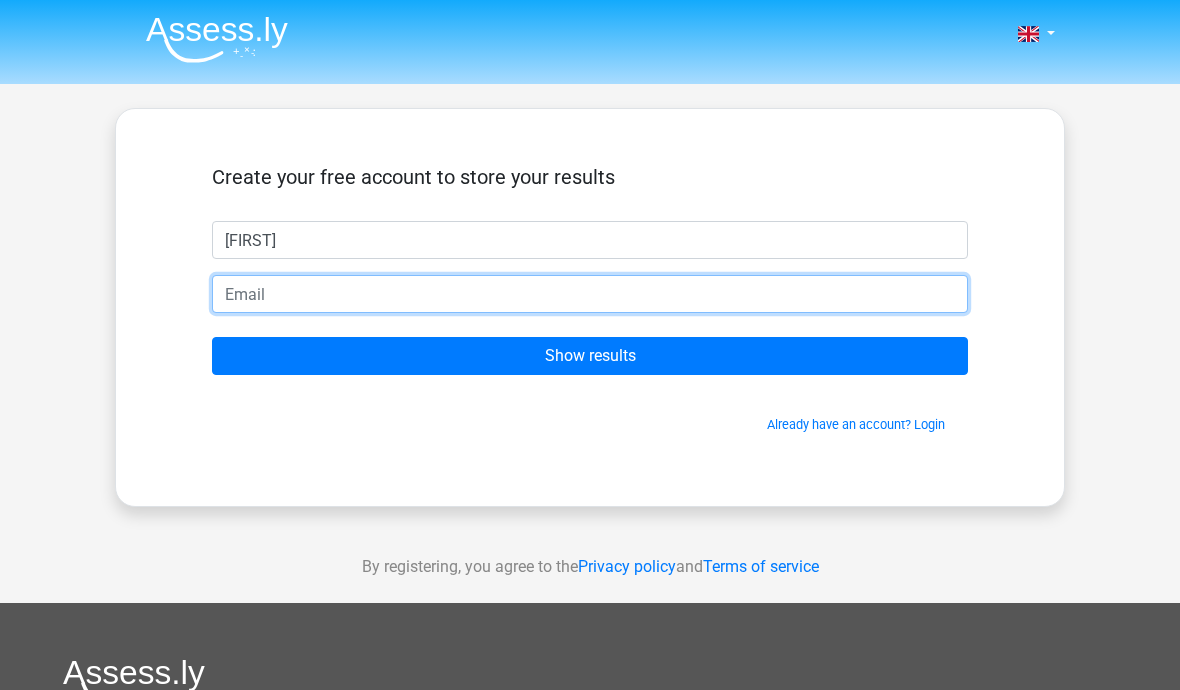 click at bounding box center (590, 294) 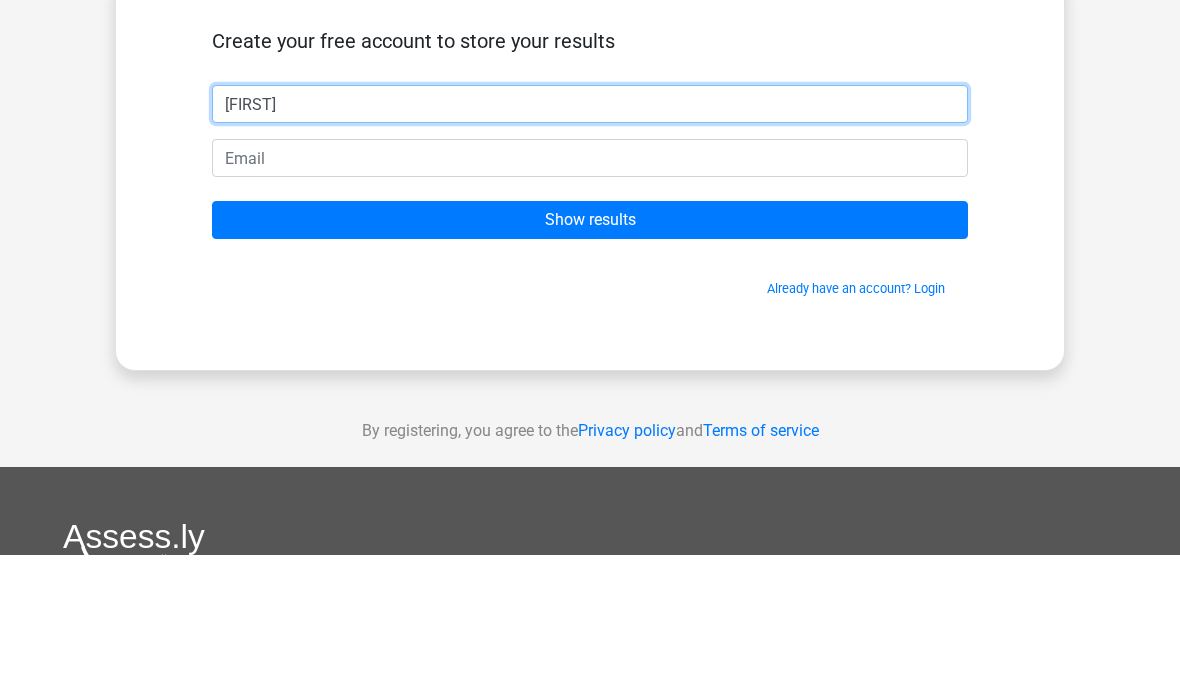 click on "[FIRST]" at bounding box center (590, 240) 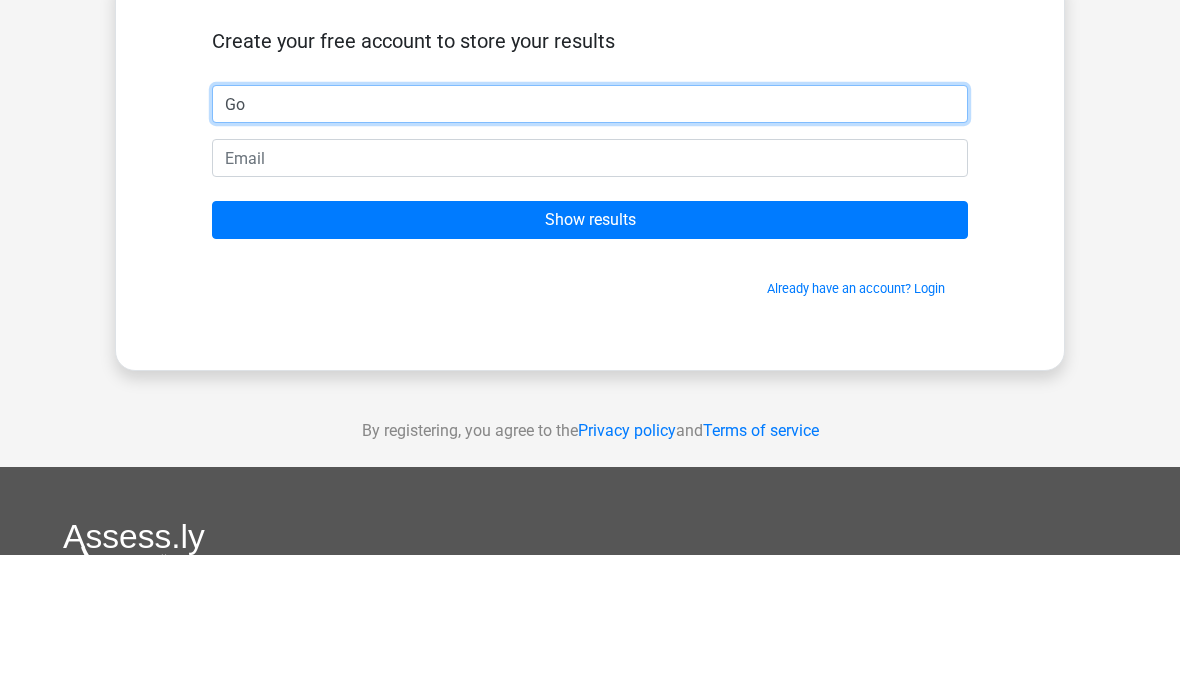 type on "G" 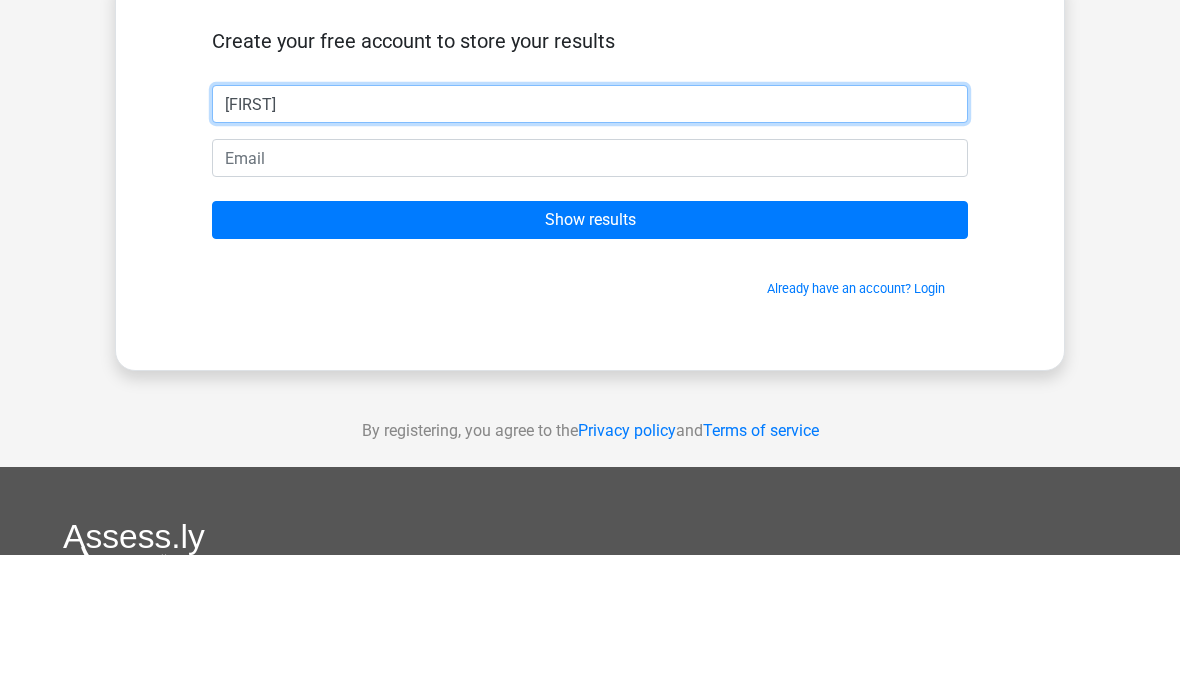 type on "[FIRST]" 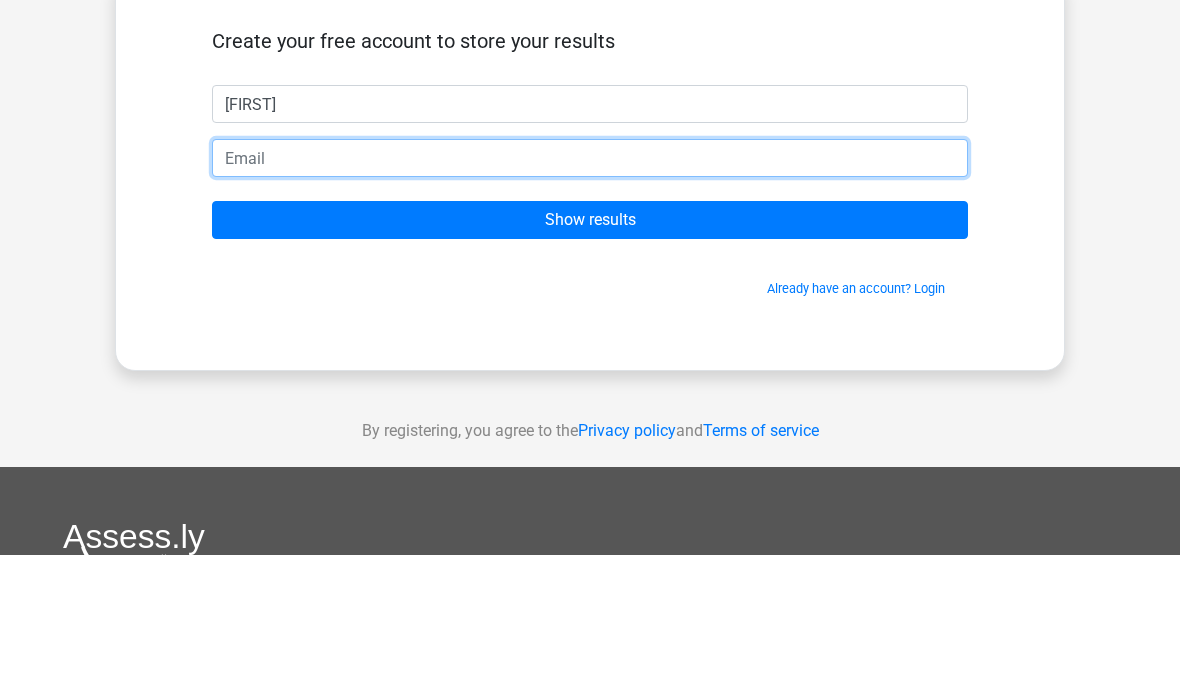 click at bounding box center (590, 294) 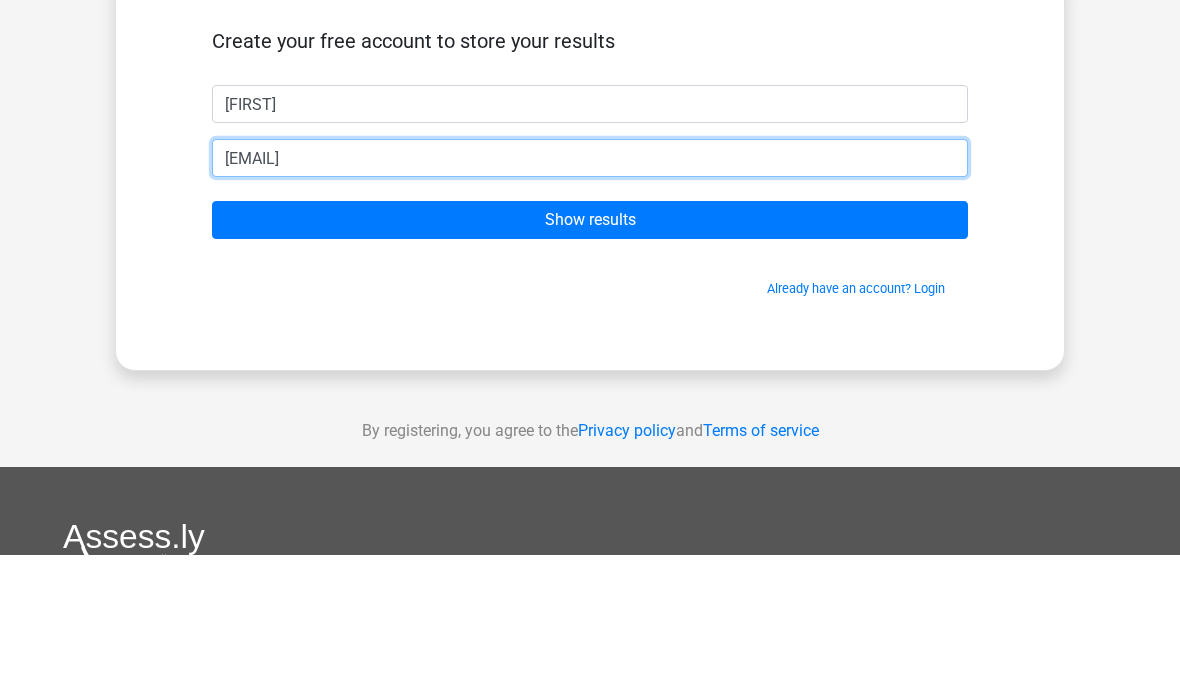 type on "grdwl27@btinternet.com" 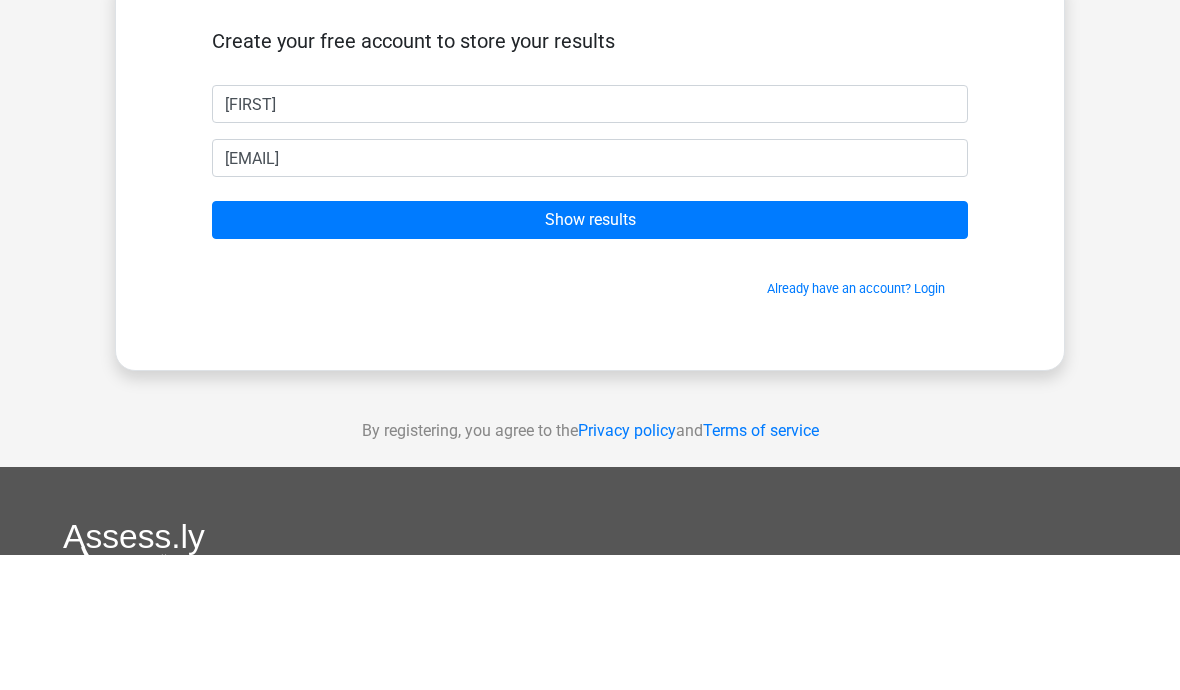 click on "Show results" at bounding box center (590, 356) 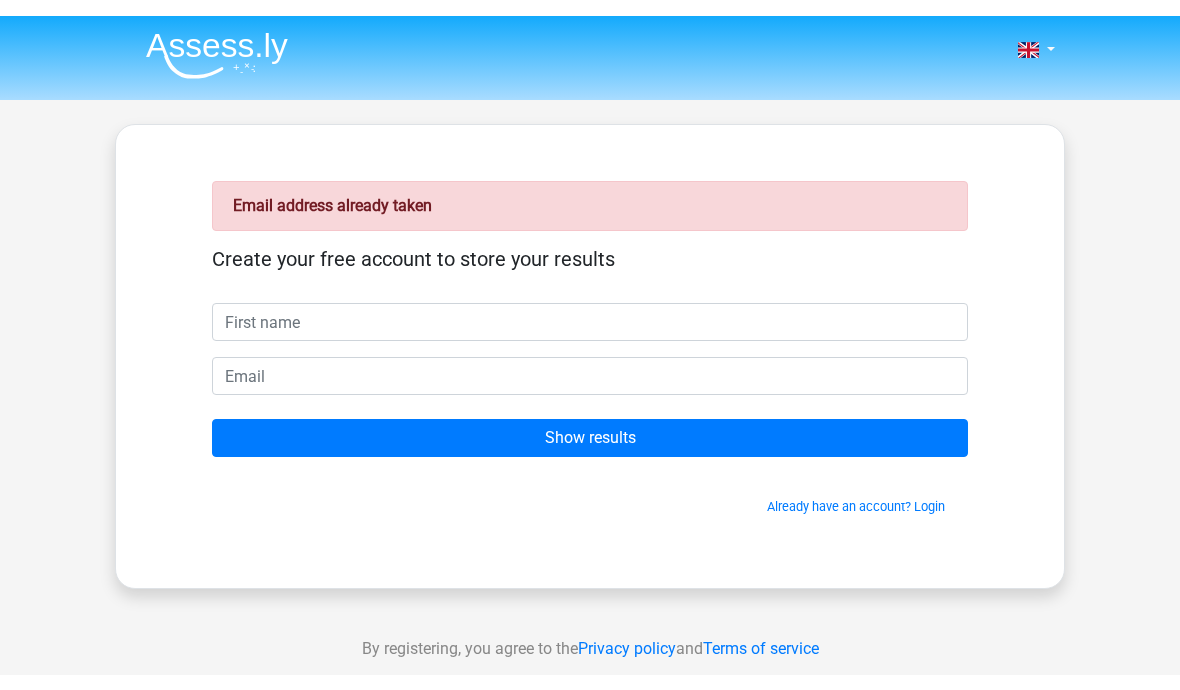 scroll, scrollTop: 0, scrollLeft: 0, axis: both 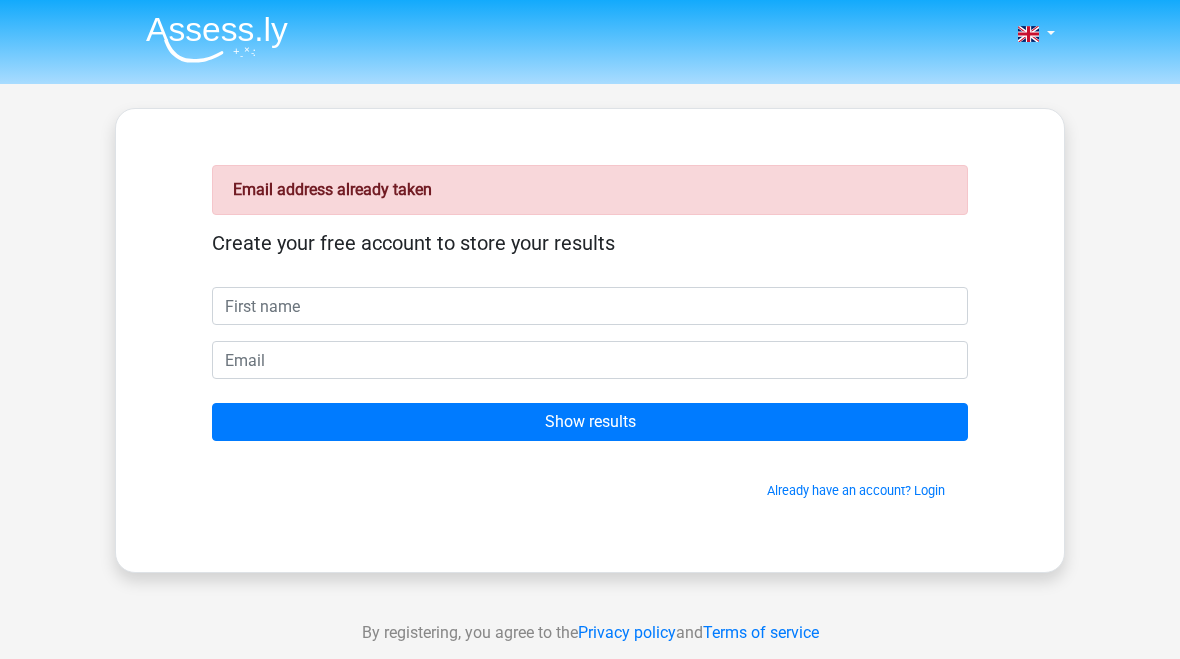 click at bounding box center [590, 306] 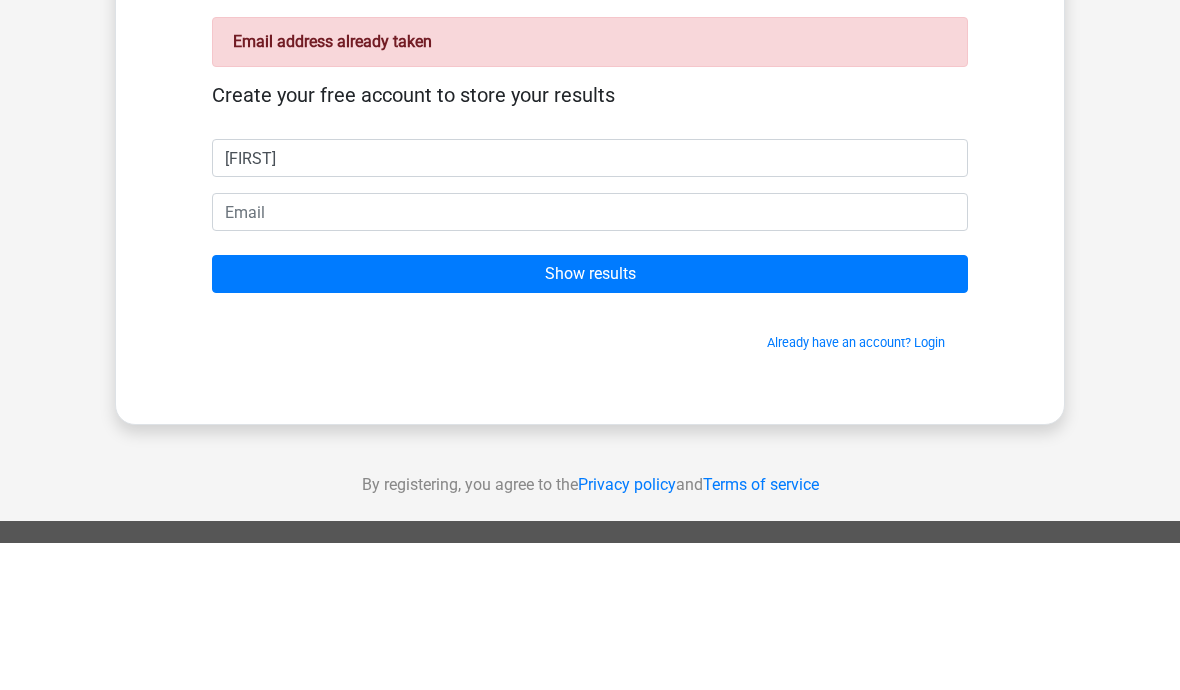 type on "[FIRST]" 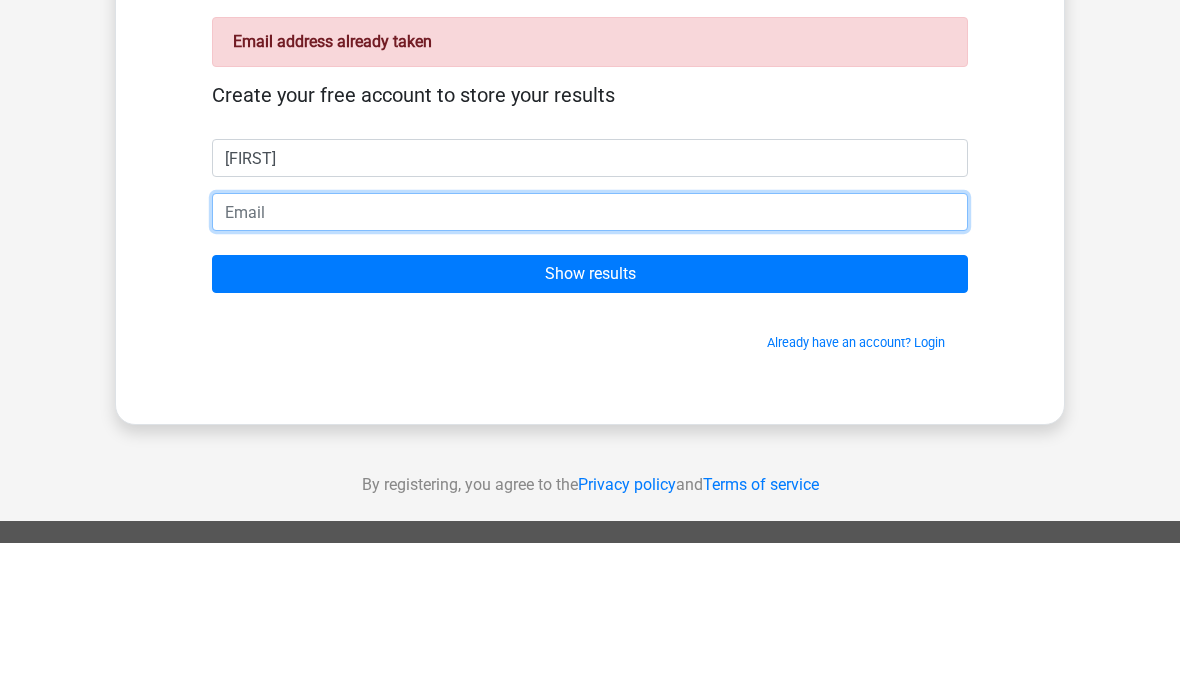 click at bounding box center [590, 360] 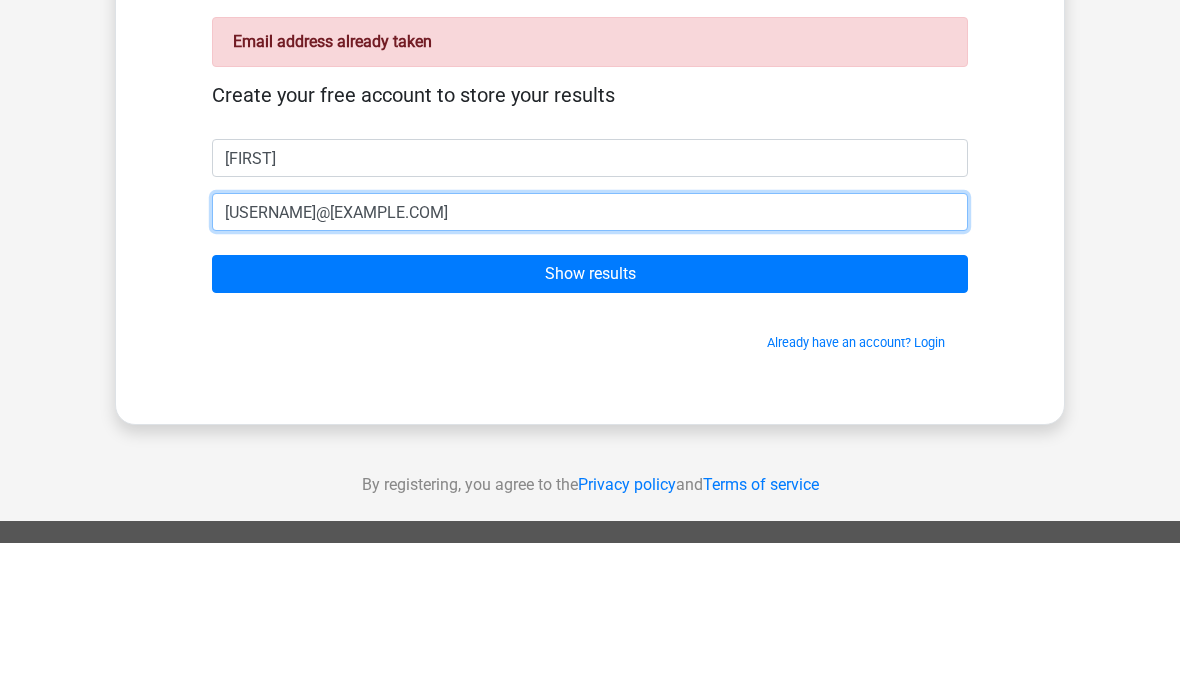 type on "[EMAIL]" 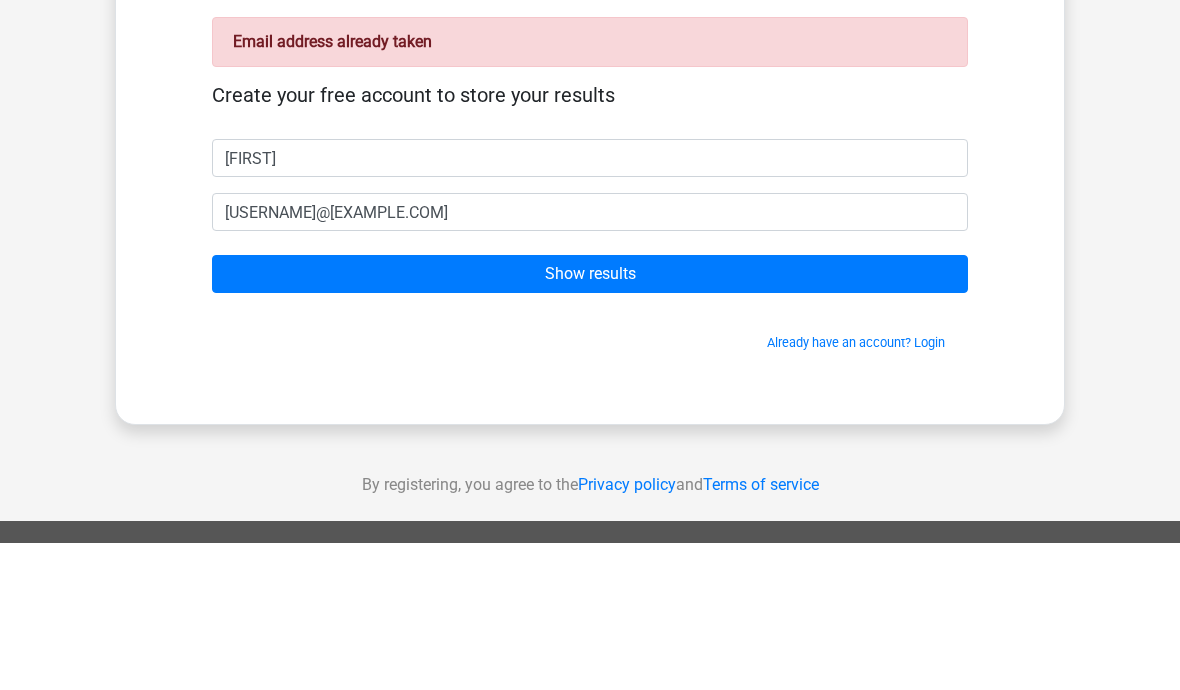 click on "Show results" at bounding box center (590, 422) 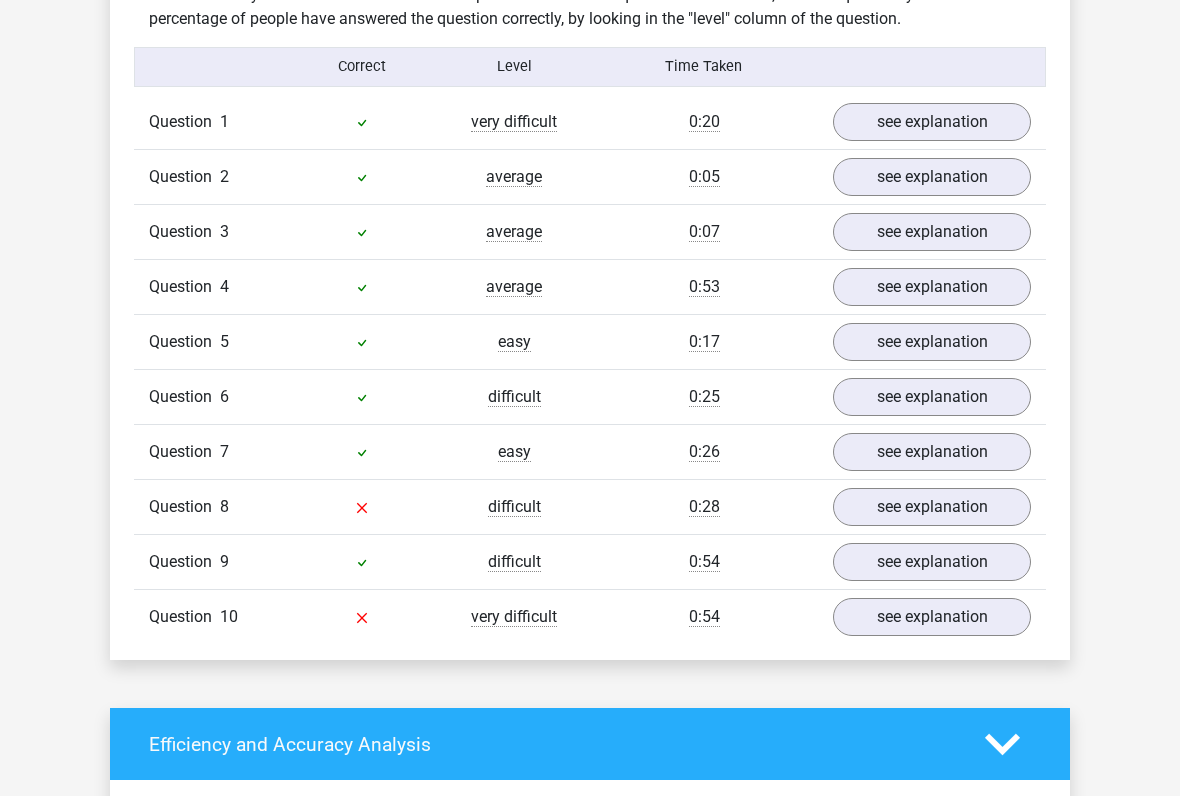 scroll, scrollTop: 1567, scrollLeft: 0, axis: vertical 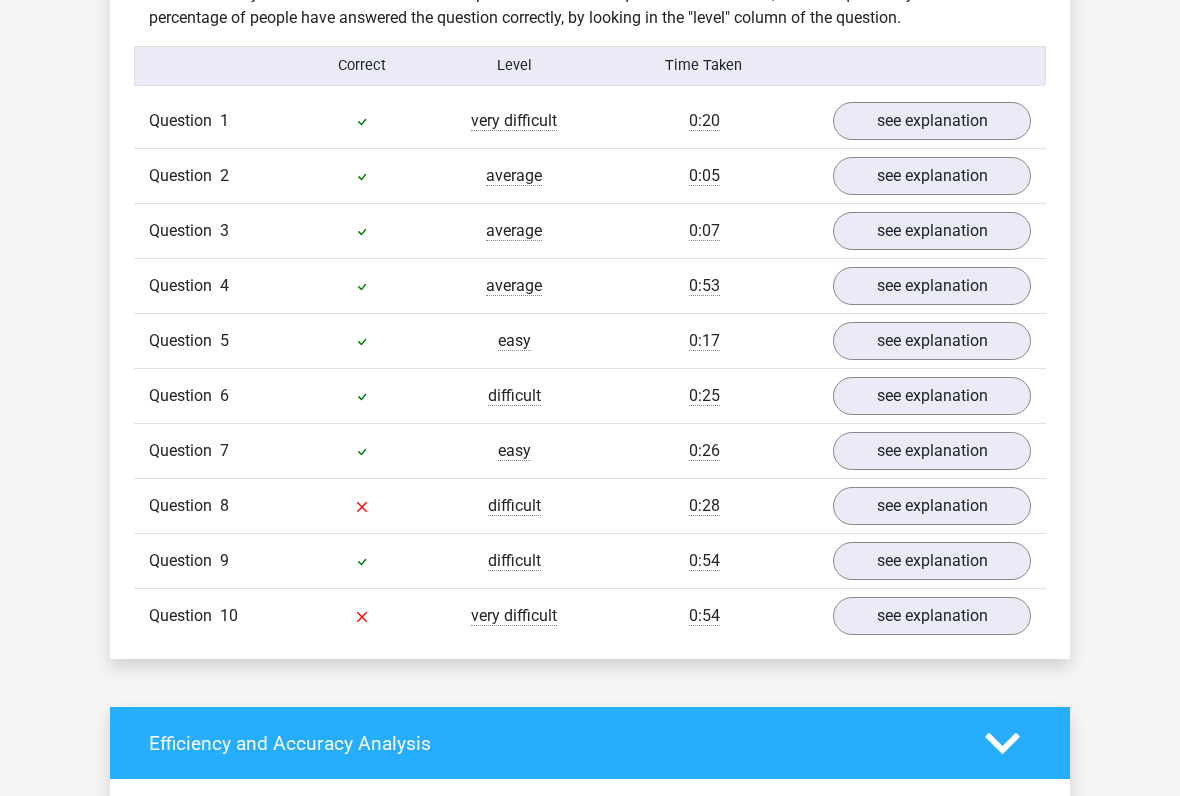 click on "see explanation" at bounding box center [932, 506] 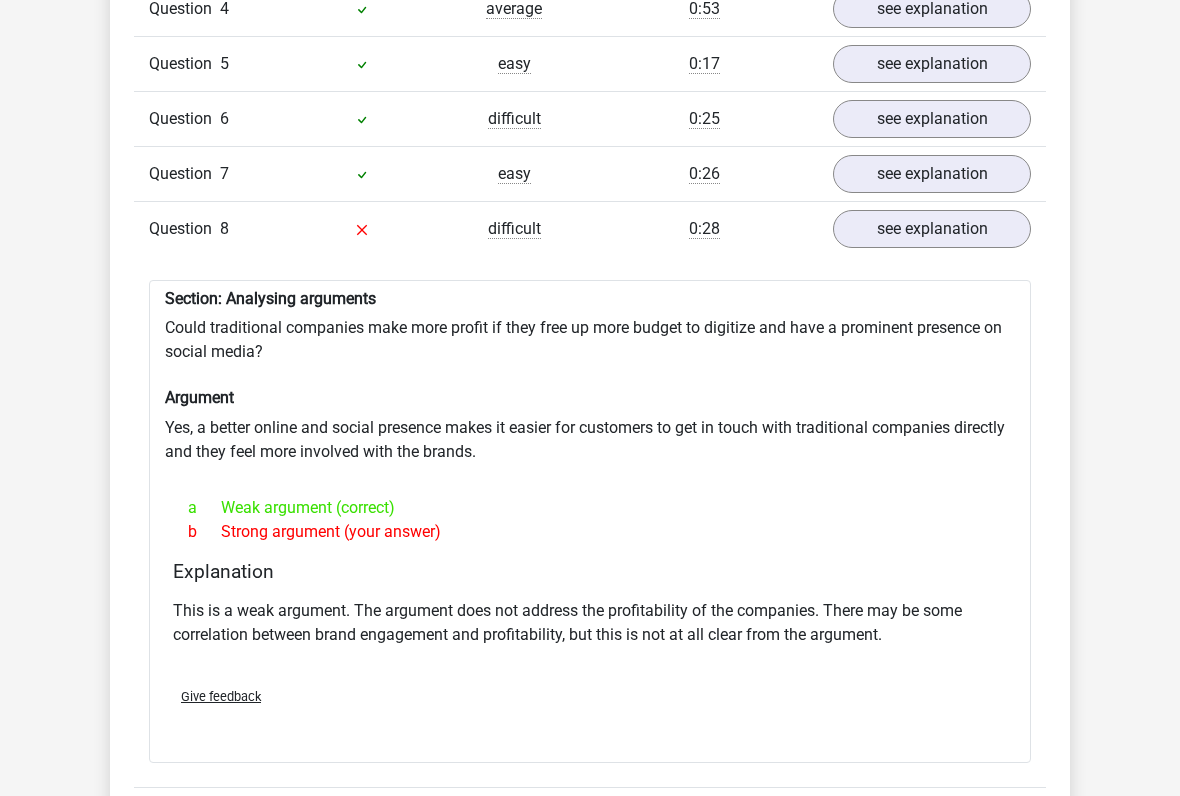 scroll, scrollTop: 1855, scrollLeft: 0, axis: vertical 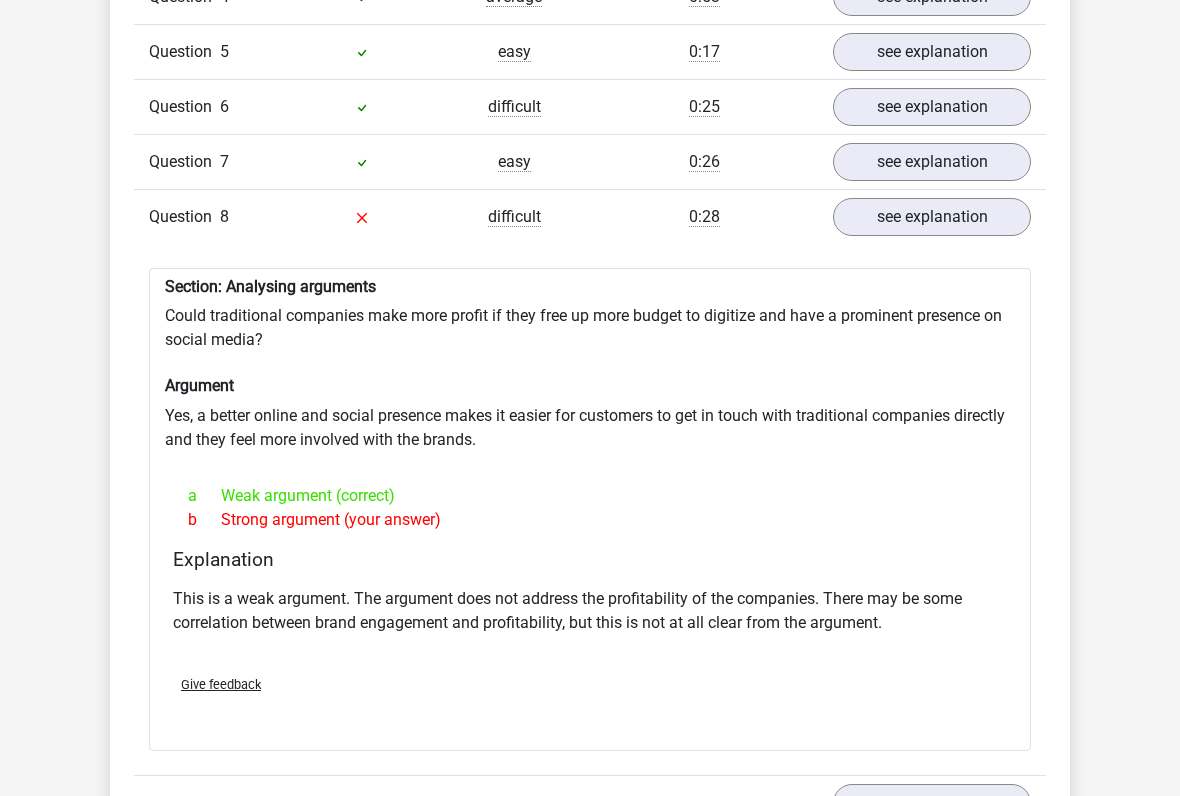 click on "see explanation" at bounding box center [932, 218] 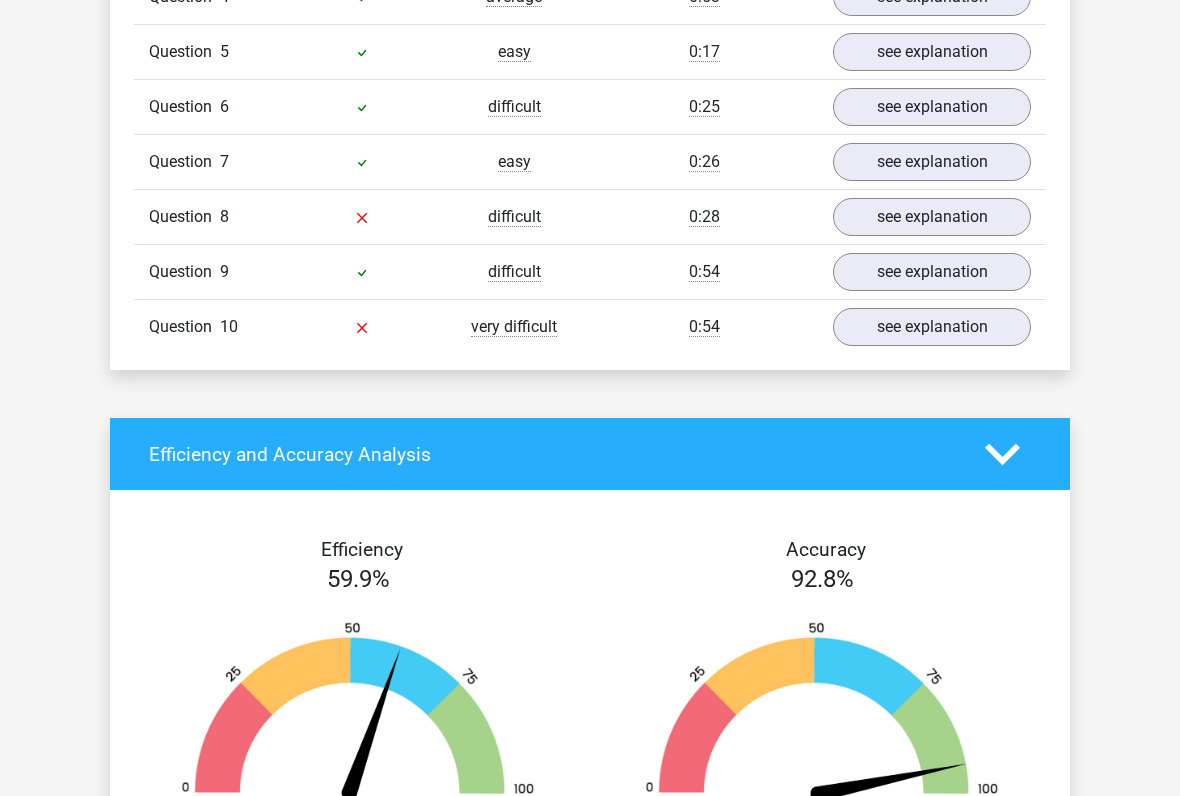 click on "see explanation" at bounding box center (932, 217) 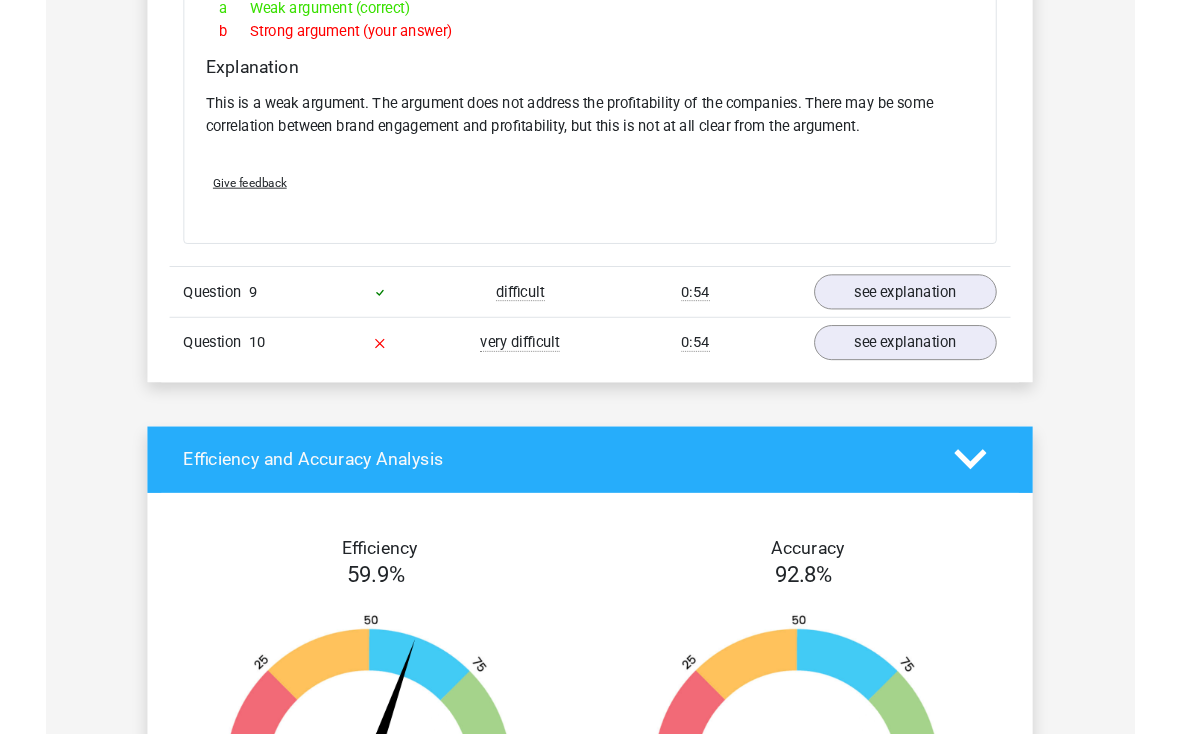 scroll, scrollTop: 2338, scrollLeft: 0, axis: vertical 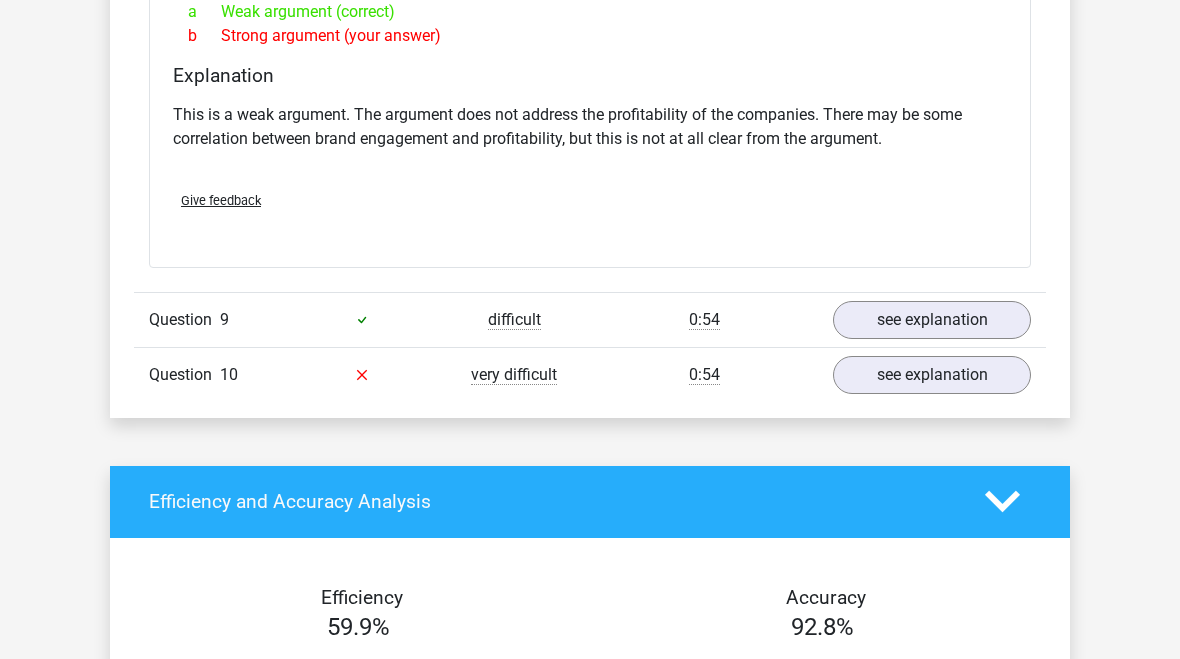 click on "see explanation" at bounding box center [932, 375] 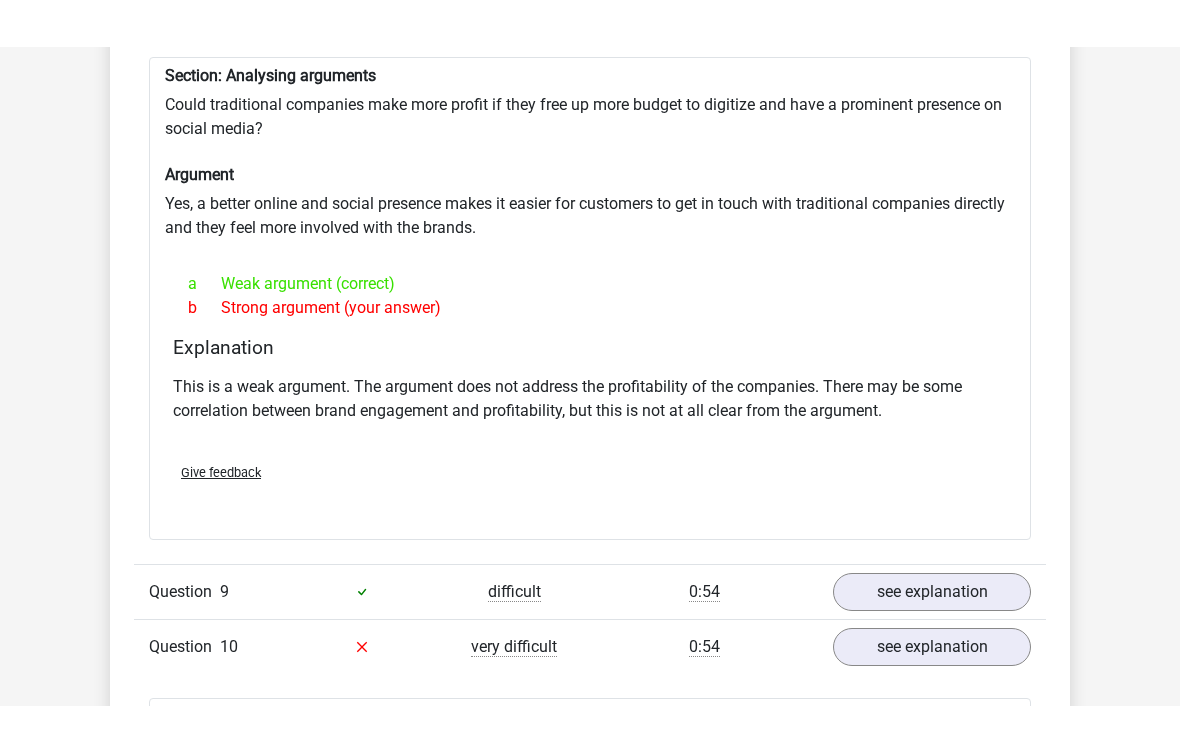 scroll, scrollTop: 2112, scrollLeft: 0, axis: vertical 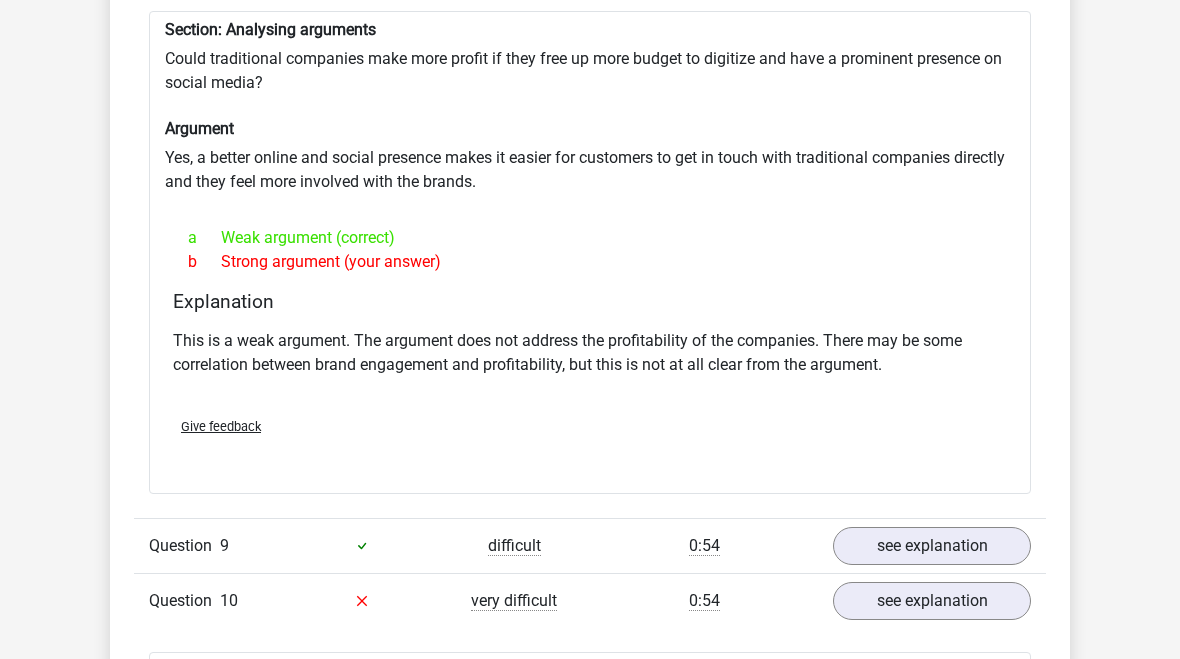 click on "see explanation" at bounding box center [932, 601] 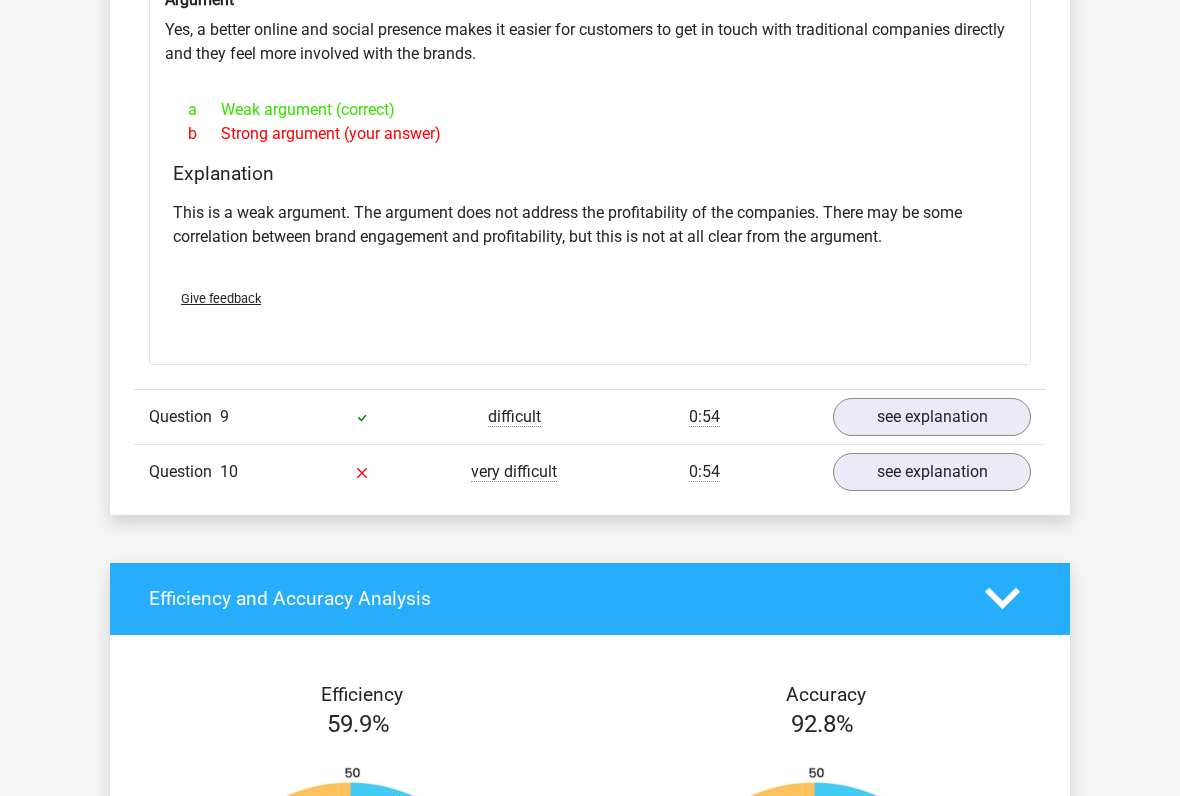 scroll, scrollTop: 2244, scrollLeft: 0, axis: vertical 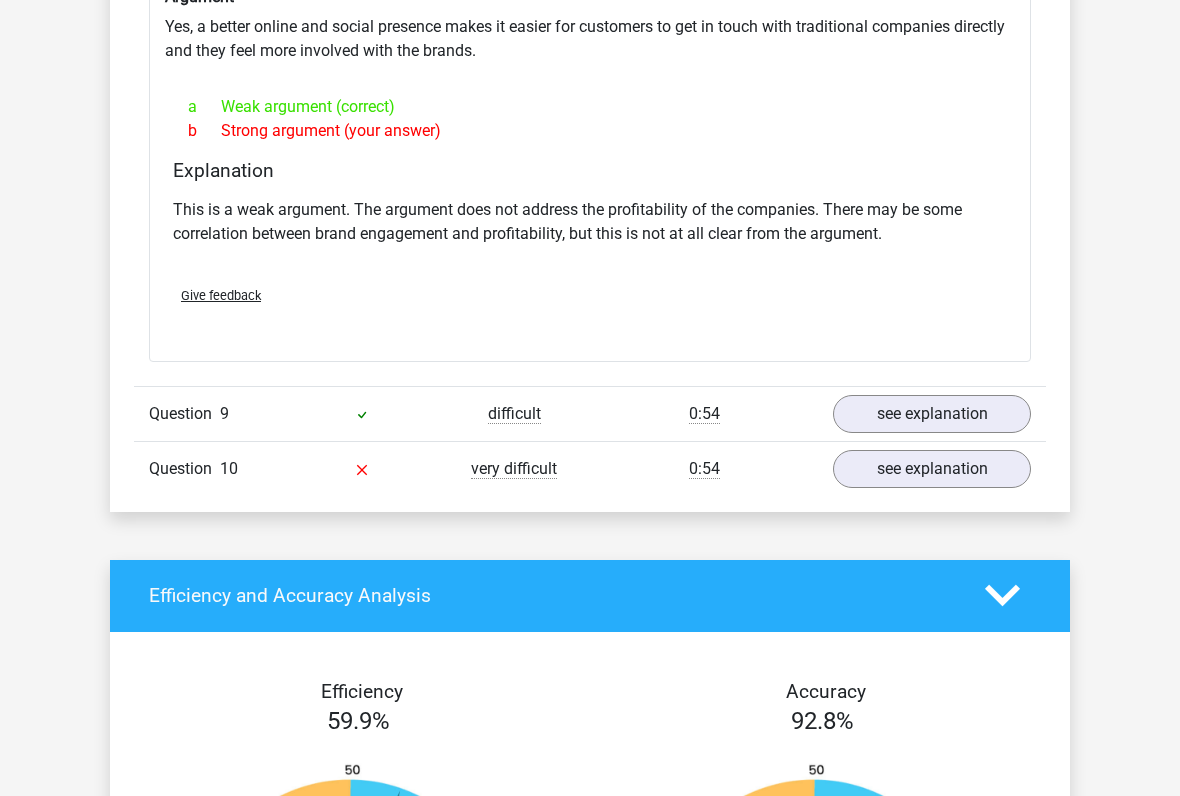 click on "see explanation" at bounding box center (932, 470) 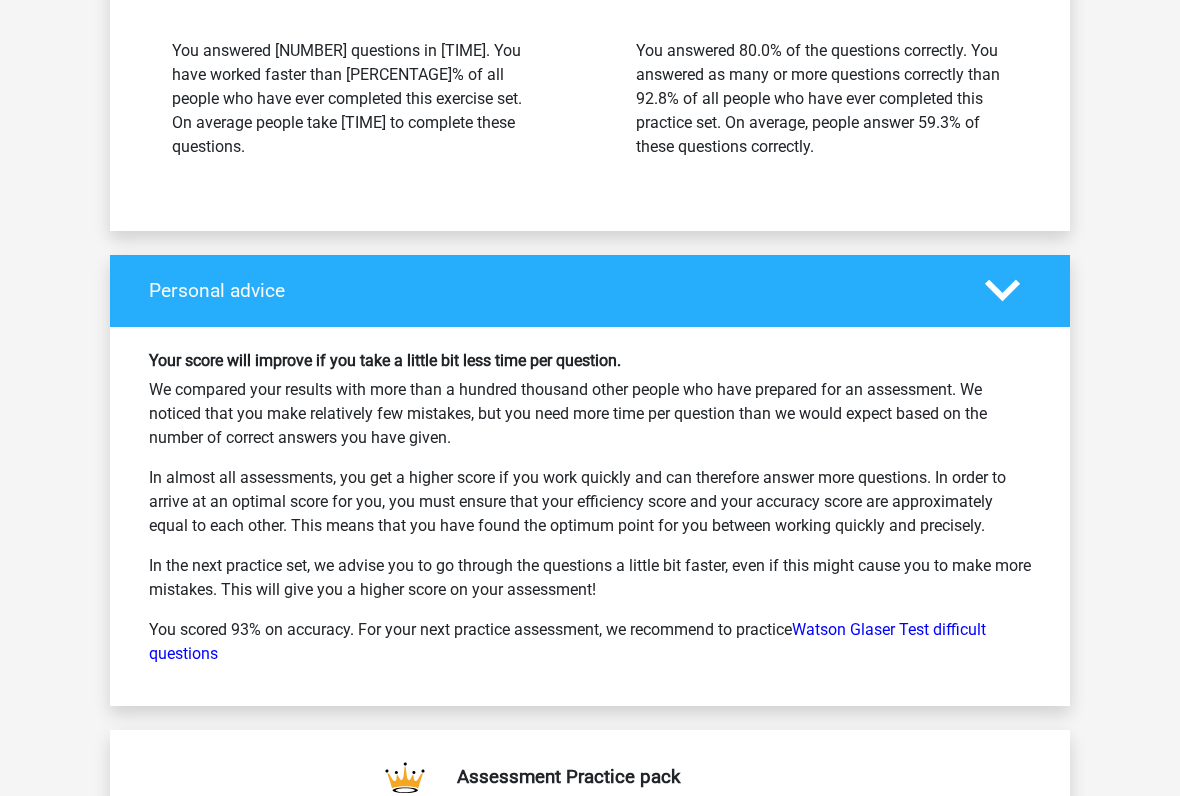 scroll, scrollTop: 4343, scrollLeft: 0, axis: vertical 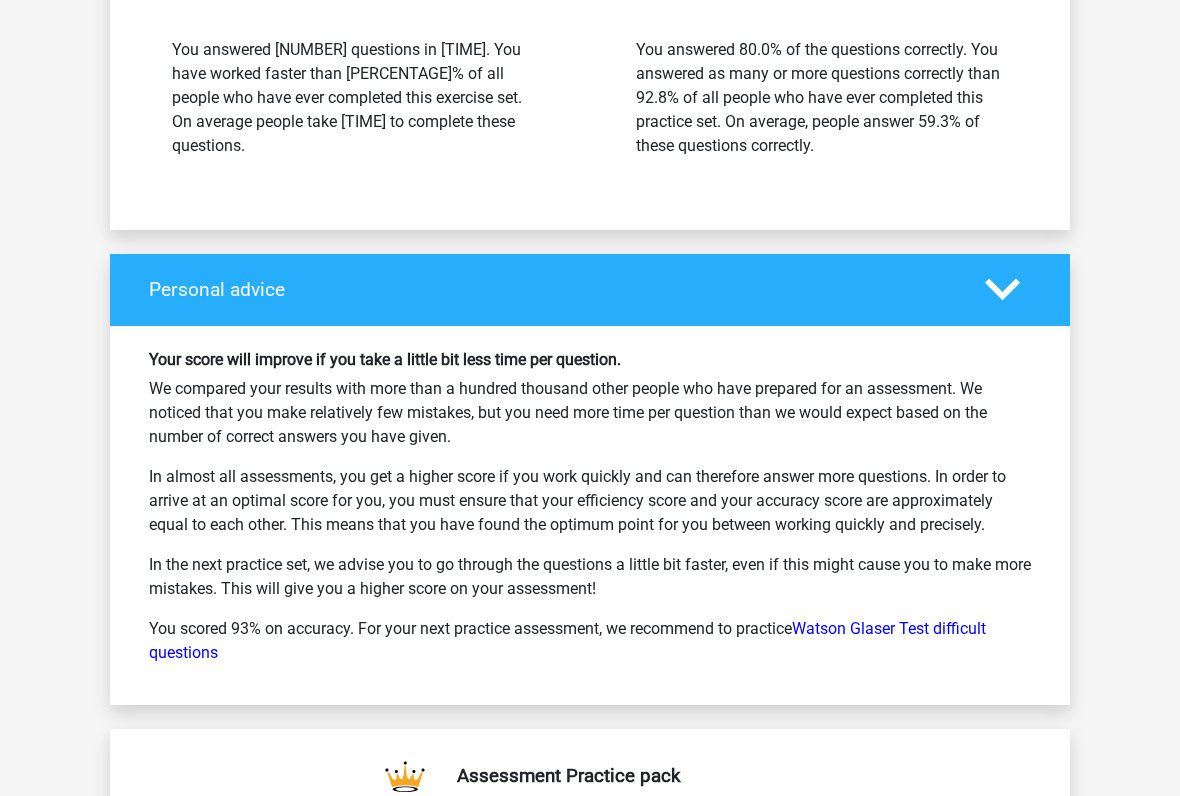 click on "Watson Glaser Test difficult questions" at bounding box center (567, 641) 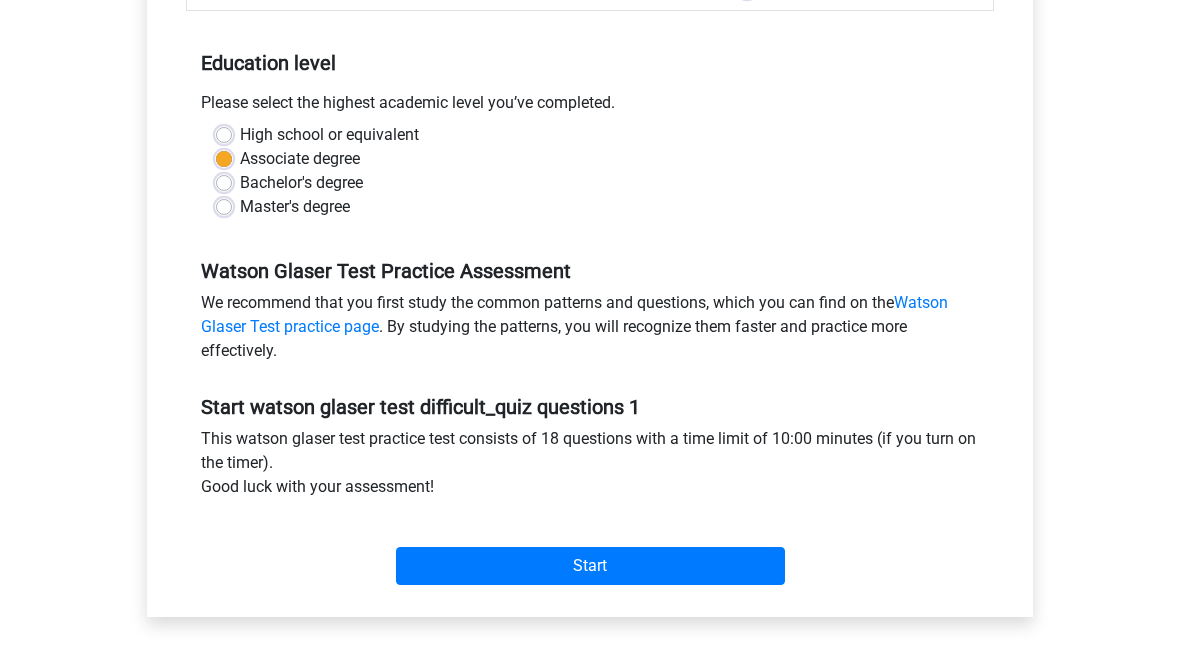 scroll, scrollTop: 318, scrollLeft: 0, axis: vertical 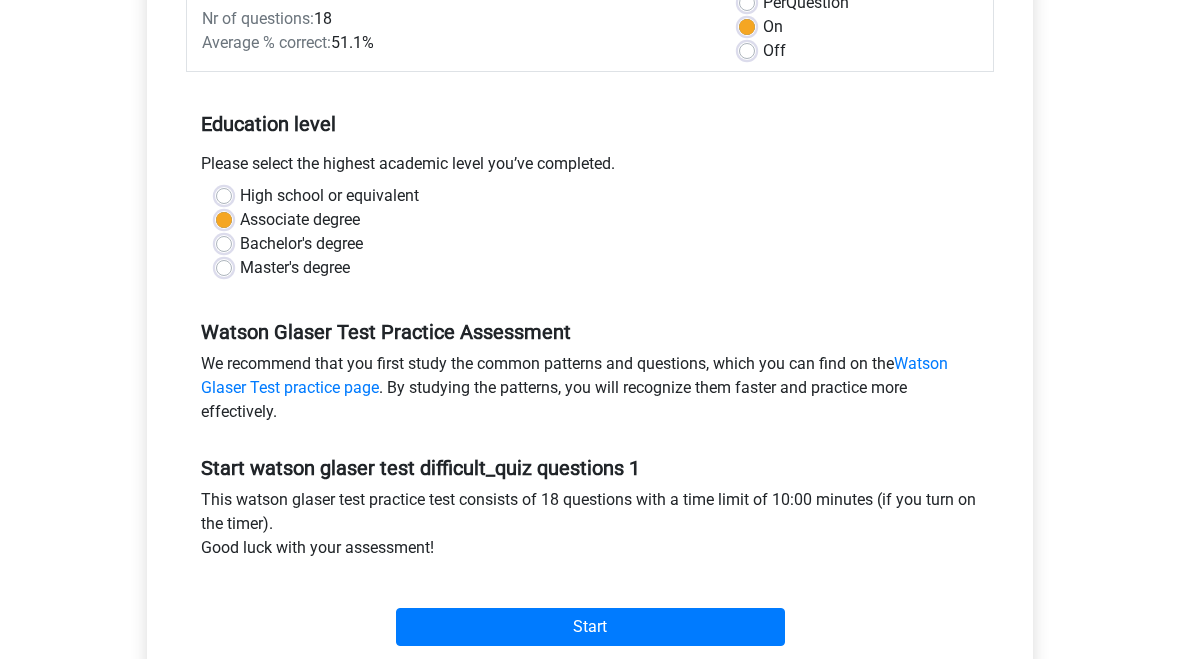 click on "Start" at bounding box center (590, 627) 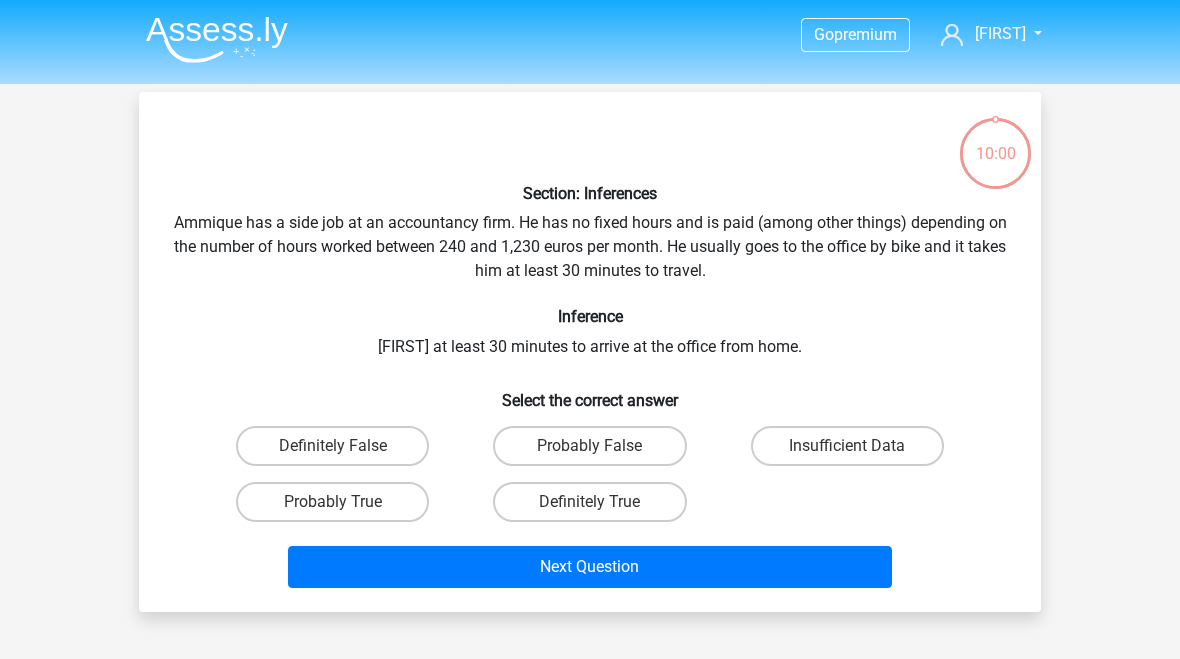 scroll, scrollTop: 0, scrollLeft: 0, axis: both 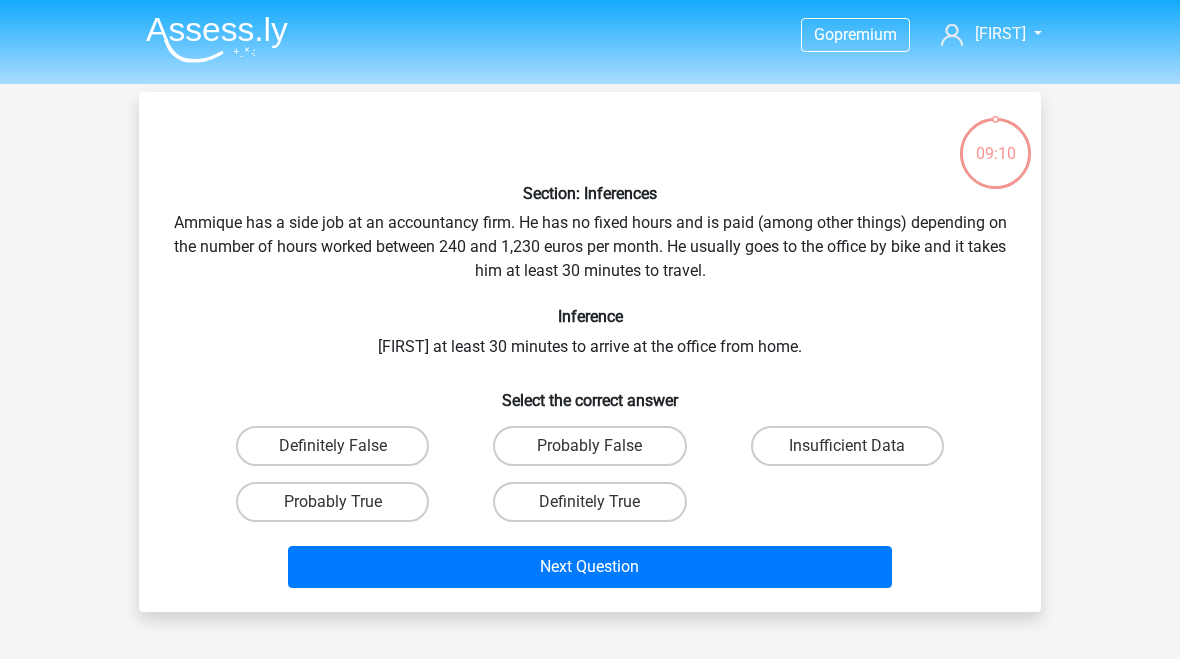 click on "Insufficient Data" at bounding box center [853, 452] 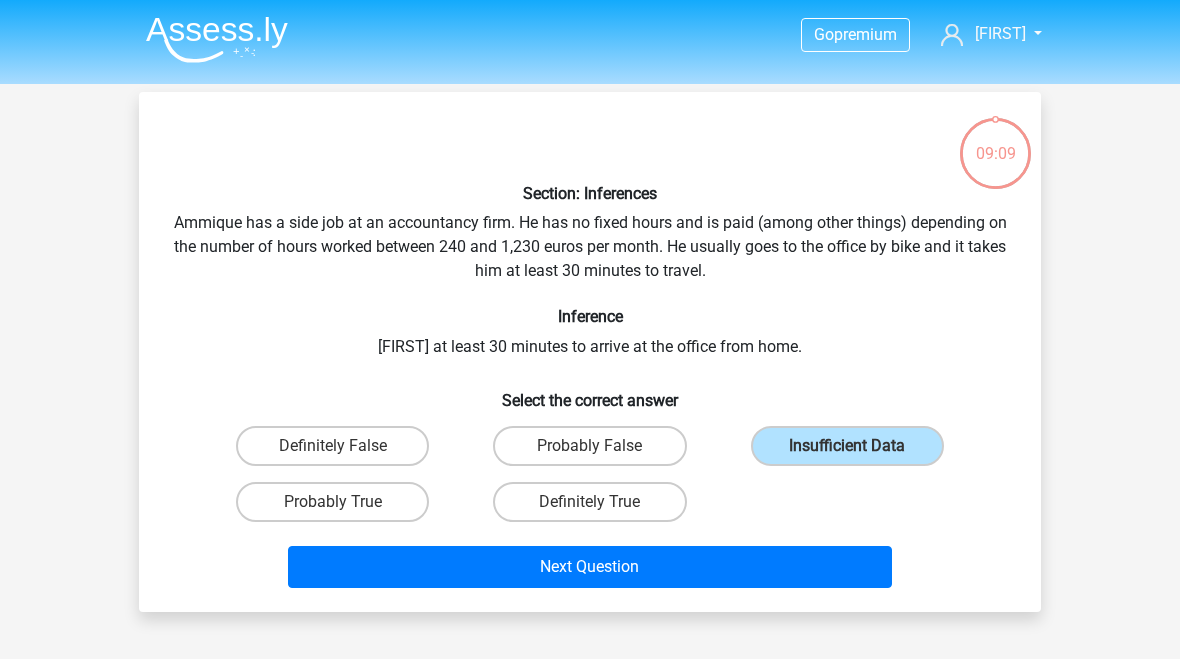click on "Next Question" at bounding box center (590, 567) 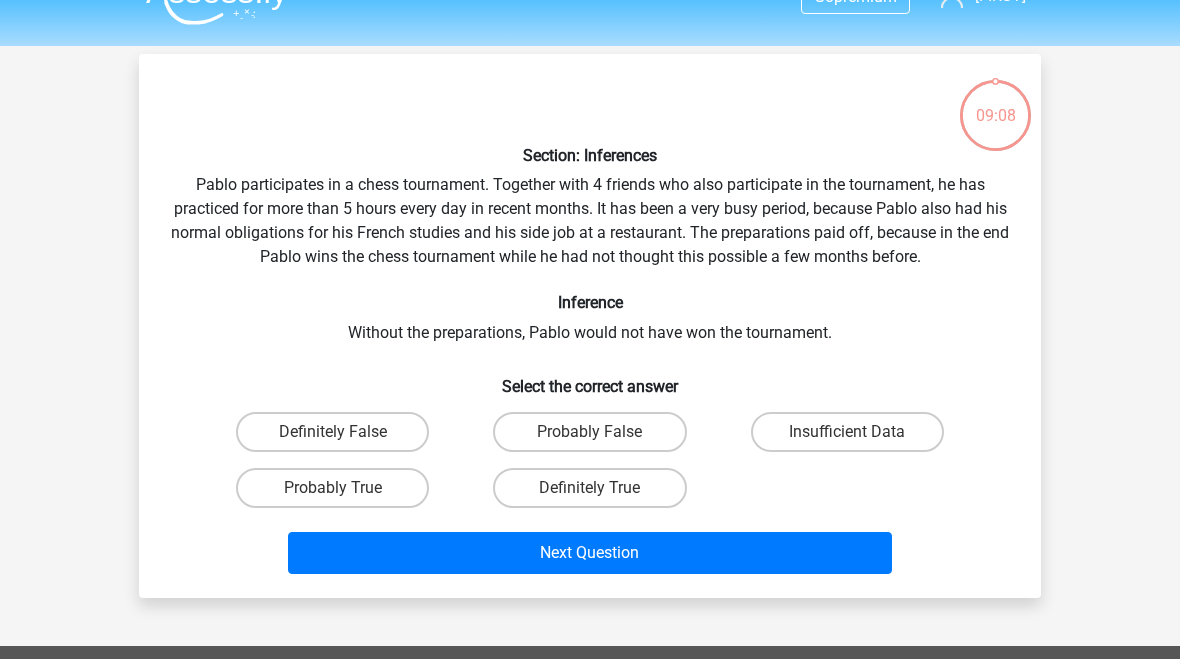 scroll, scrollTop: 92, scrollLeft: 0, axis: vertical 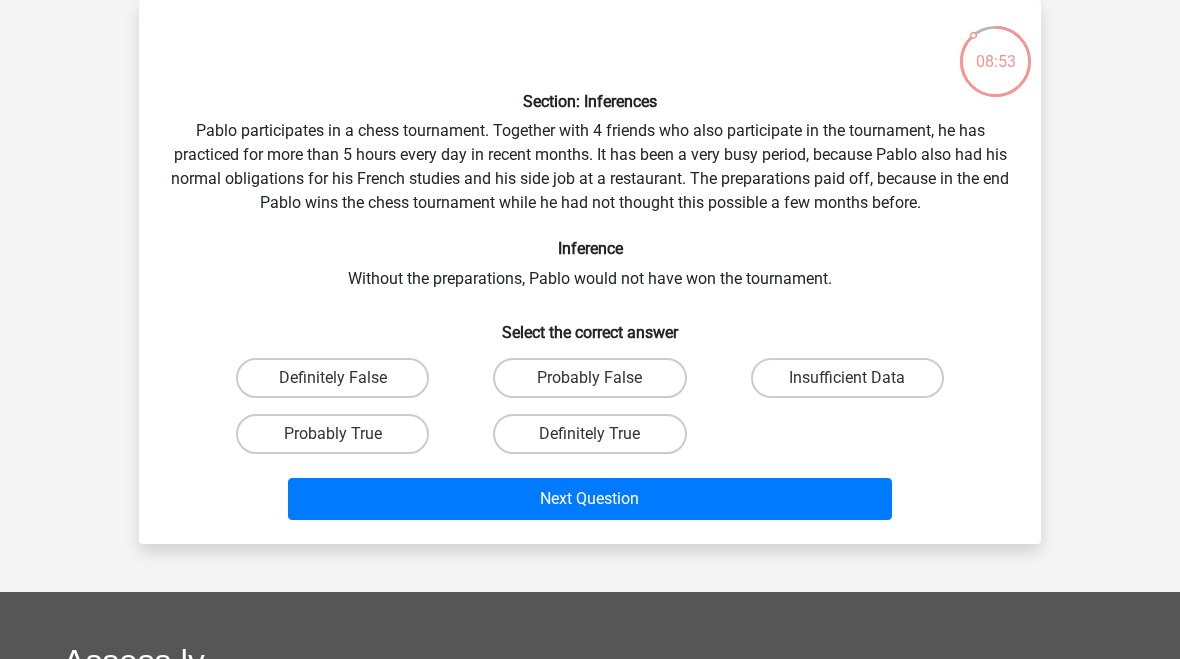 click on "Probably True" at bounding box center (339, 440) 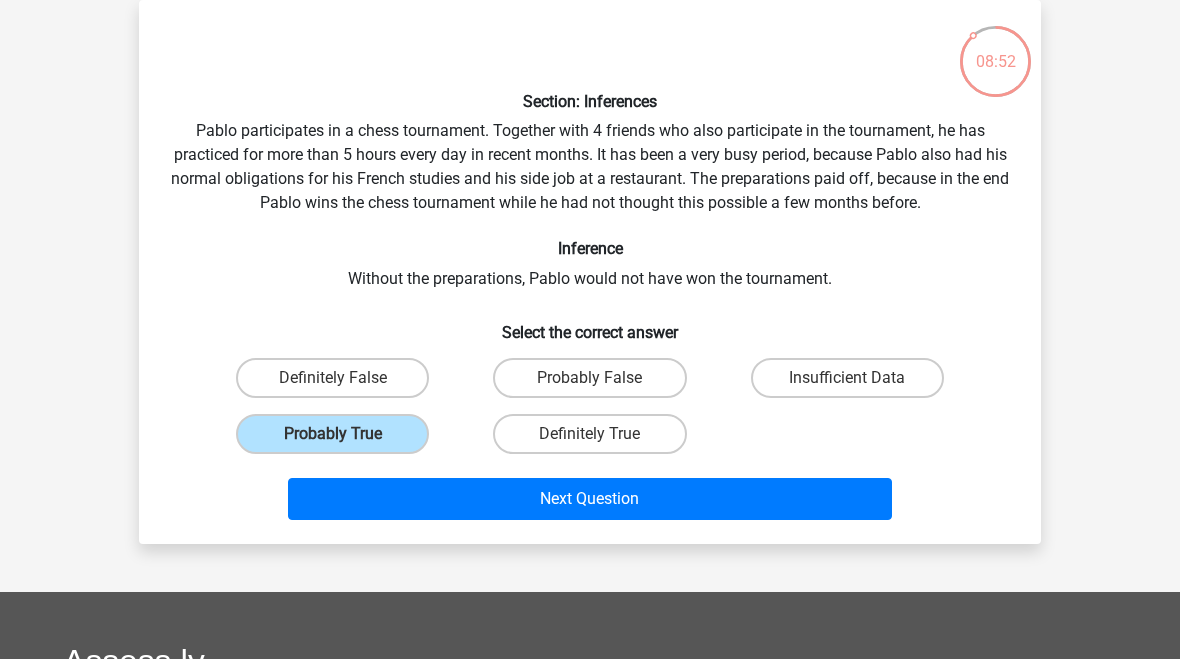 click on "Next Question" at bounding box center [590, 499] 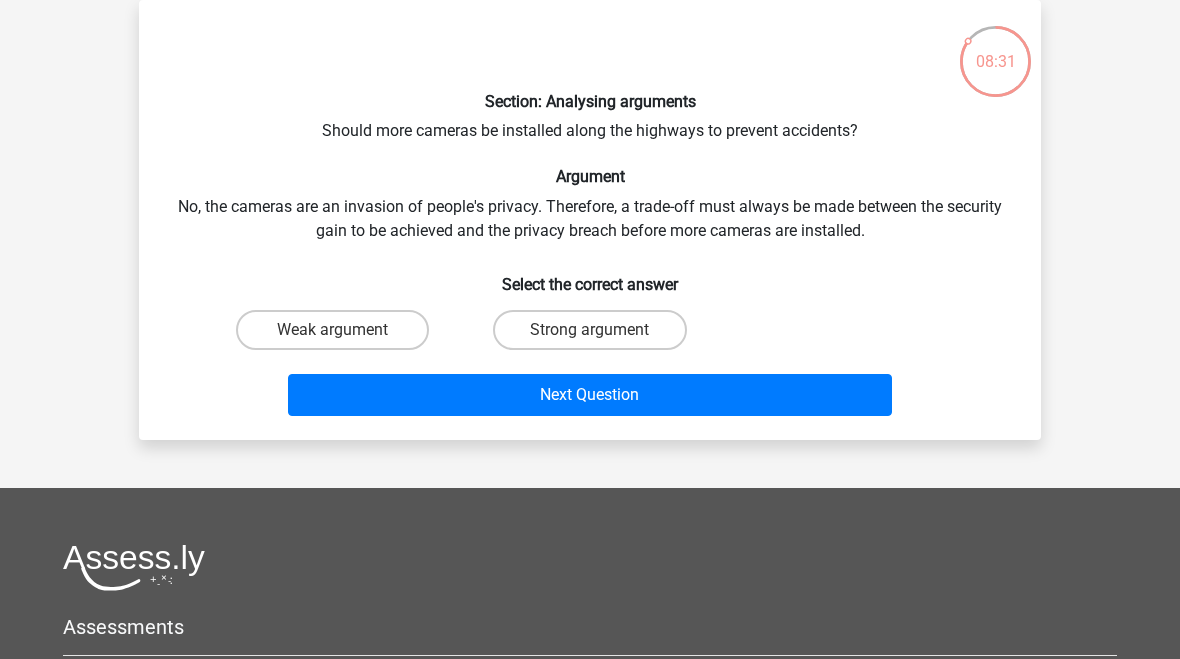 click on "Weak argument" at bounding box center [332, 330] 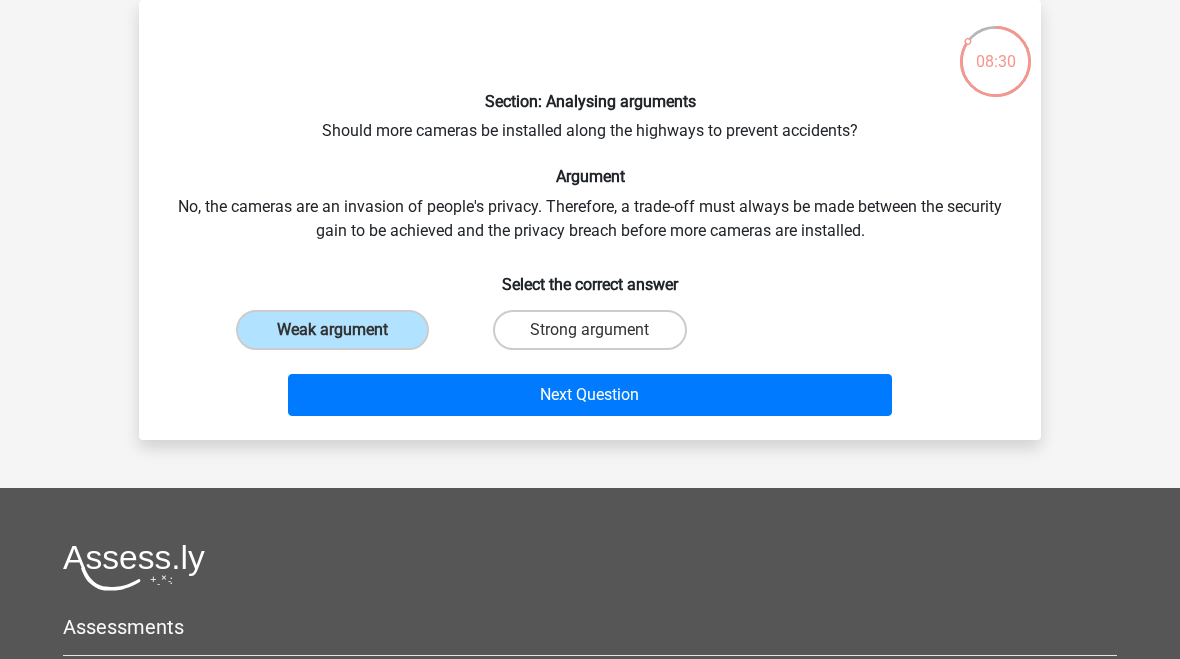 click on "Next Question" at bounding box center (590, 395) 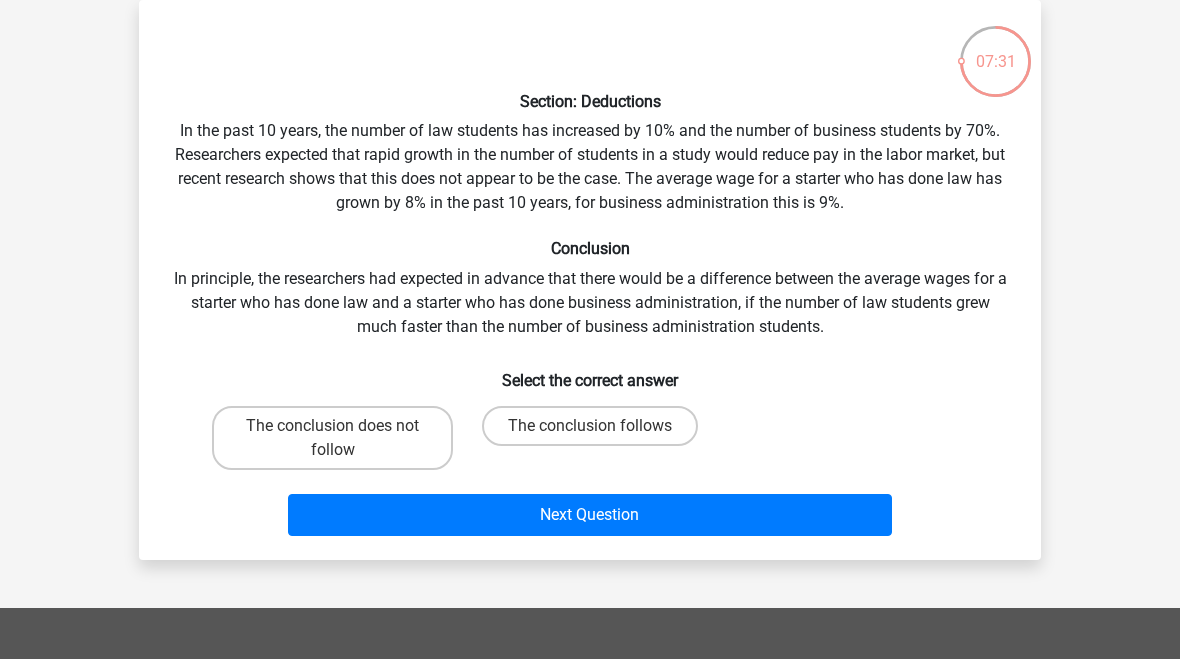 click on "The conclusion does not follow" at bounding box center (332, 438) 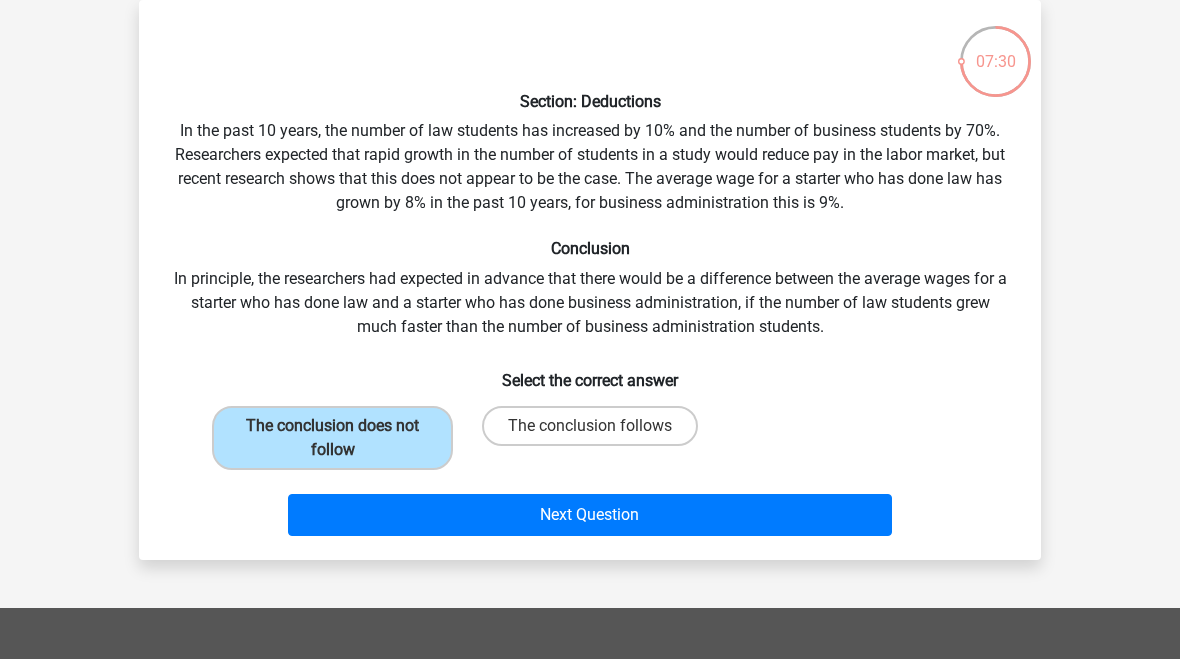 click on "Next Question" at bounding box center [590, 515] 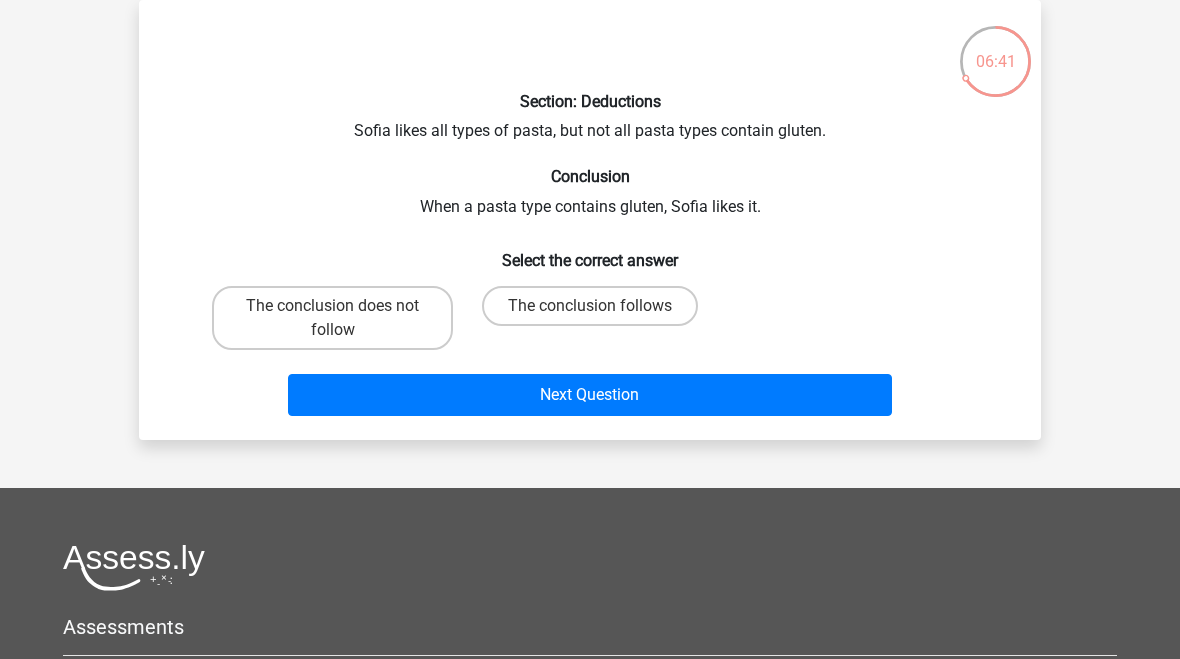 click on "The conclusion does not follow" at bounding box center (332, 318) 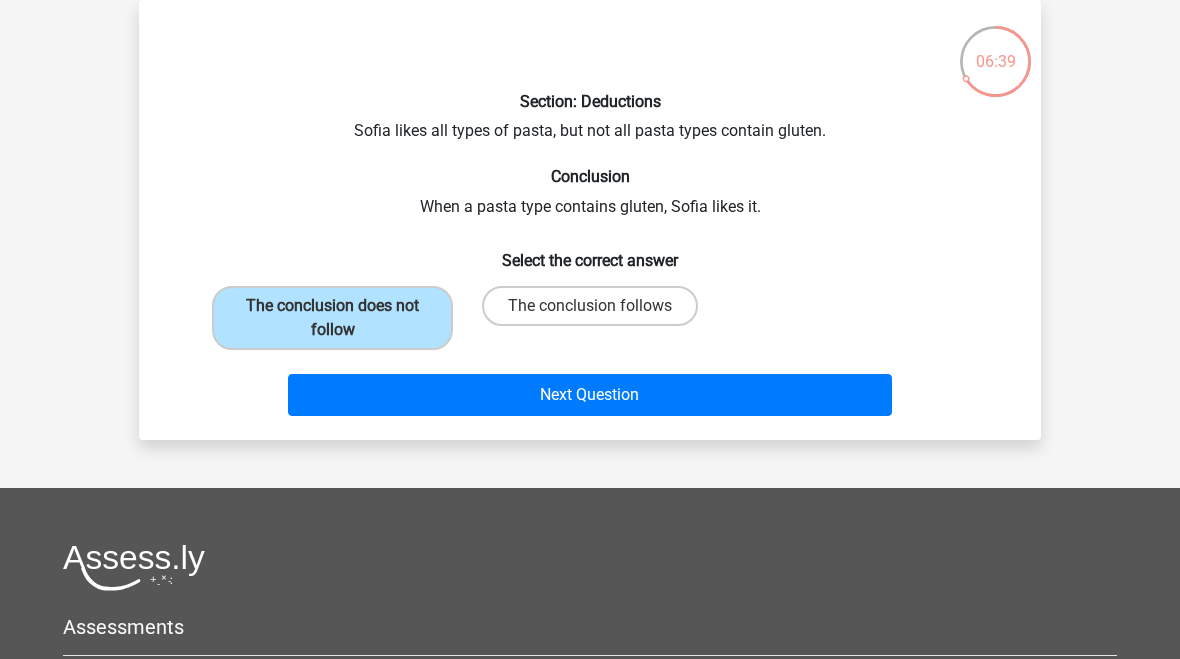 click on "Next Question" at bounding box center (590, 395) 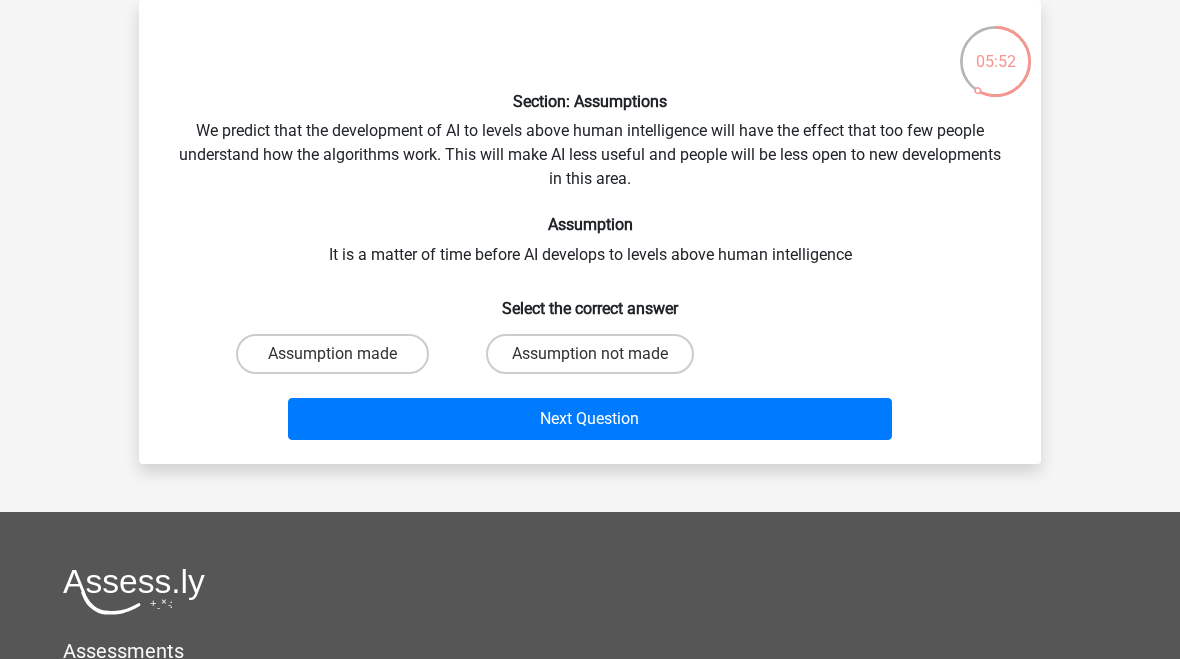 click on "Assumption not made" at bounding box center (590, 354) 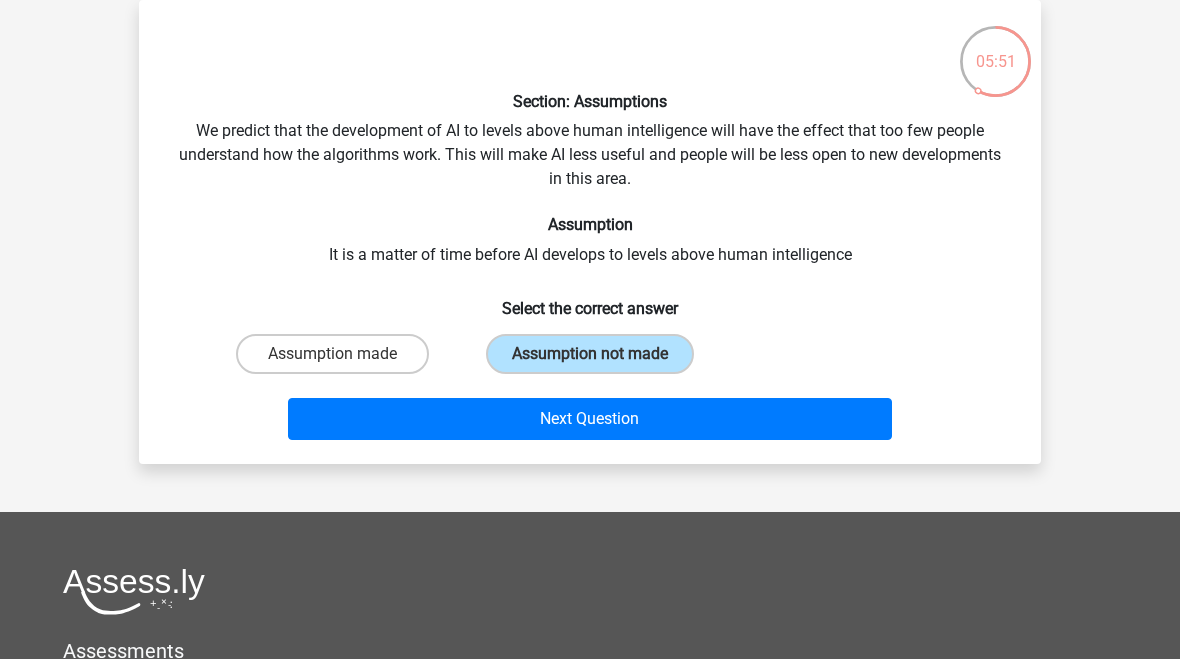 click on "Next Question" at bounding box center [590, 419] 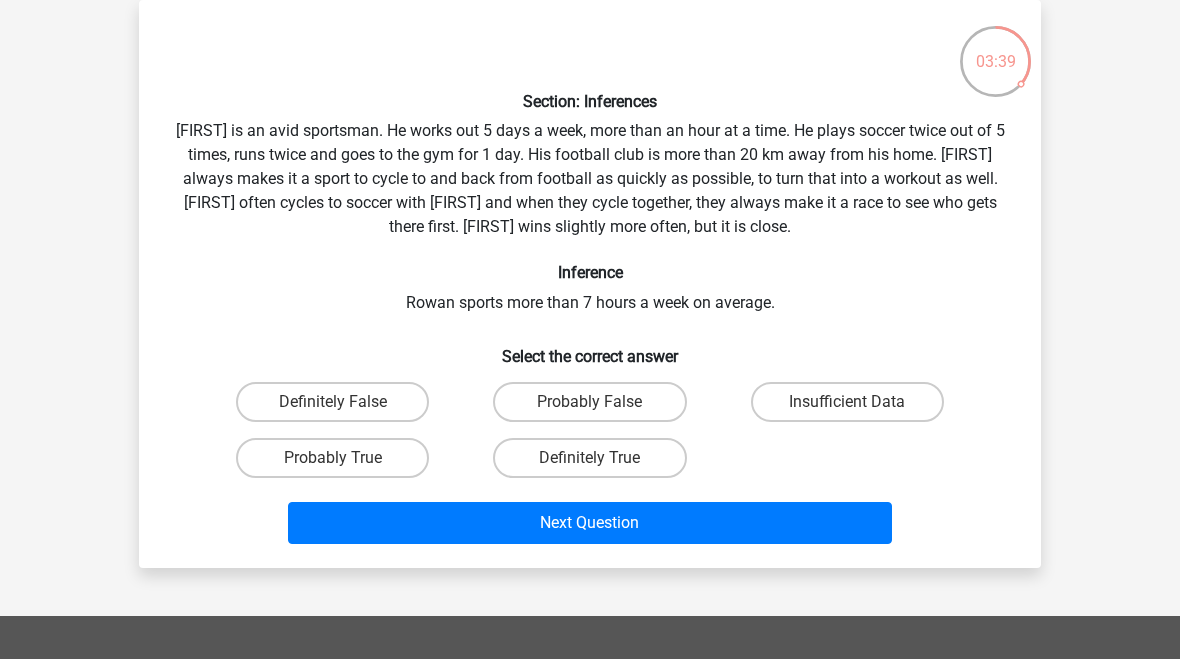 click on "Insufficient Data" at bounding box center [847, 402] 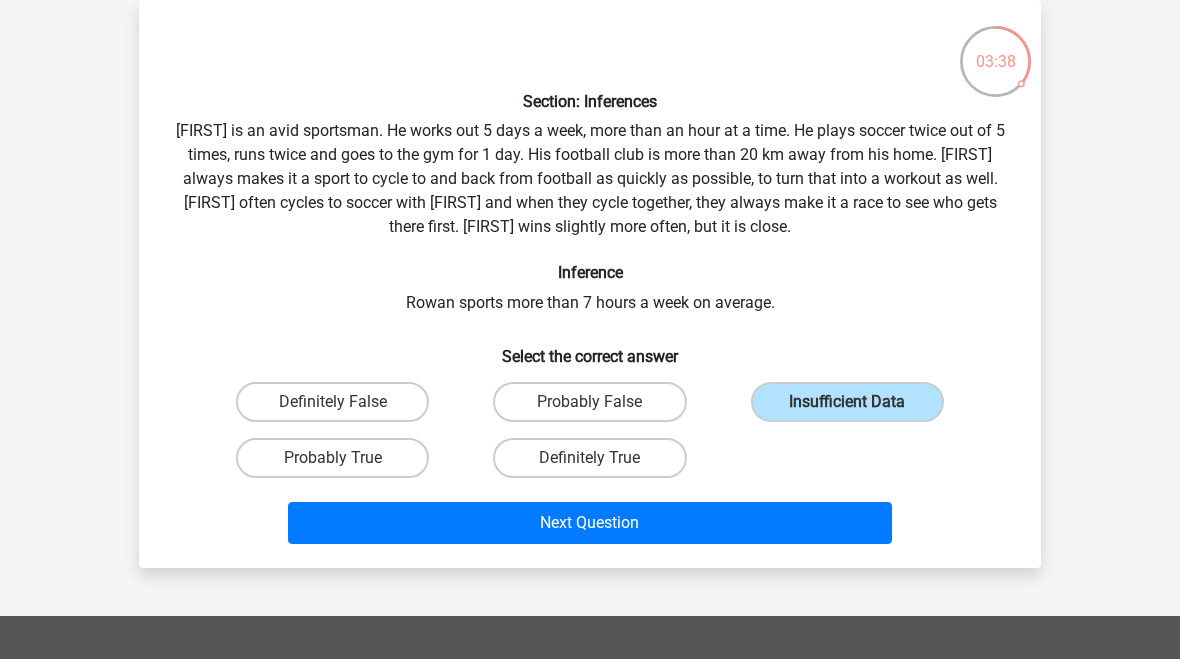 click on "Next Question" at bounding box center (590, 523) 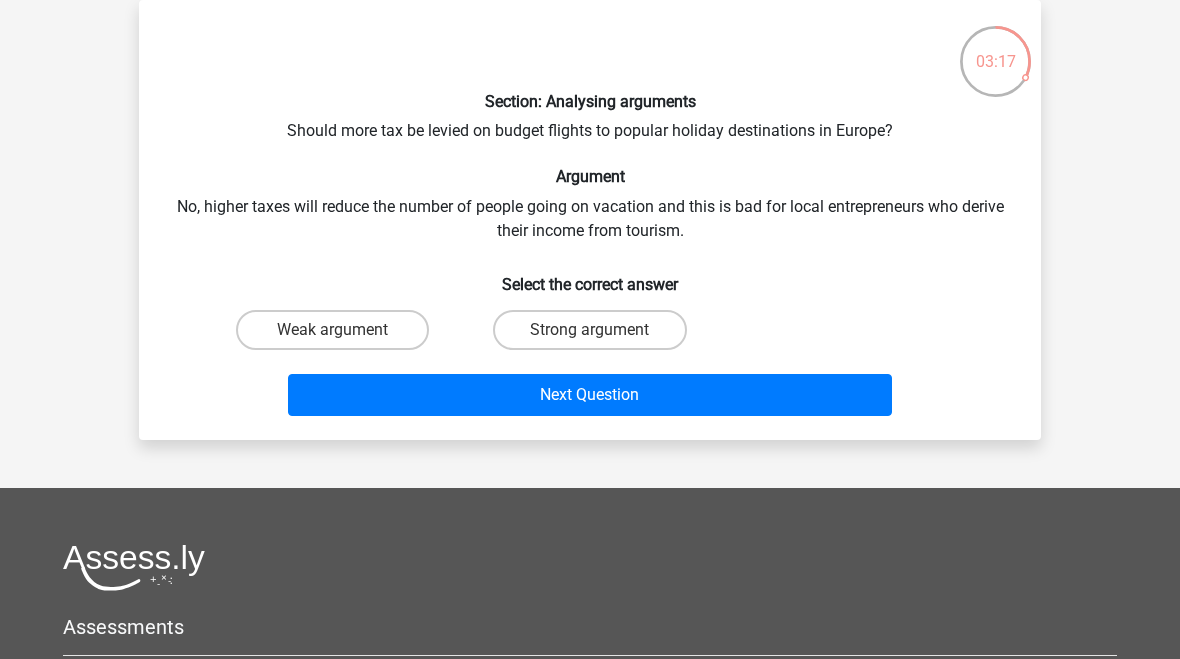 click on "Weak argument" at bounding box center (332, 330) 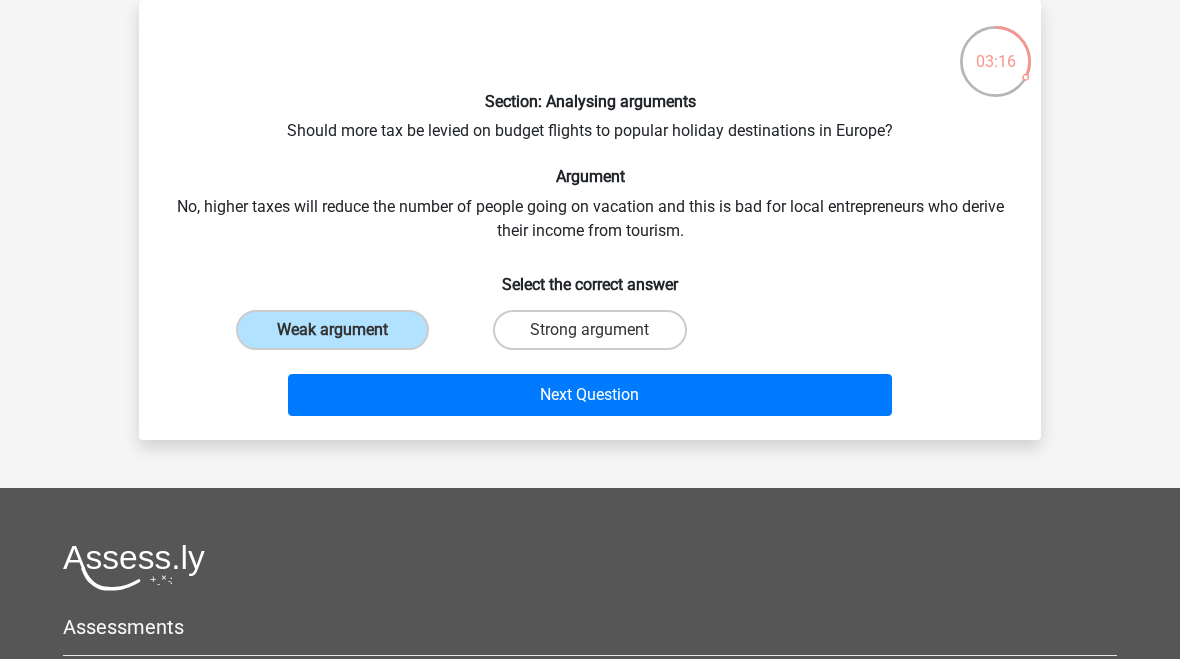 click on "Next Question" at bounding box center [590, 395] 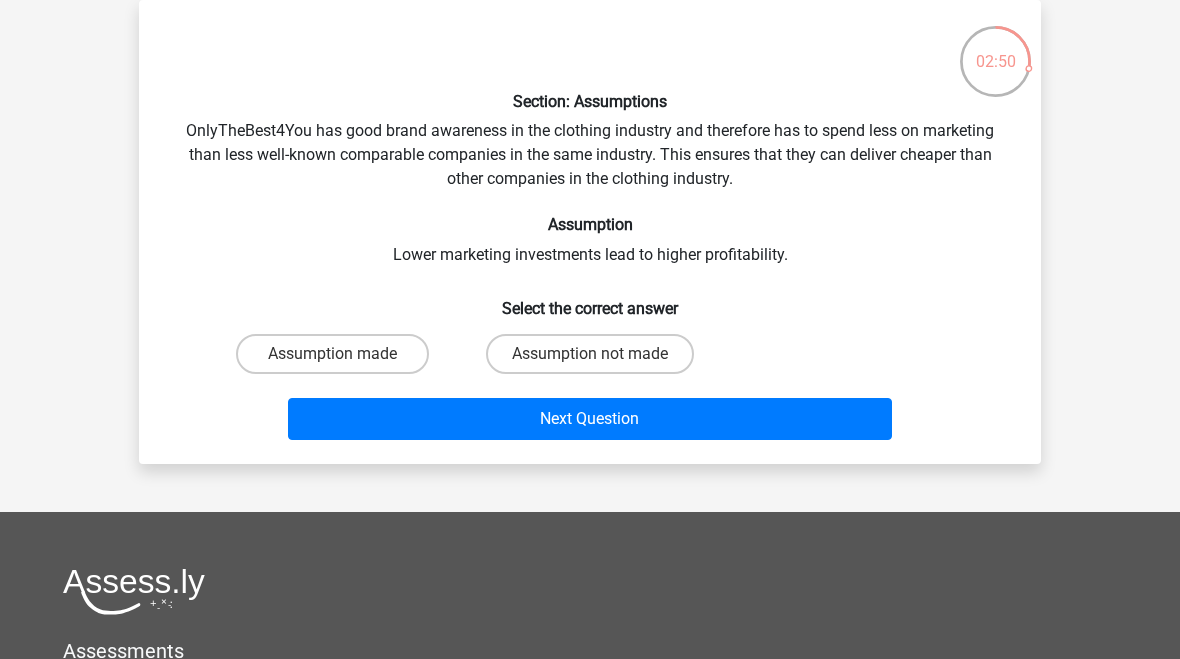 click on "Assumption not made" at bounding box center [590, 354] 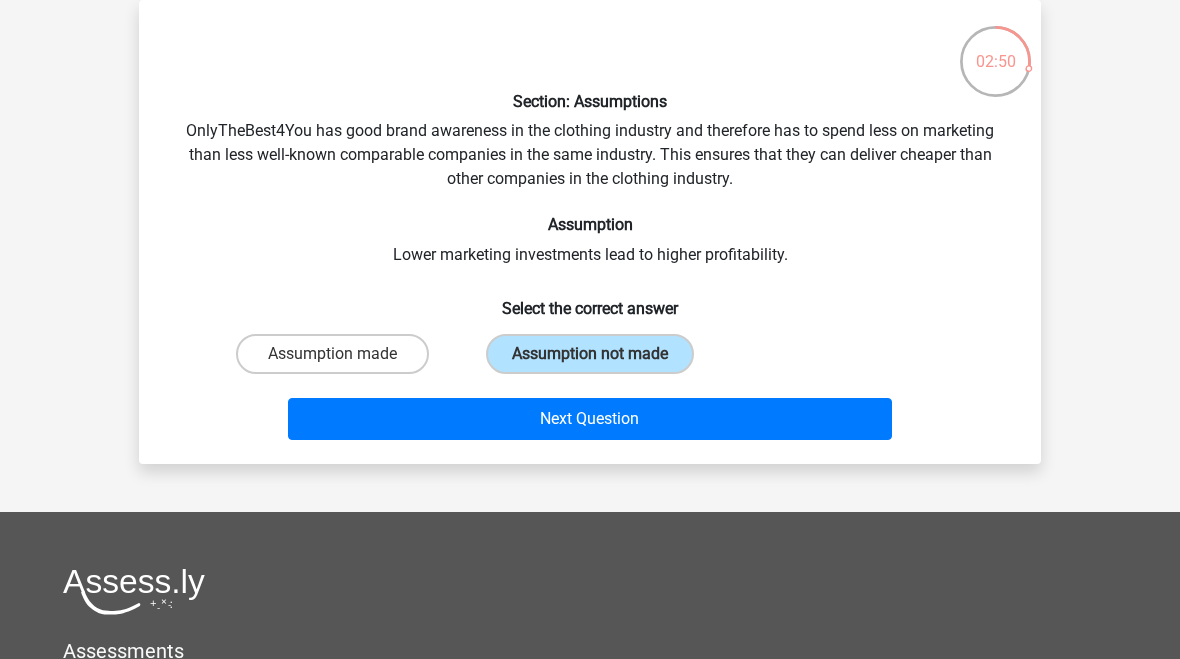 click on "Next Question" at bounding box center (590, 419) 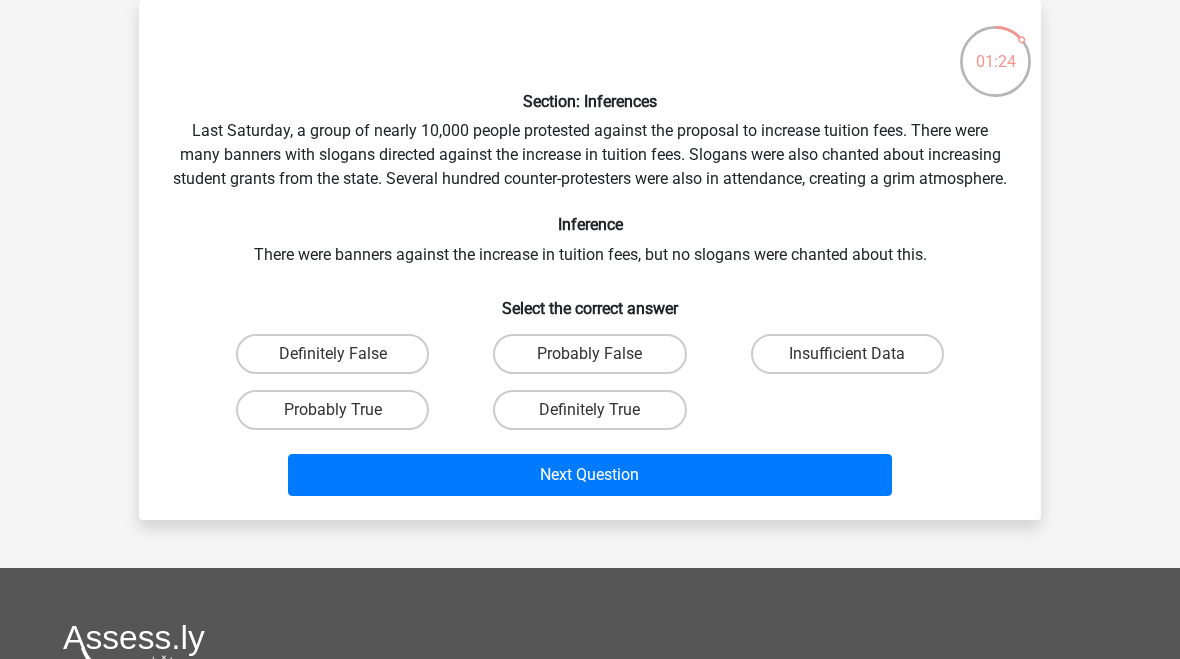 click on "Probably True" at bounding box center [339, 416] 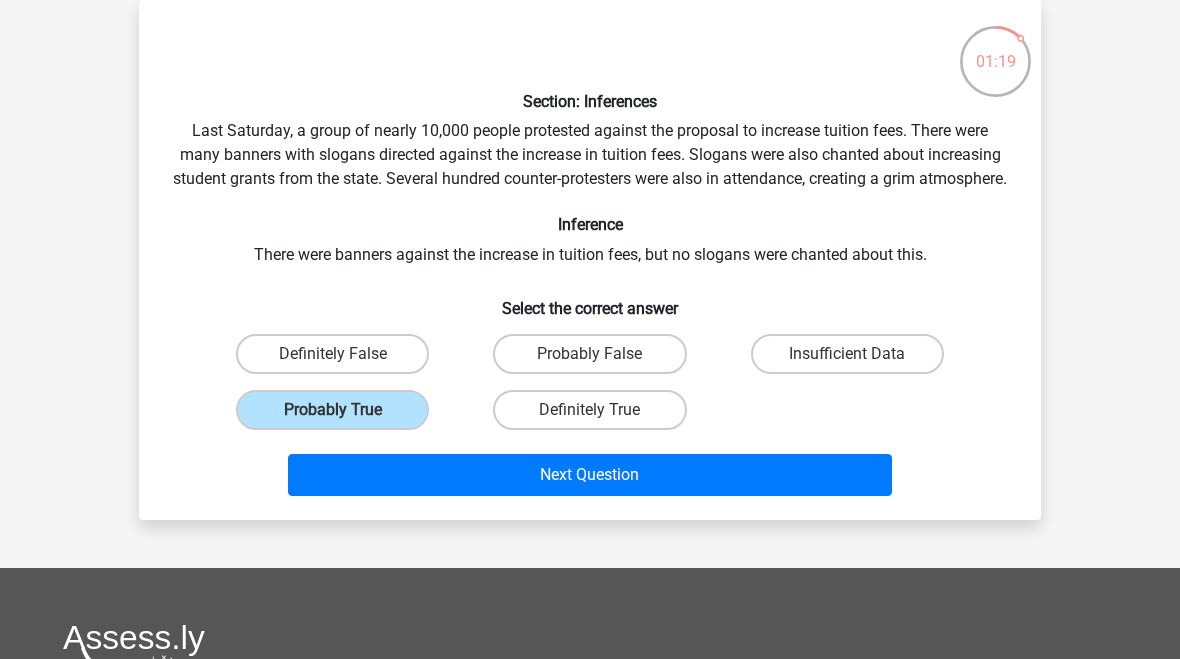 click on "Next Question" at bounding box center [590, 475] 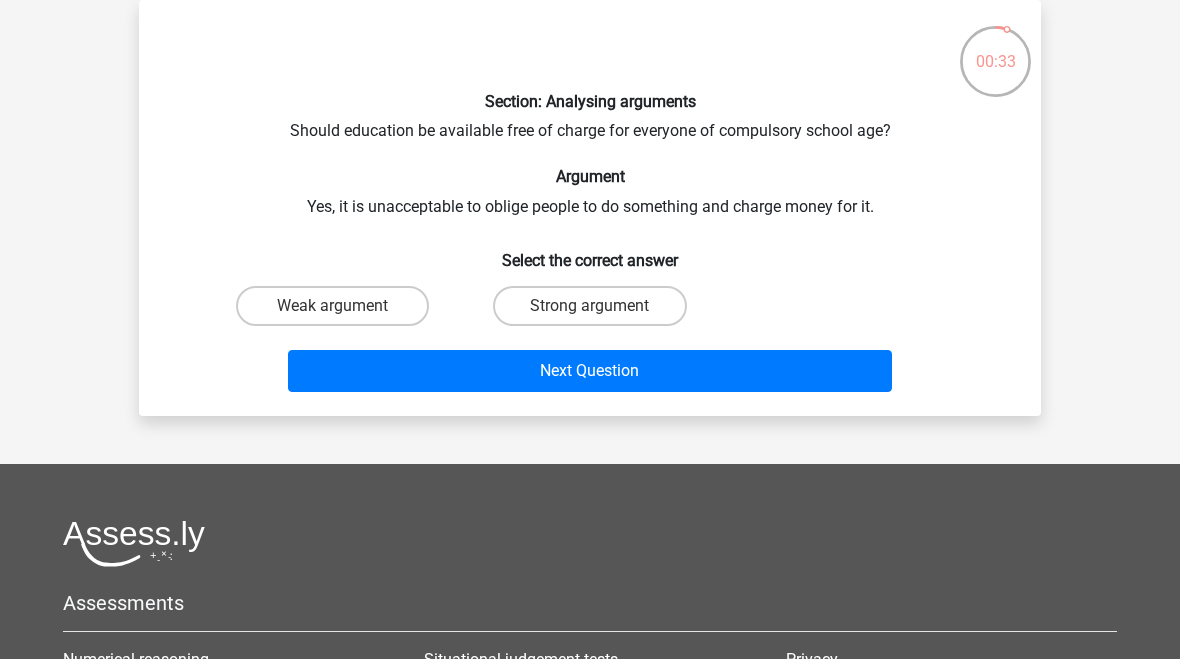 click on "Weak argument" at bounding box center [332, 306] 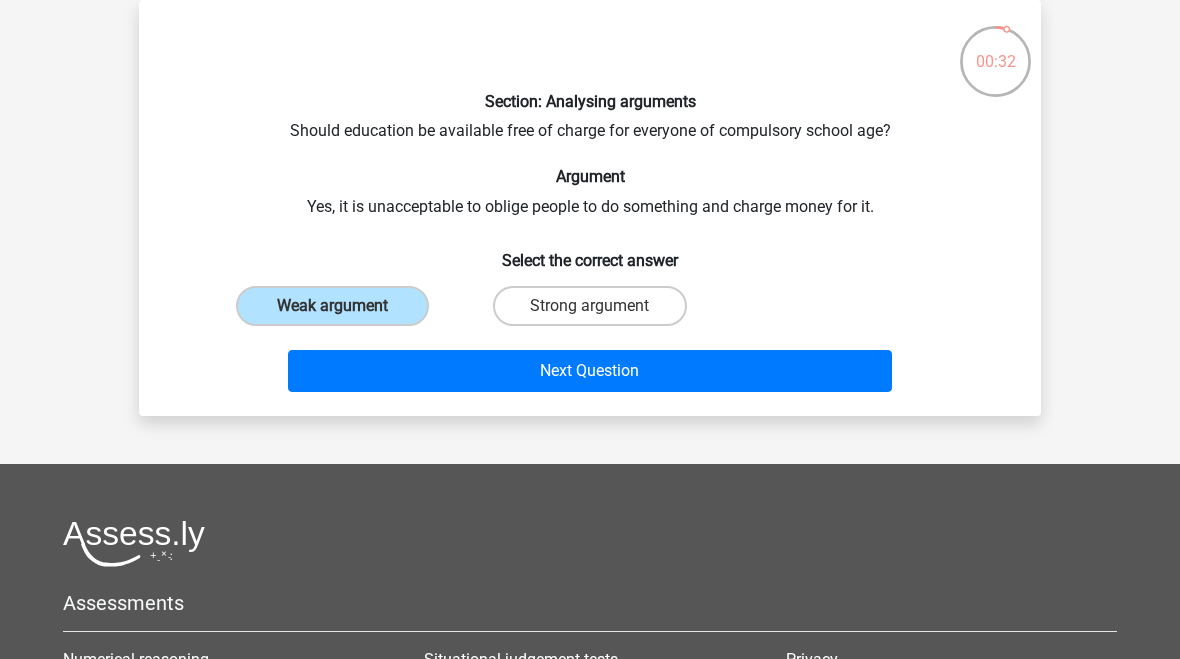 click on "Next Question" at bounding box center (590, 371) 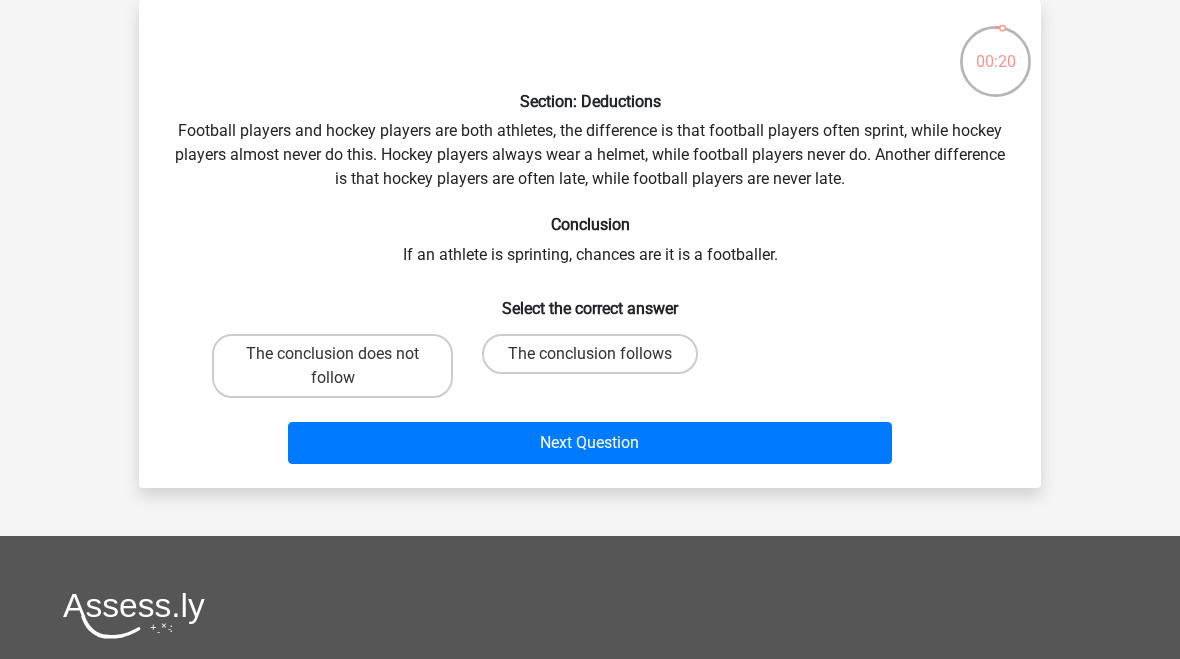 click on "The conclusion does not follow" at bounding box center [332, 366] 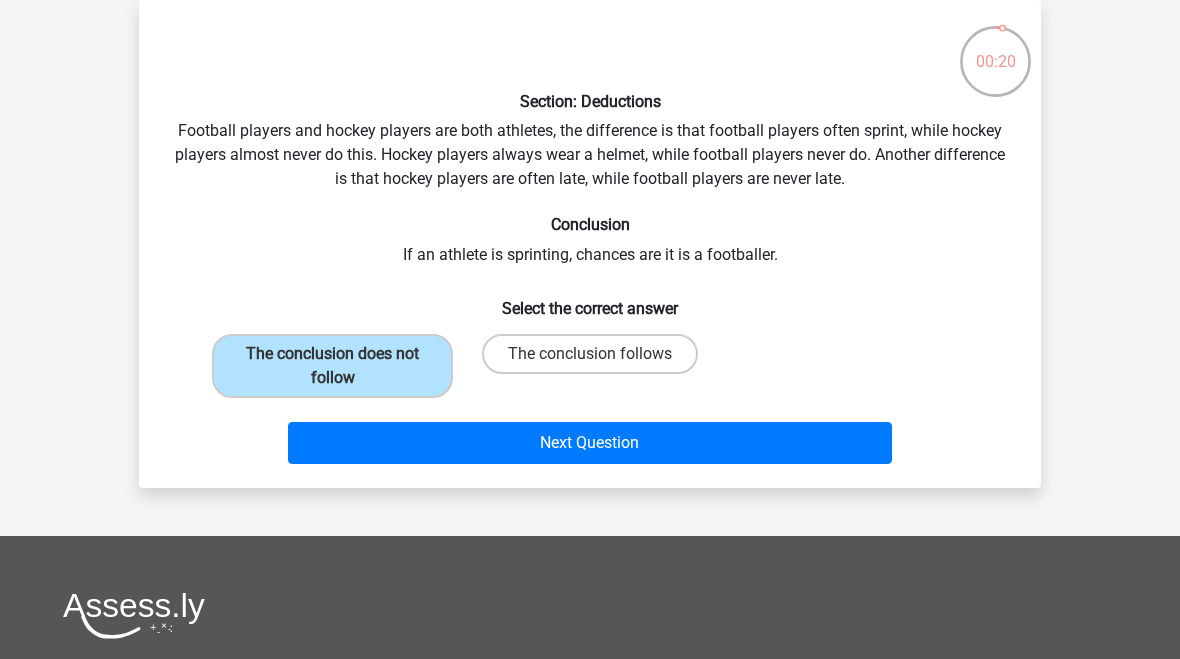 click on "Next Question" at bounding box center (590, 443) 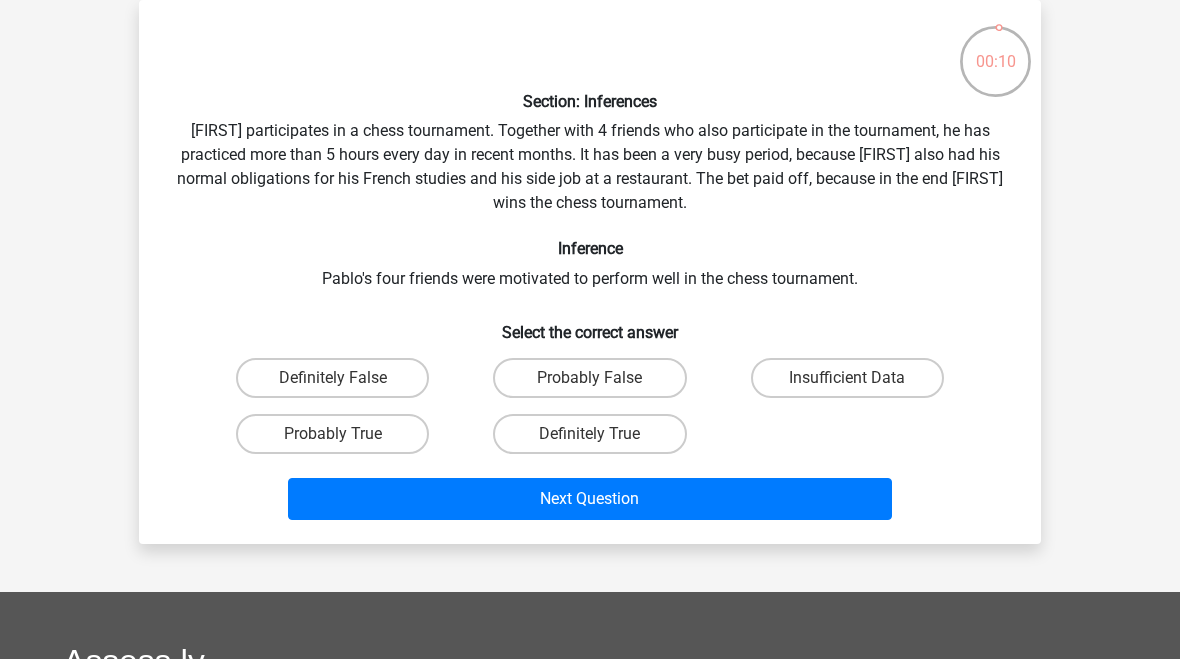 click on "Probably True" at bounding box center [339, 440] 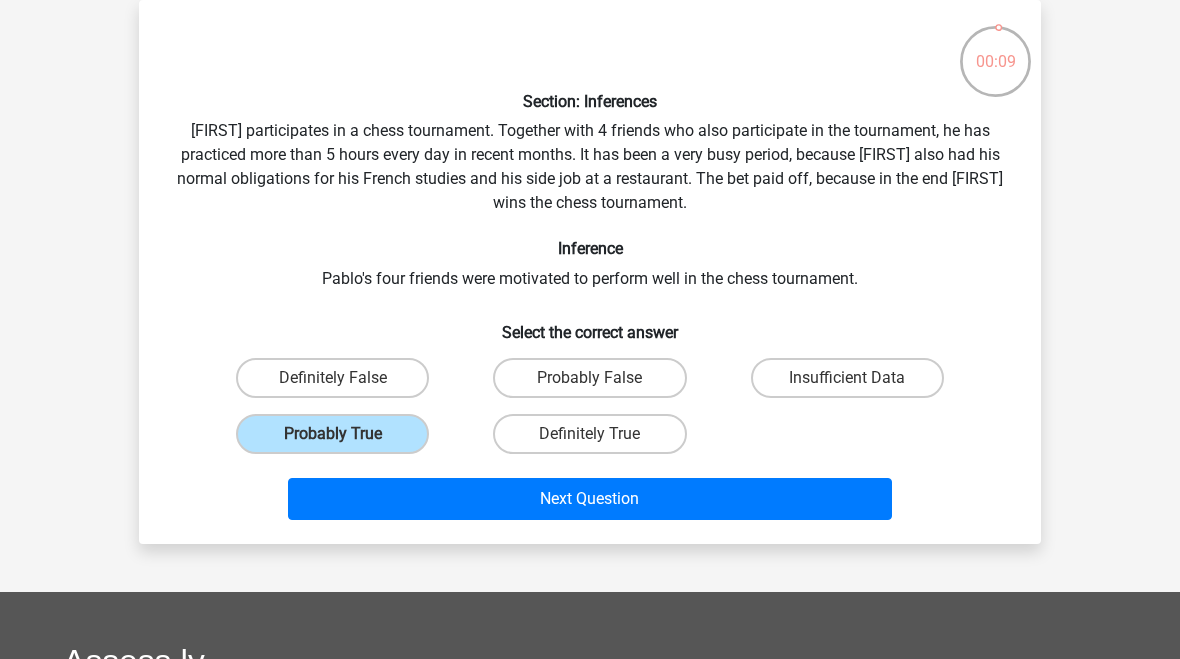 click on "Next Question" at bounding box center [590, 499] 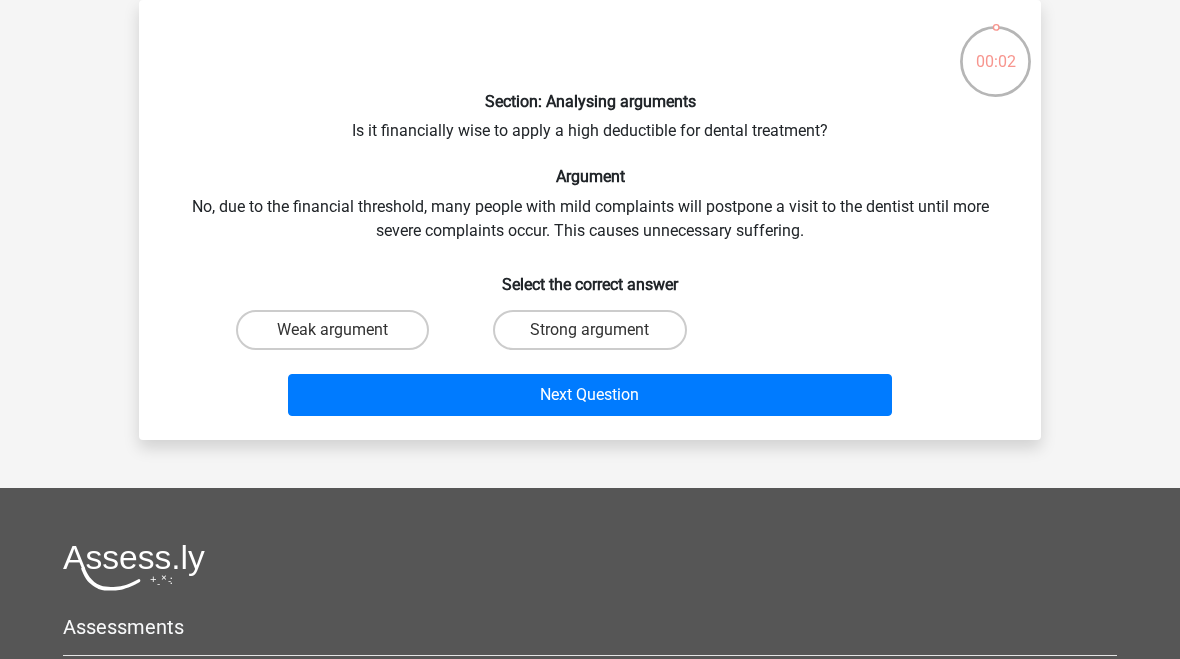 click on "Weak argument" at bounding box center (332, 330) 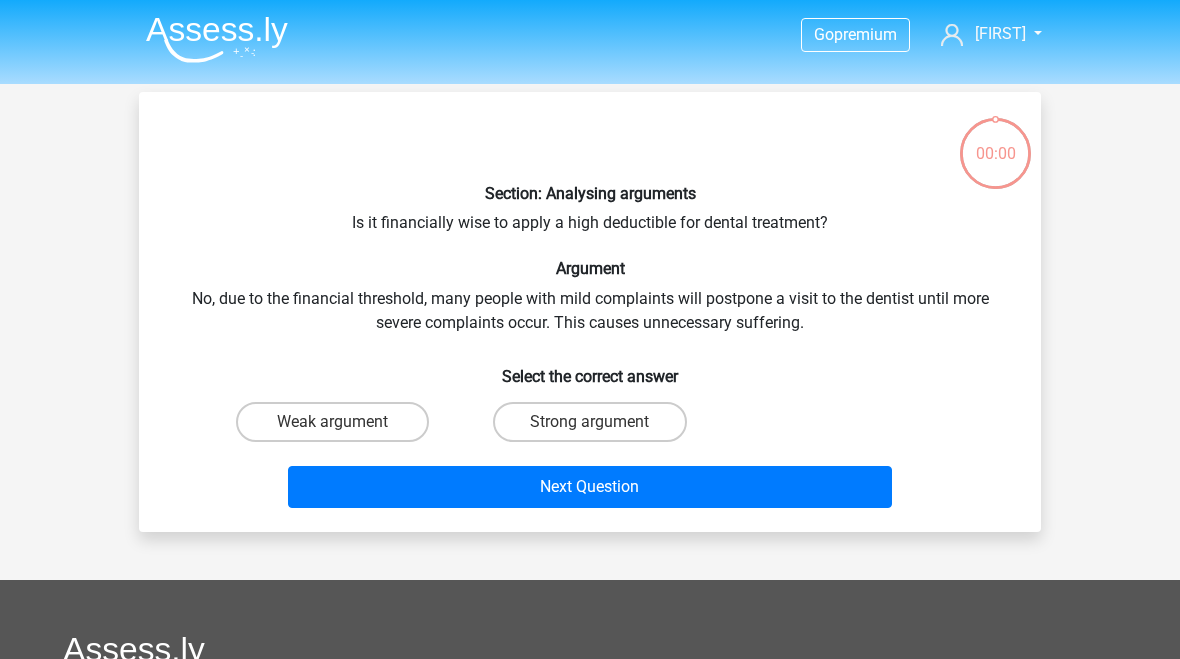 scroll, scrollTop: 92, scrollLeft: 0, axis: vertical 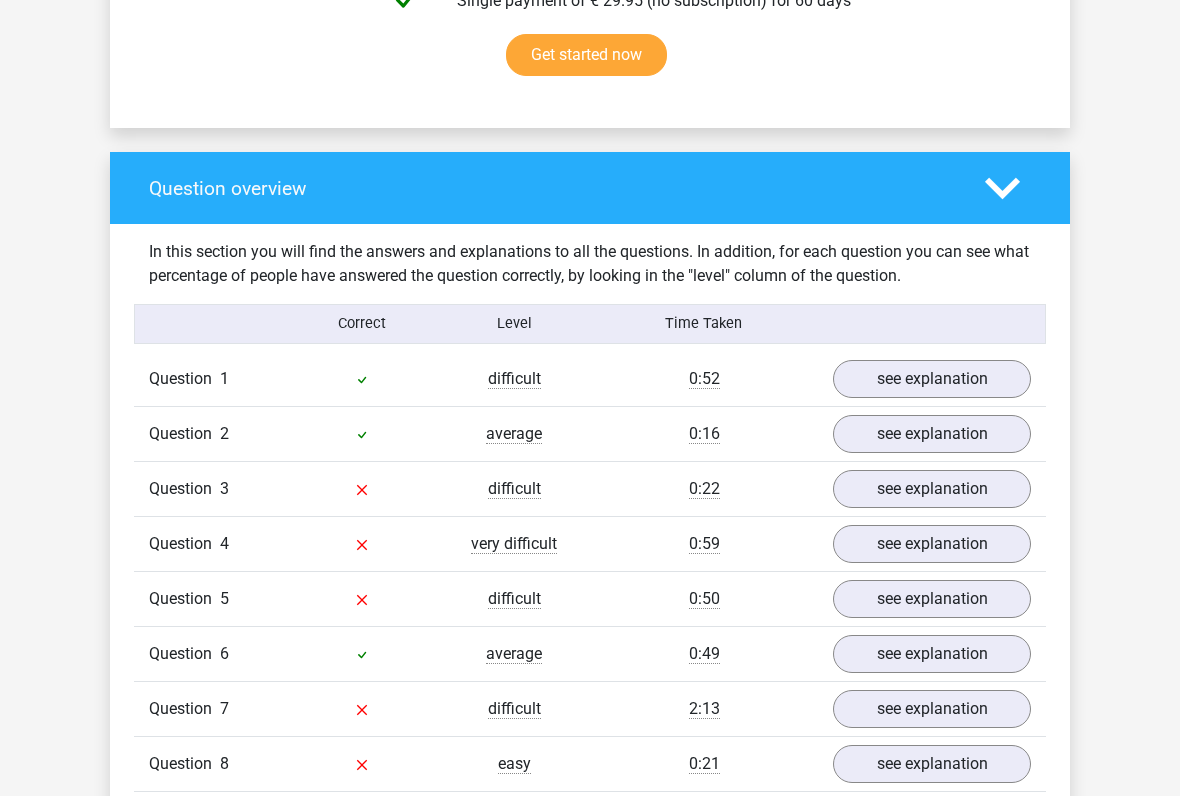 click on "see explanation" at bounding box center (932, 490) 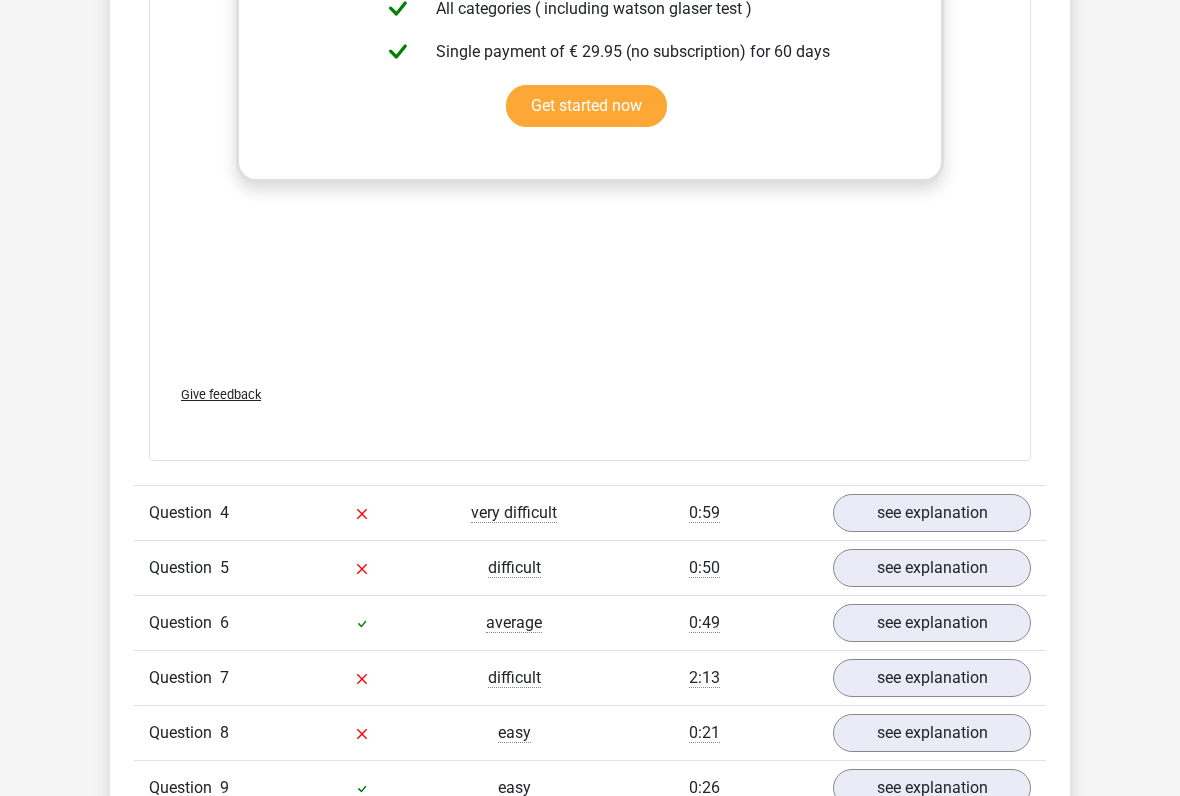scroll, scrollTop: 2399, scrollLeft: 0, axis: vertical 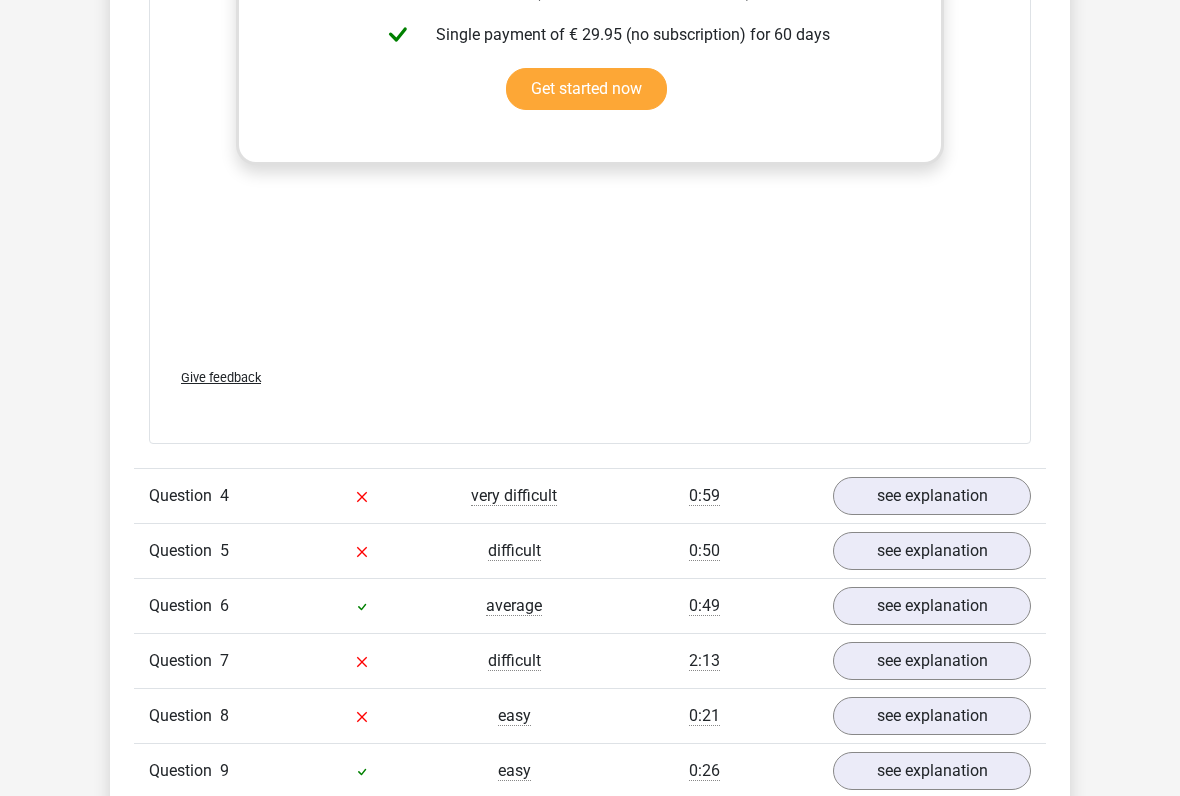 click on "see explanation" at bounding box center [932, 497] 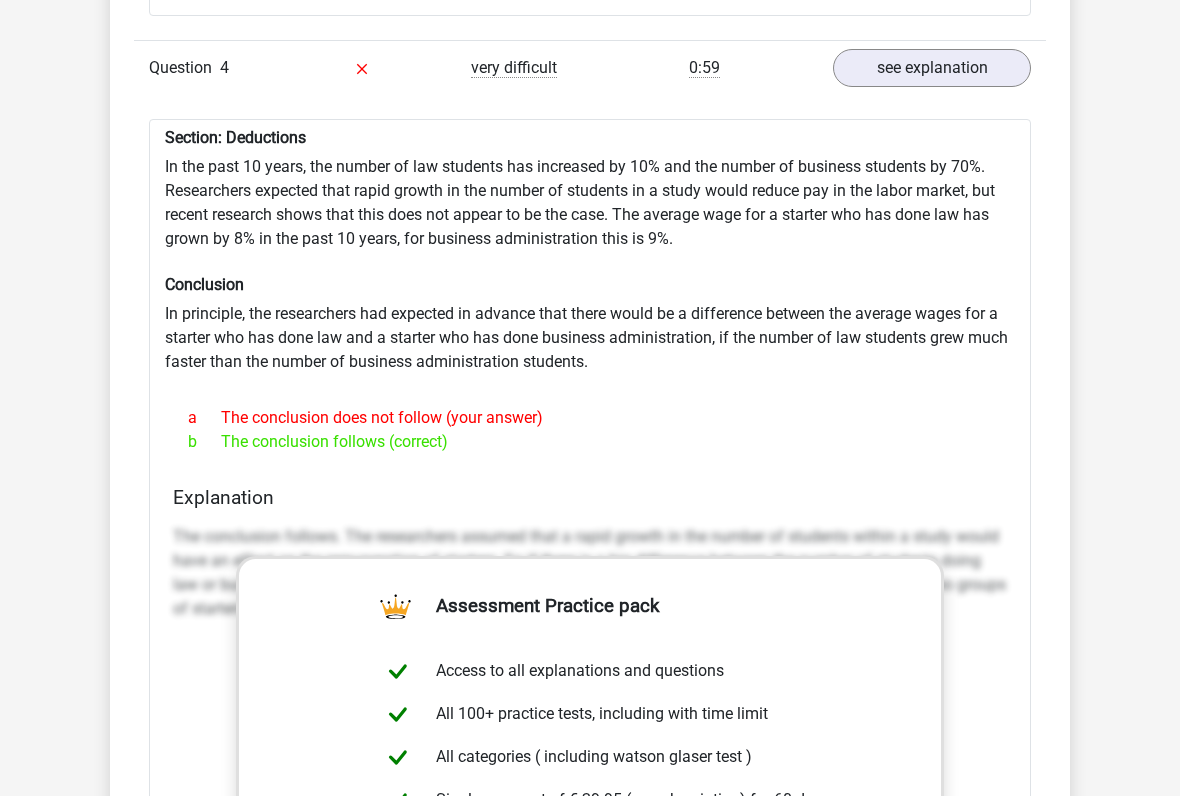 scroll, scrollTop: 2829, scrollLeft: 0, axis: vertical 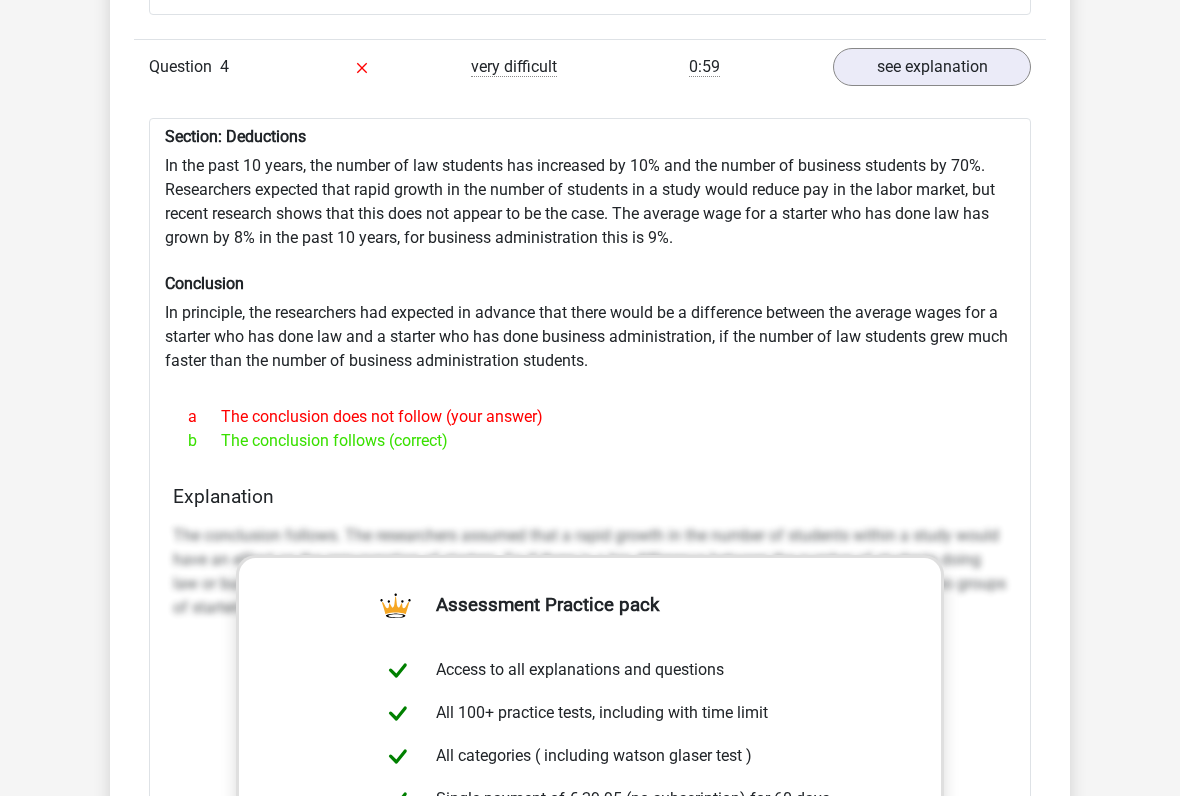 click on "The conclusion follows. The researchers assumed that a rapid growth in the number of students within a study would have an effect on the remuneration of starters. So if there is a big difference between the number of students doing law or business administration, it was expected that this would have an effect on the average wages of the two groups of starters." at bounding box center (590, 572) 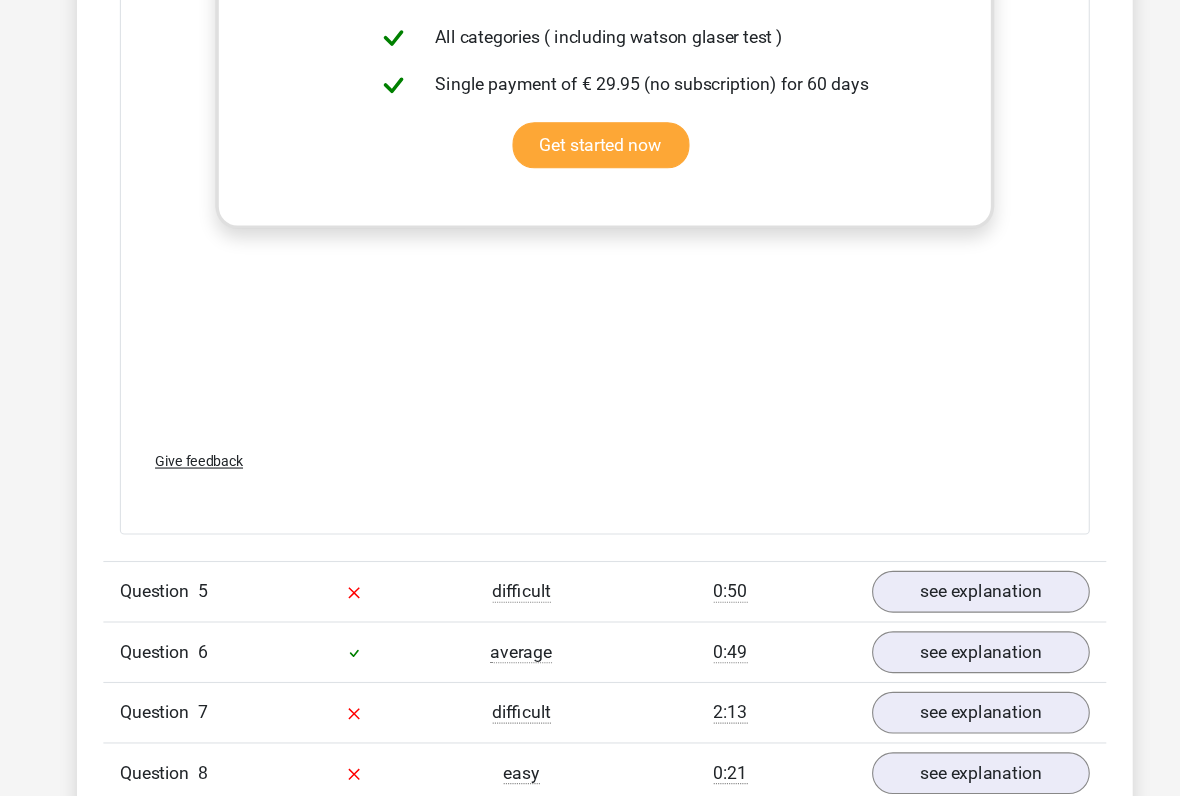scroll, scrollTop: 3507, scrollLeft: 0, axis: vertical 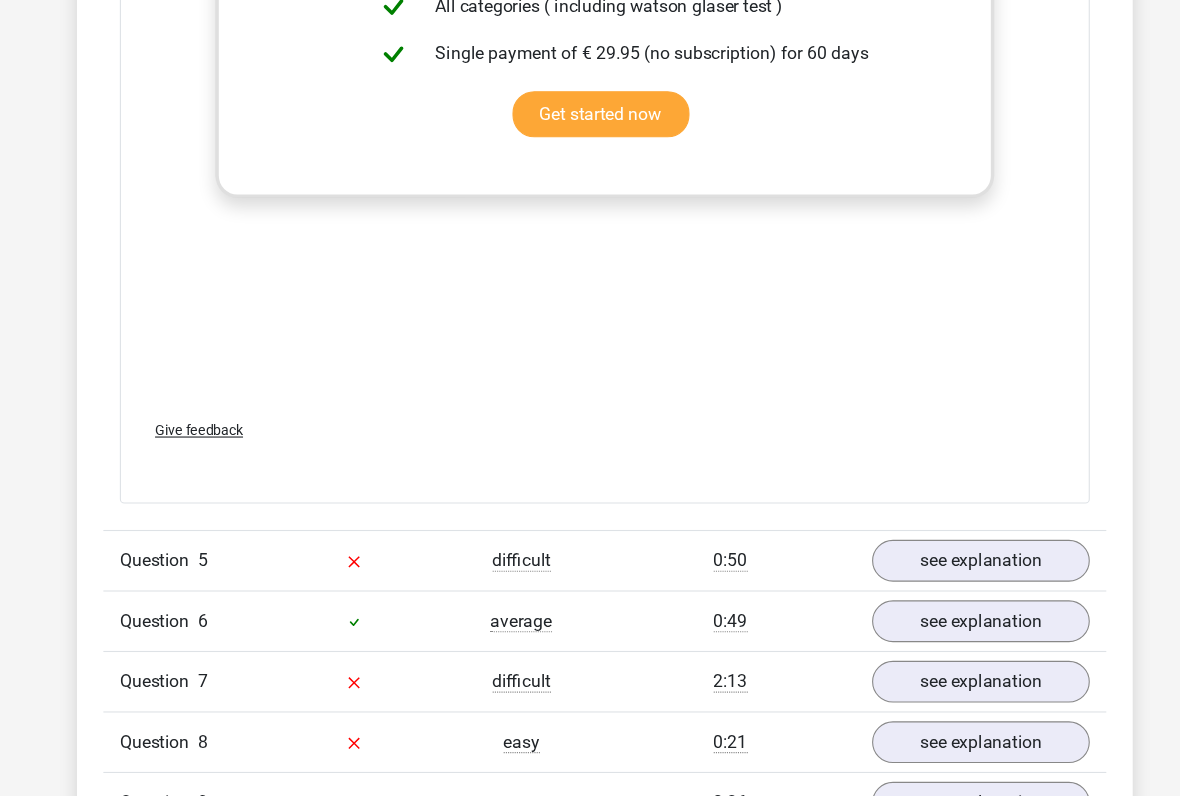 click on "see explanation" at bounding box center [932, 582] 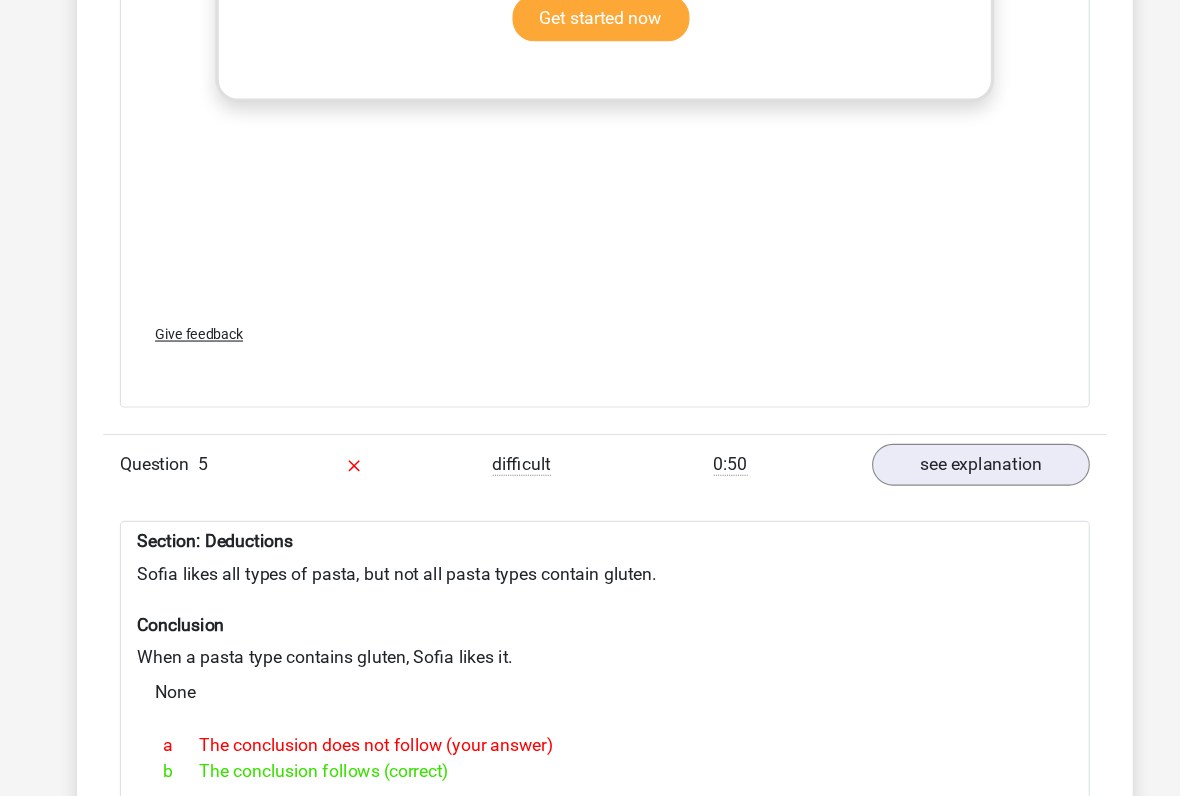 scroll, scrollTop: 3665, scrollLeft: 0, axis: vertical 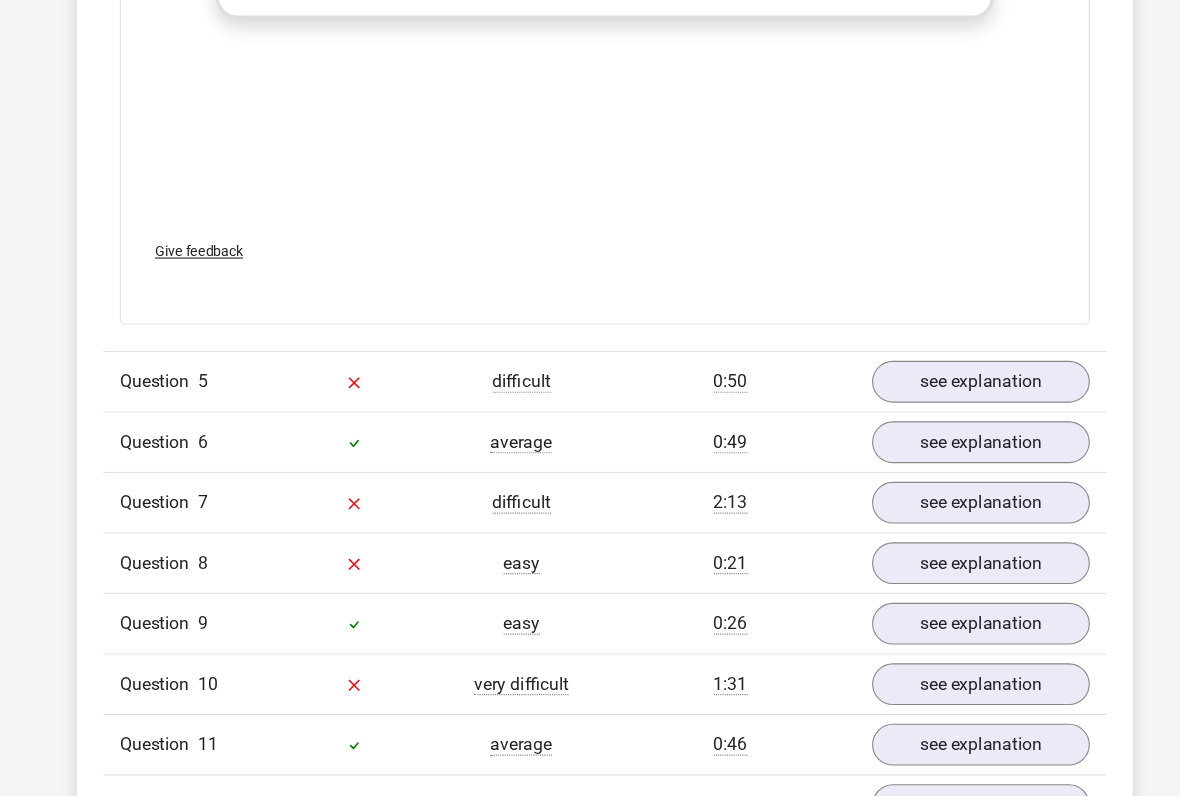 click on "see explanation" at bounding box center (932, 524) 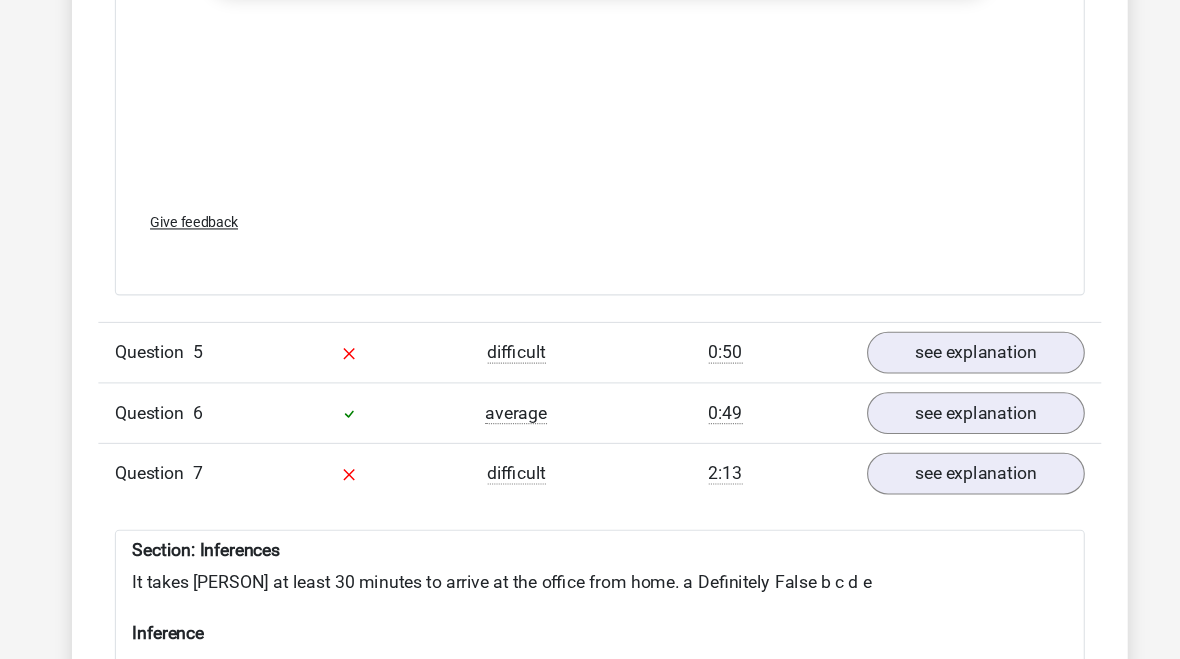 scroll, scrollTop: 3686, scrollLeft: 0, axis: vertical 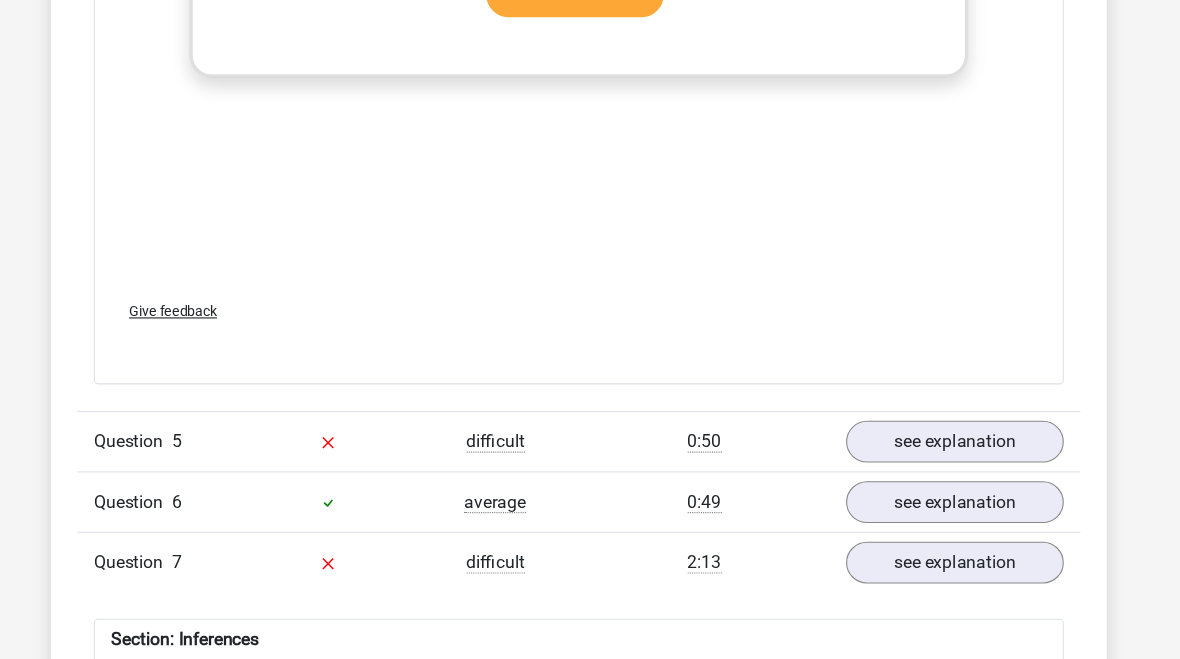 click on "Section: Inferences Rowan is an avid sportsman. He works out 5 days a week, more than an hour at a time. He plays soccer twice out of 5 times, runs twice and goes to the gym for 1 day. His football club is more than 20 km away from his home. Rowan always makes it a sport to cycle to and back from football as quickly as possible, to turn that into a workout as well. Rowan often cycles to soccer with Kim and when they cycle together, they always make it a race to see who gets there first. Rowan wins slightly more often, but it is close. Inference Rowan sports more than 7 hours a week on average.
a
Definitely False
b
Probably False
c
d
e" at bounding box center [590, 1084] 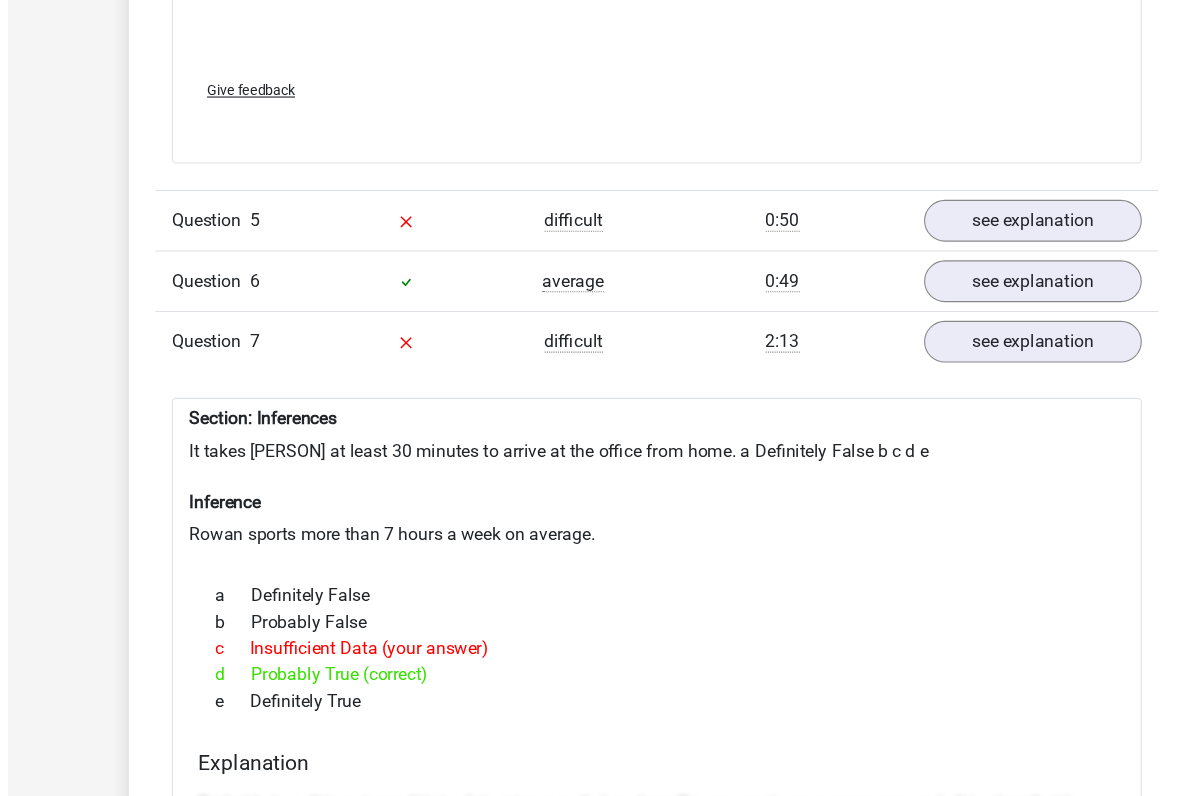 scroll, scrollTop: 3831, scrollLeft: 0, axis: vertical 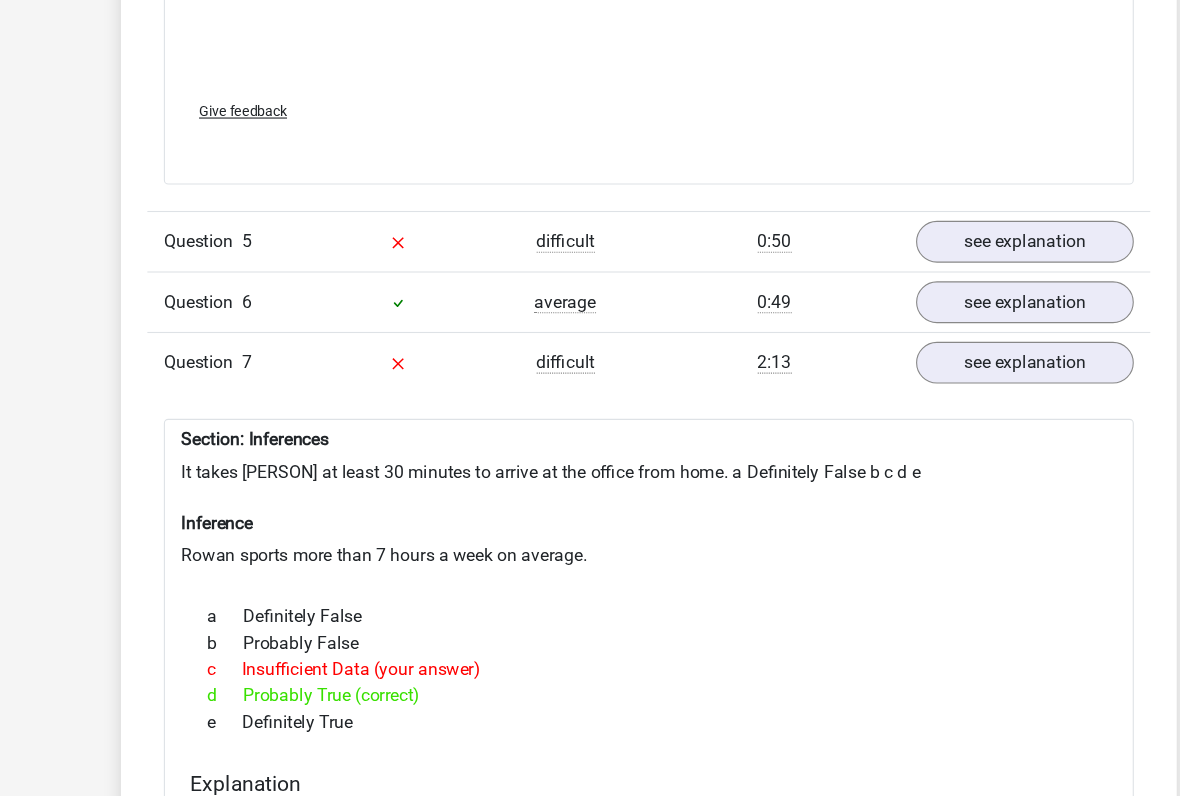 click on "see explanation" at bounding box center [932, 368] 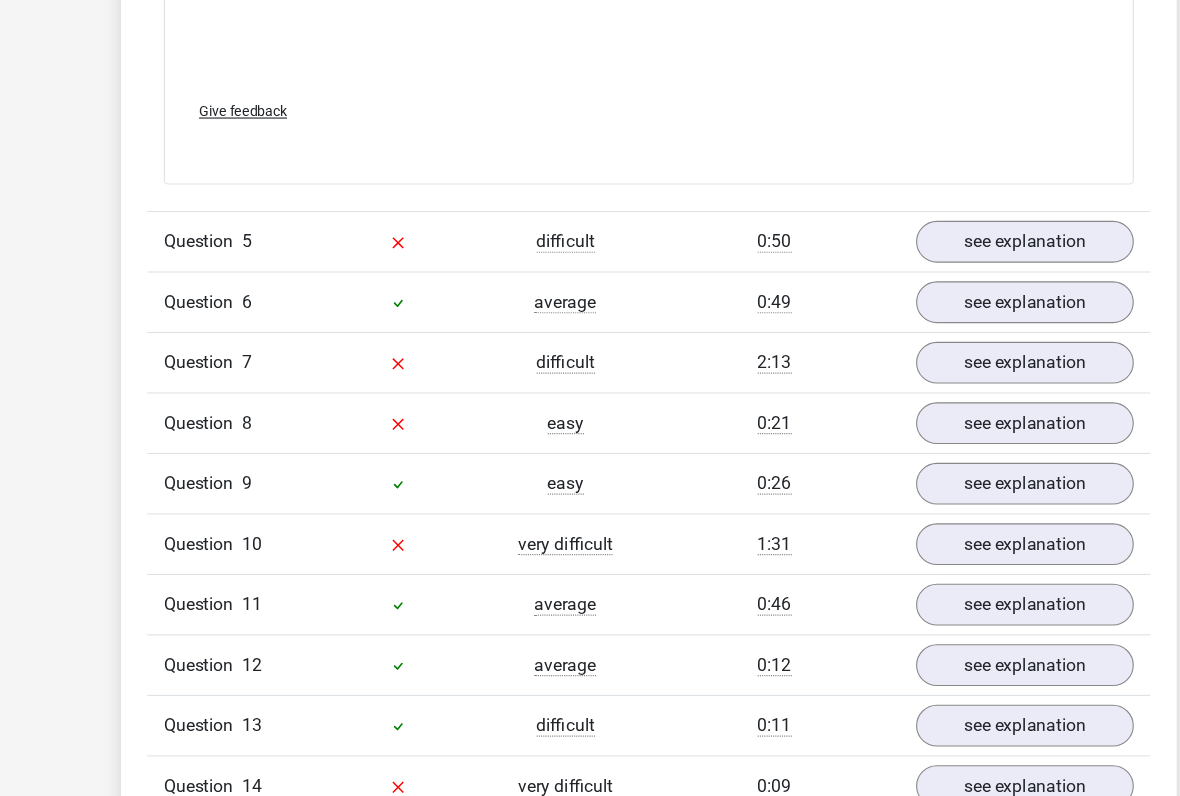 click on "see explanation" at bounding box center [932, 368] 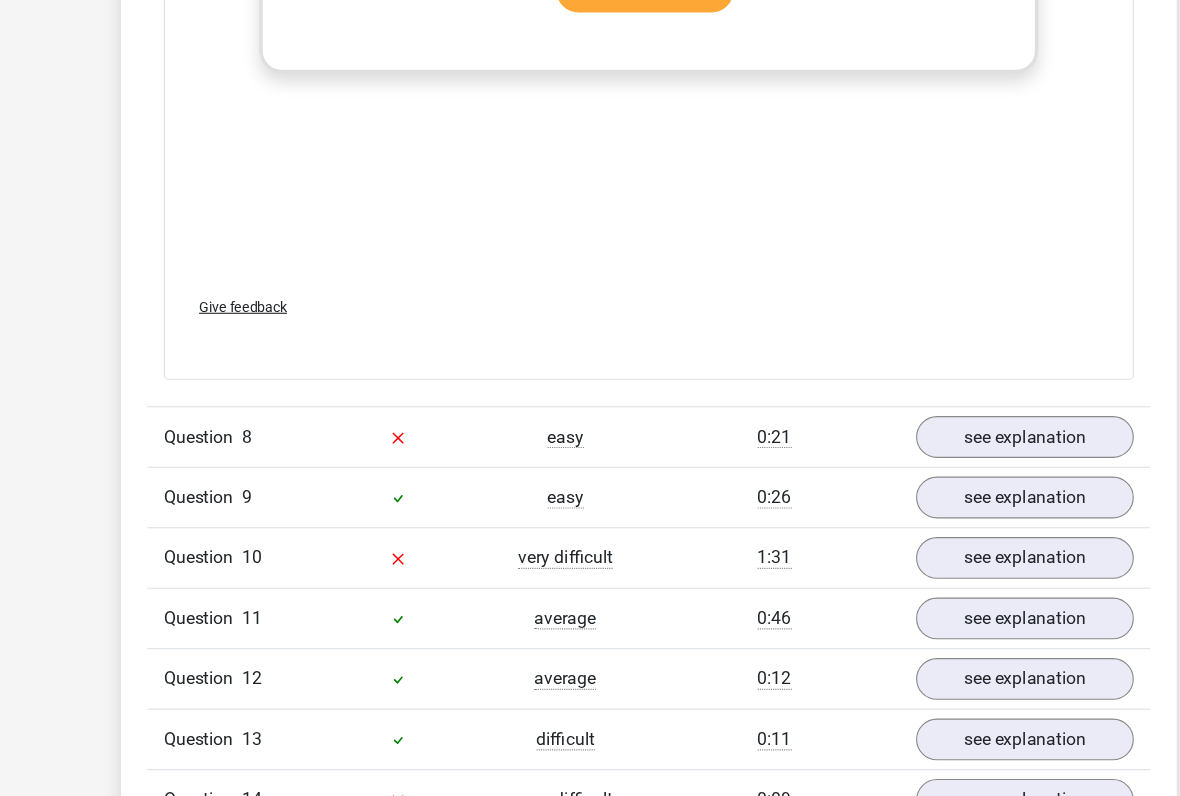 scroll, scrollTop: 4876, scrollLeft: 0, axis: vertical 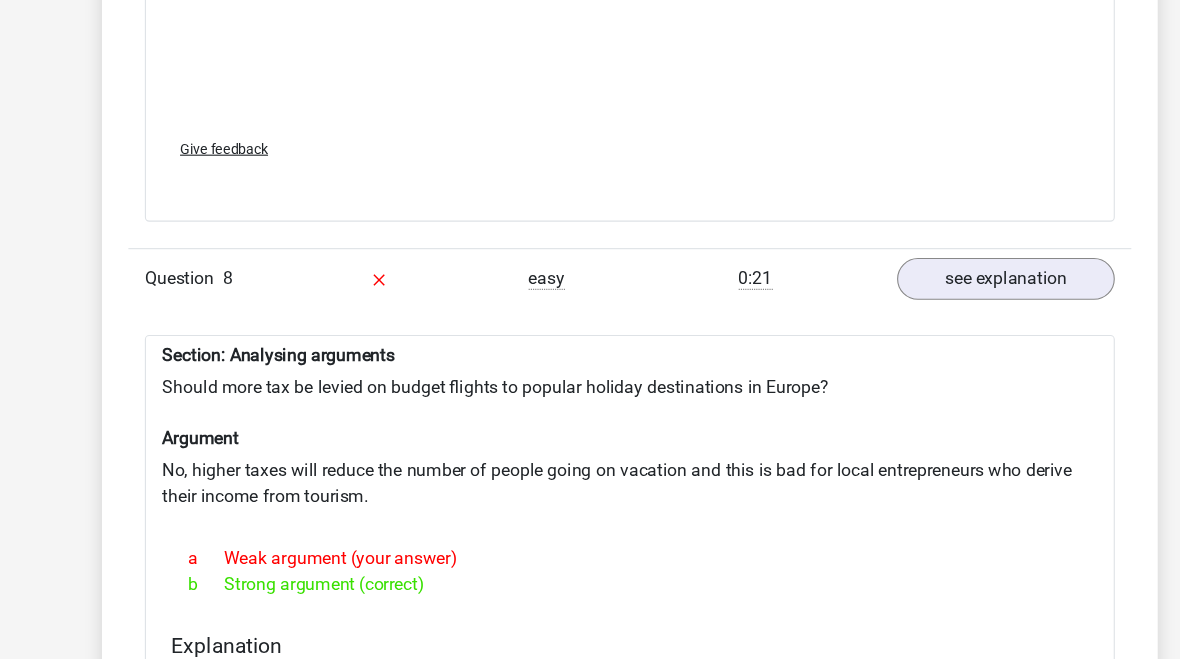 click on "see explanation" at bounding box center [932, 254] 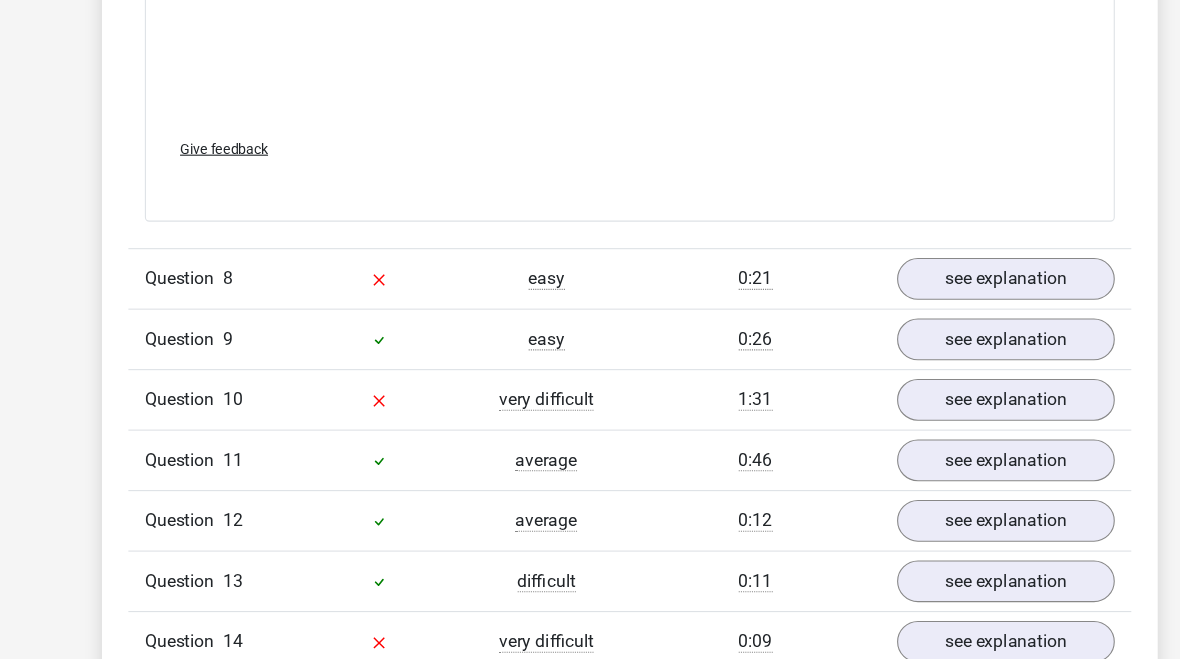 click on "see explanation" at bounding box center (932, 364) 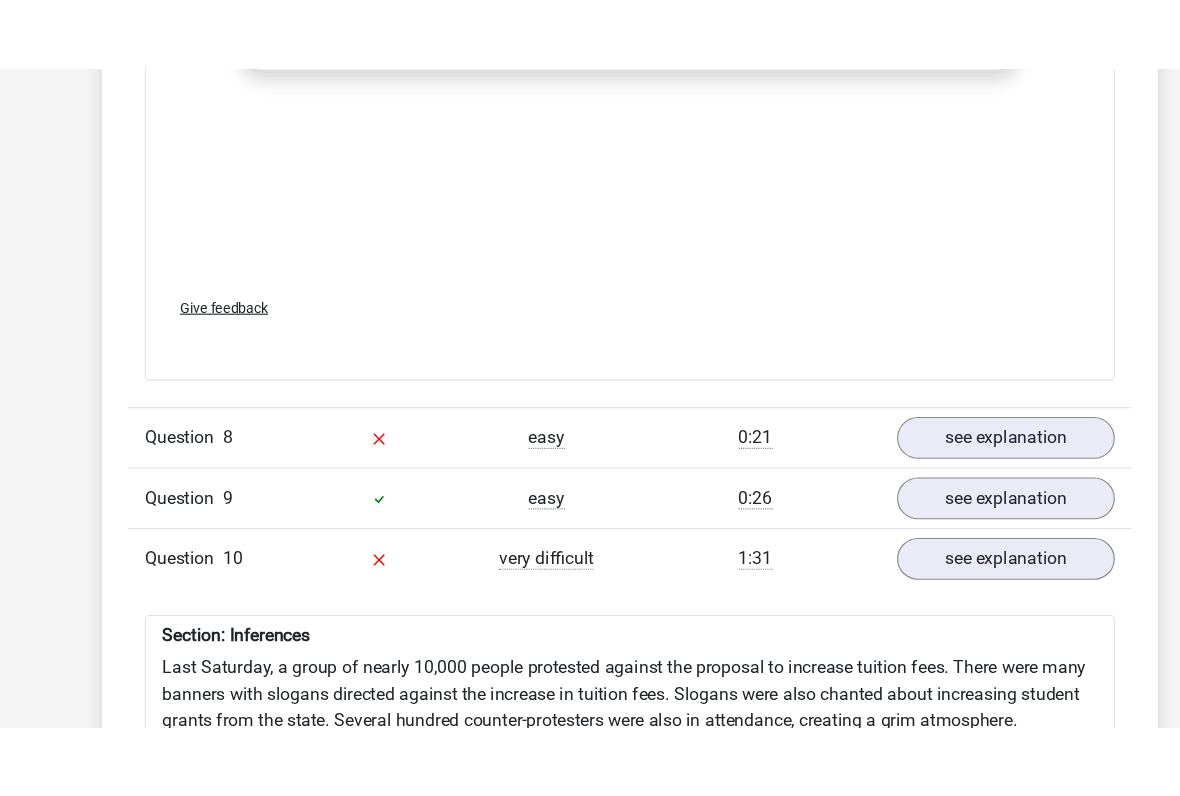 scroll, scrollTop: 5002, scrollLeft: 0, axis: vertical 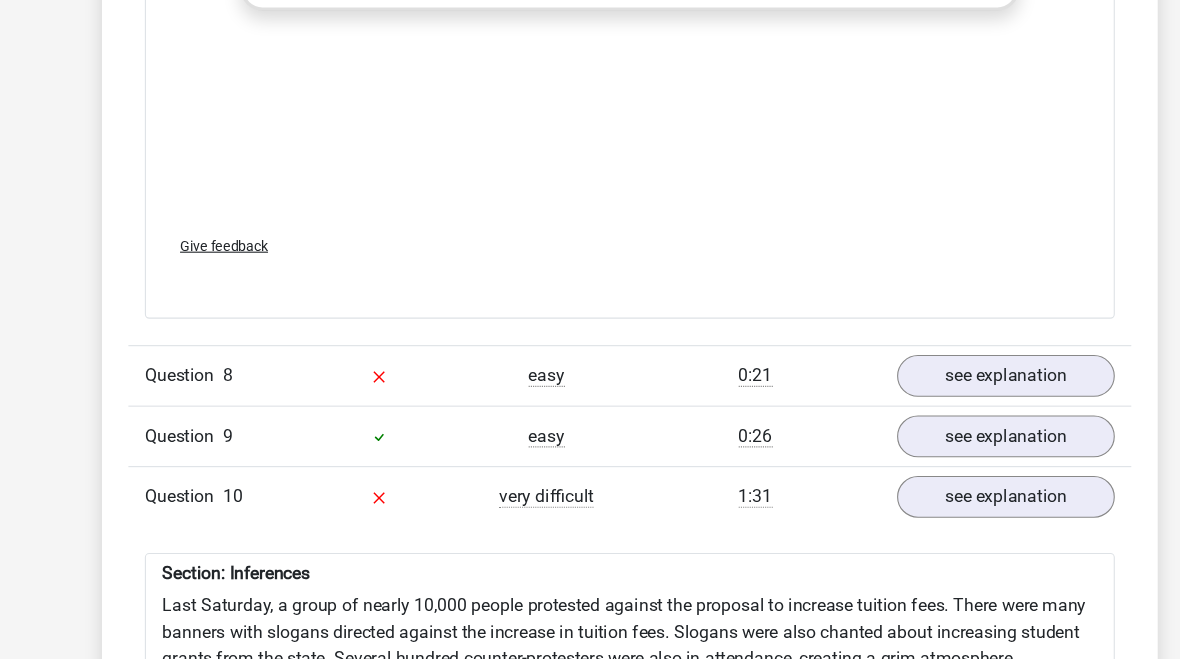 click on "see explanation" at bounding box center [932, 342] 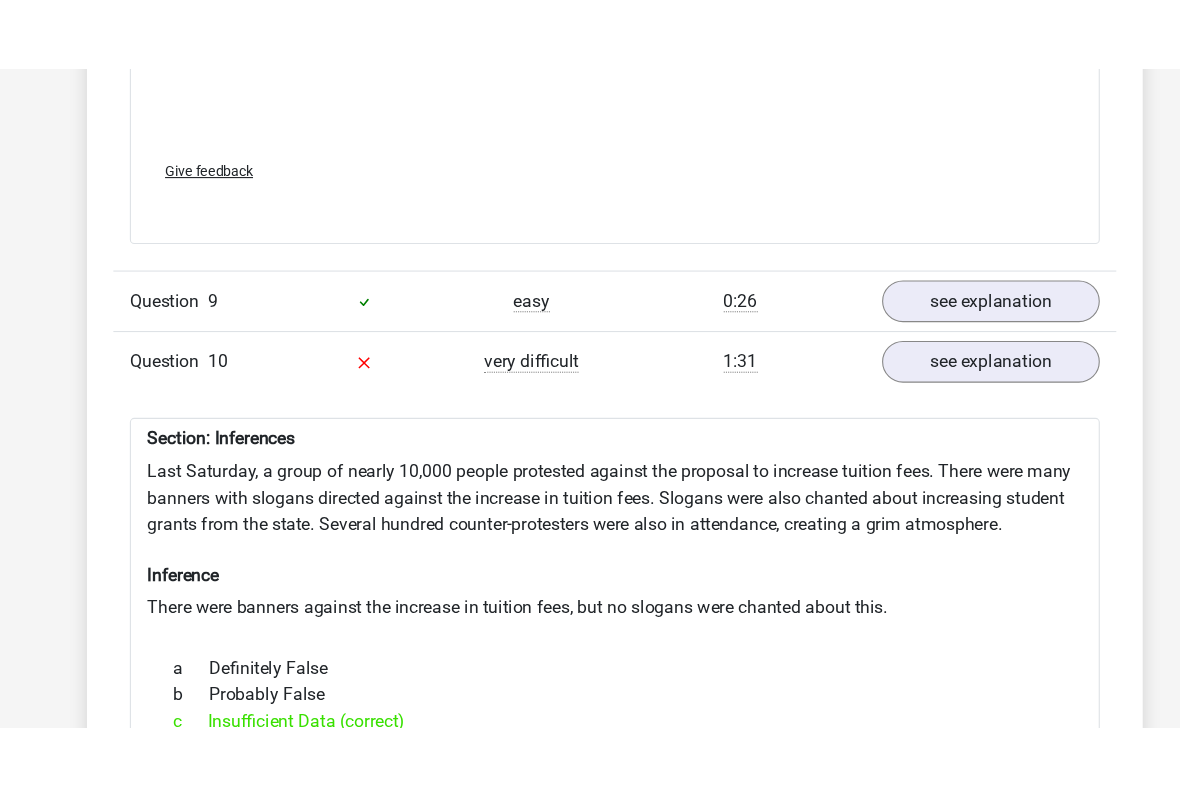 scroll, scrollTop: 6230, scrollLeft: 0, axis: vertical 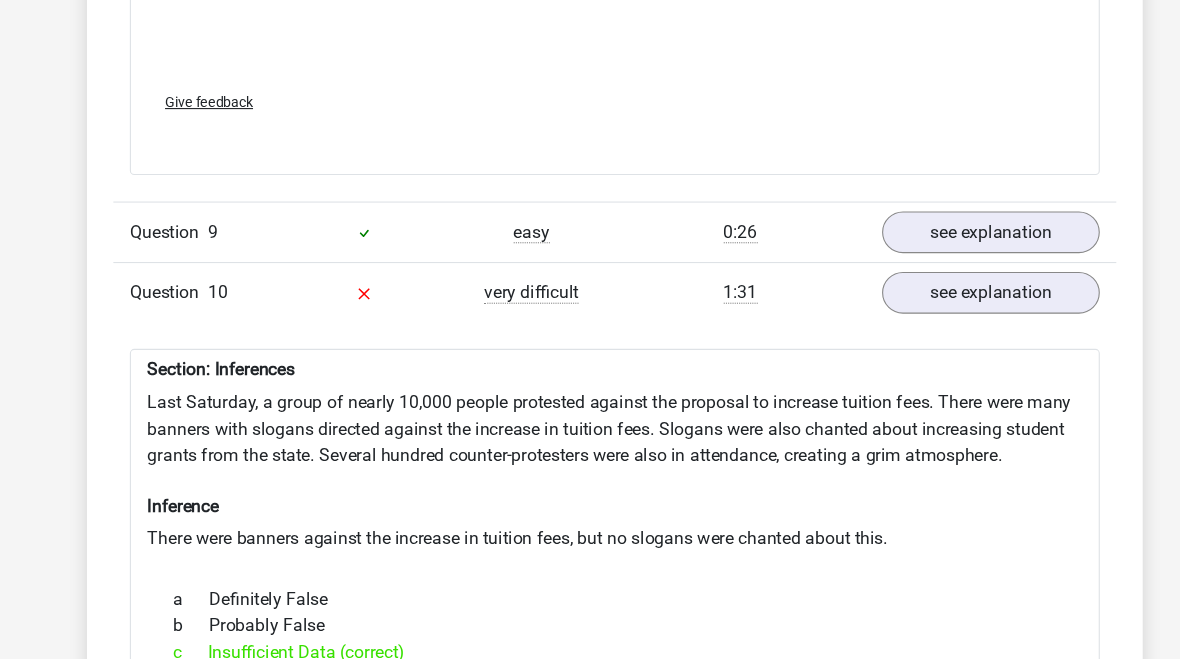 click on "see explanation" at bounding box center (932, 266) 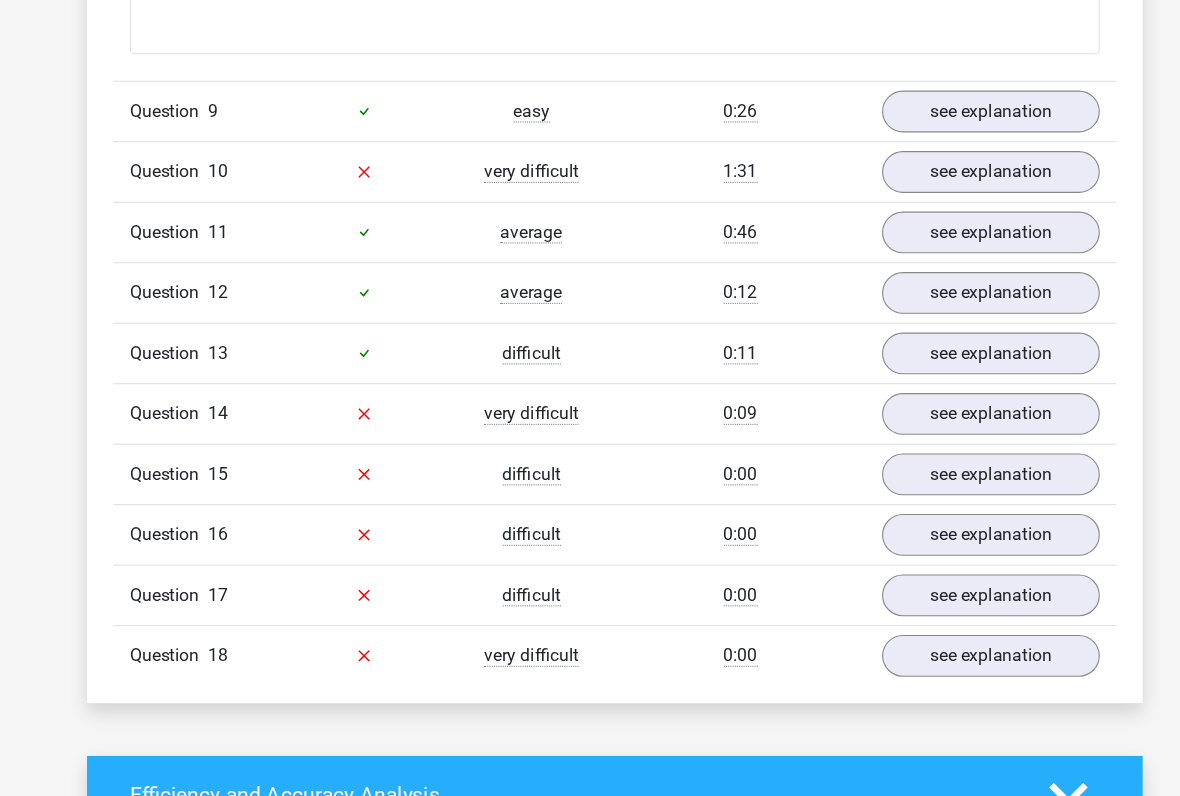 scroll, scrollTop: 6271, scrollLeft: 0, axis: vertical 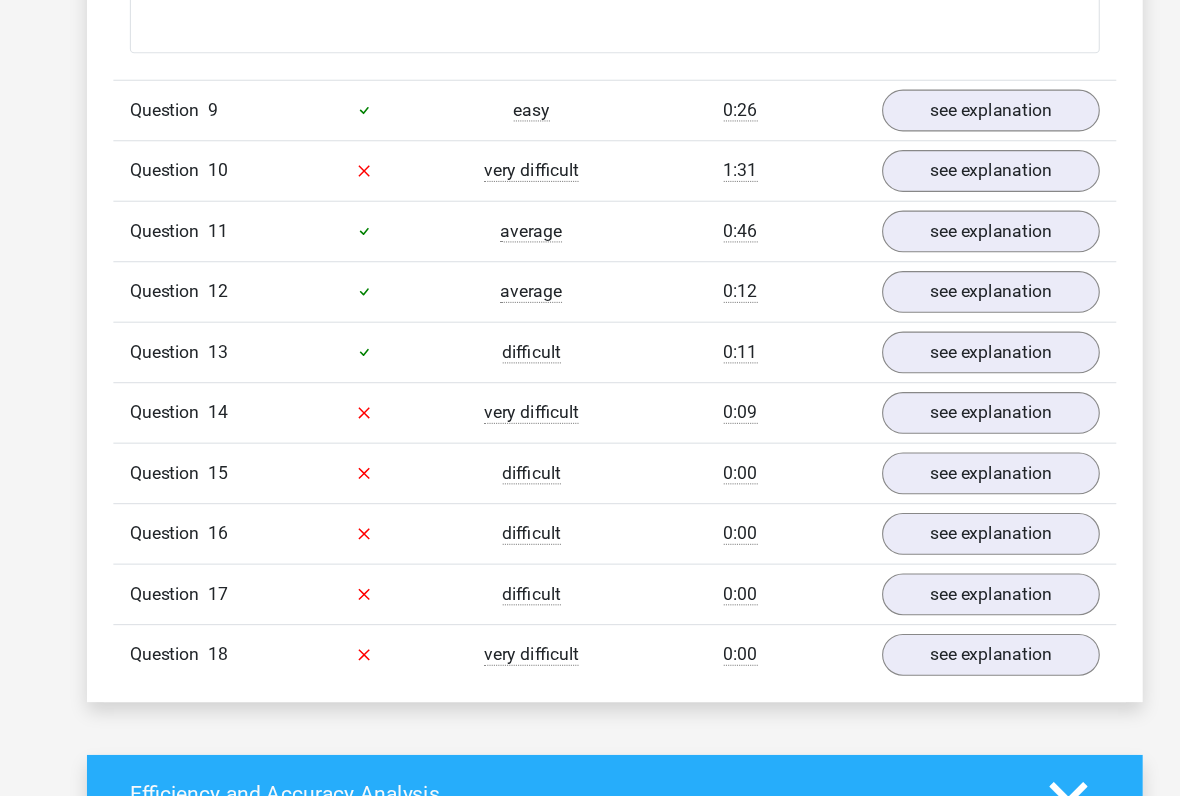 click on "see explanation" at bounding box center (932, 447) 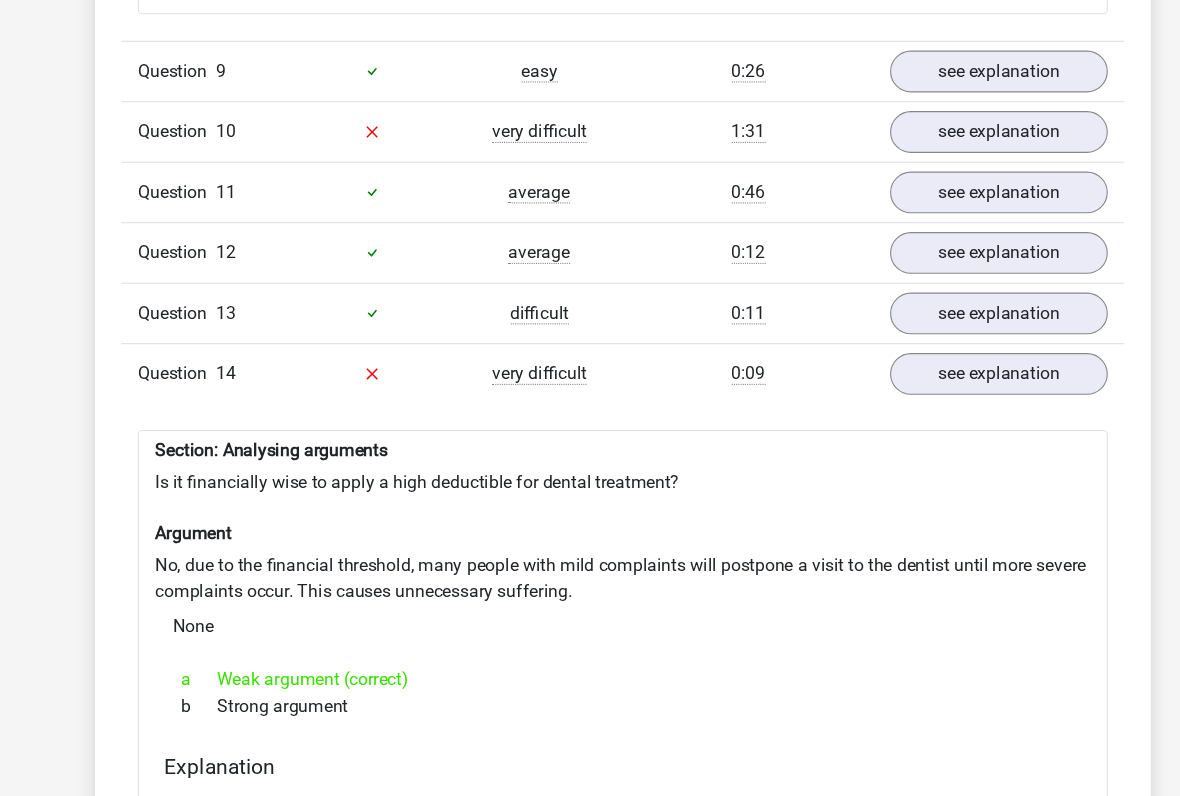 scroll, scrollTop: 6308, scrollLeft: 0, axis: vertical 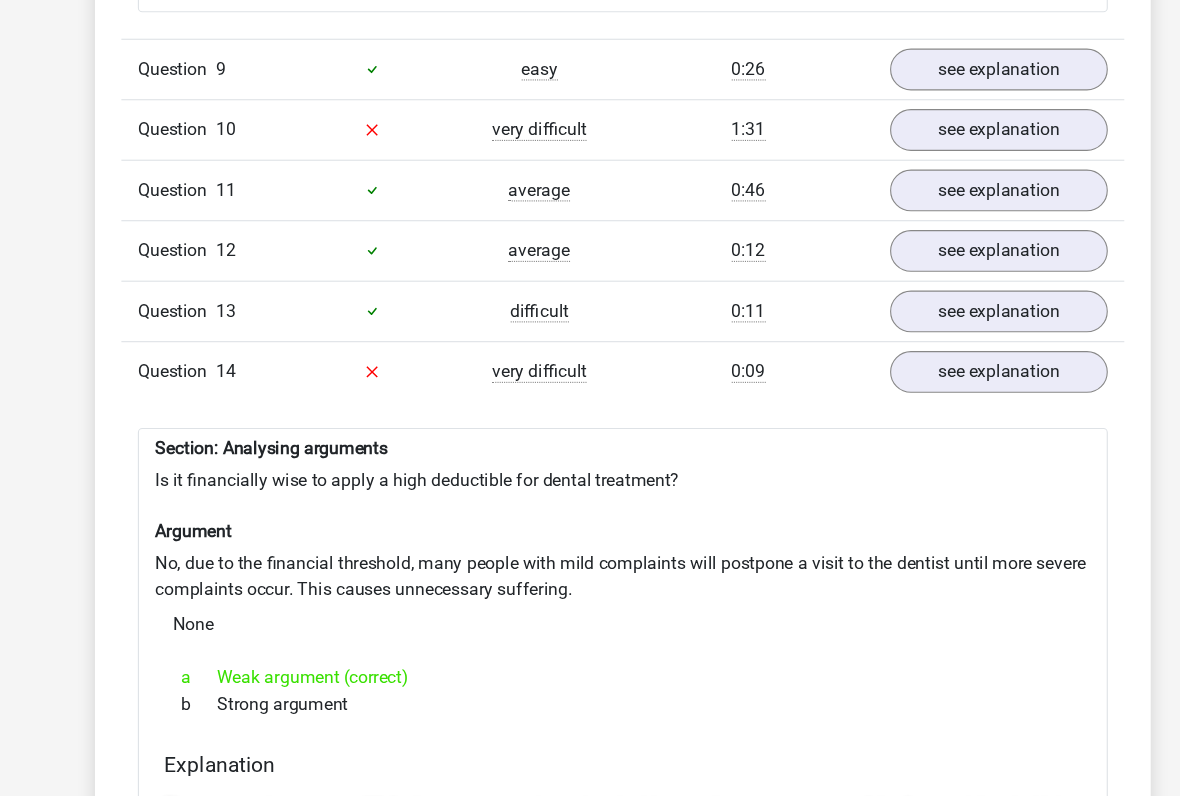 click on "see explanation" at bounding box center [932, 355] 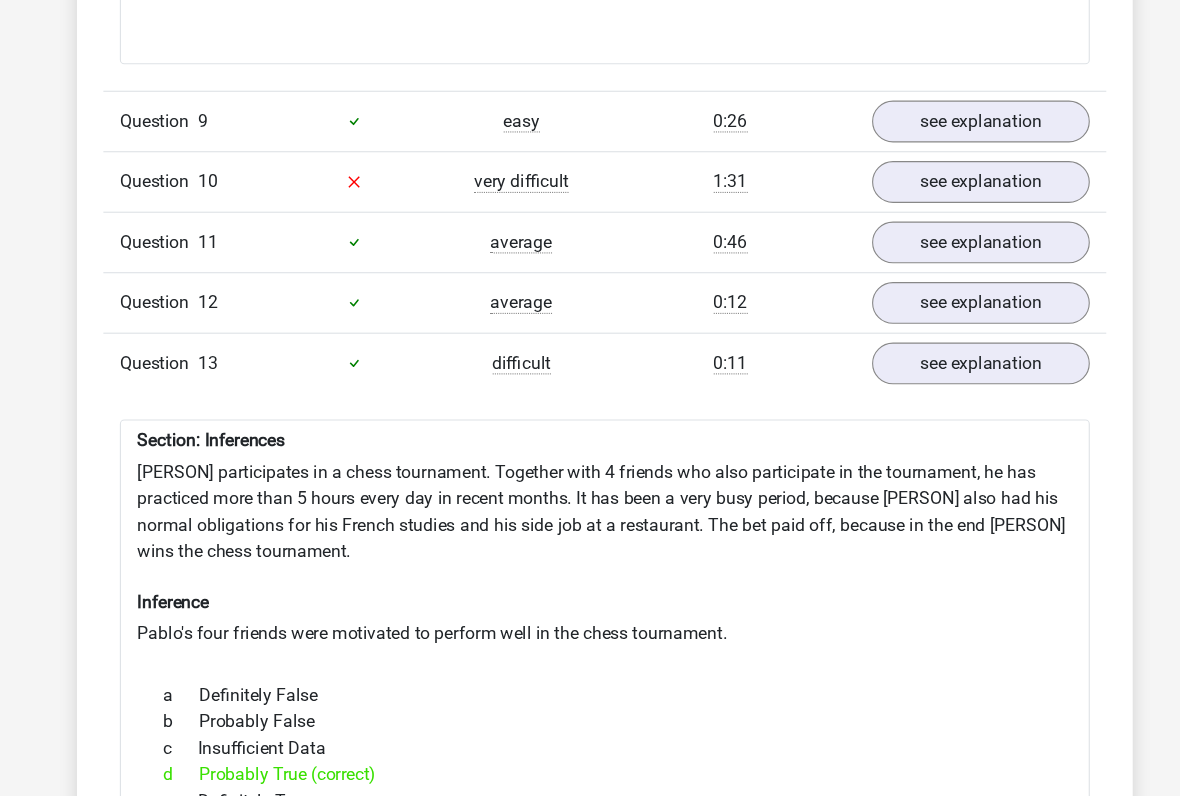 scroll, scrollTop: 6327, scrollLeft: 0, axis: vertical 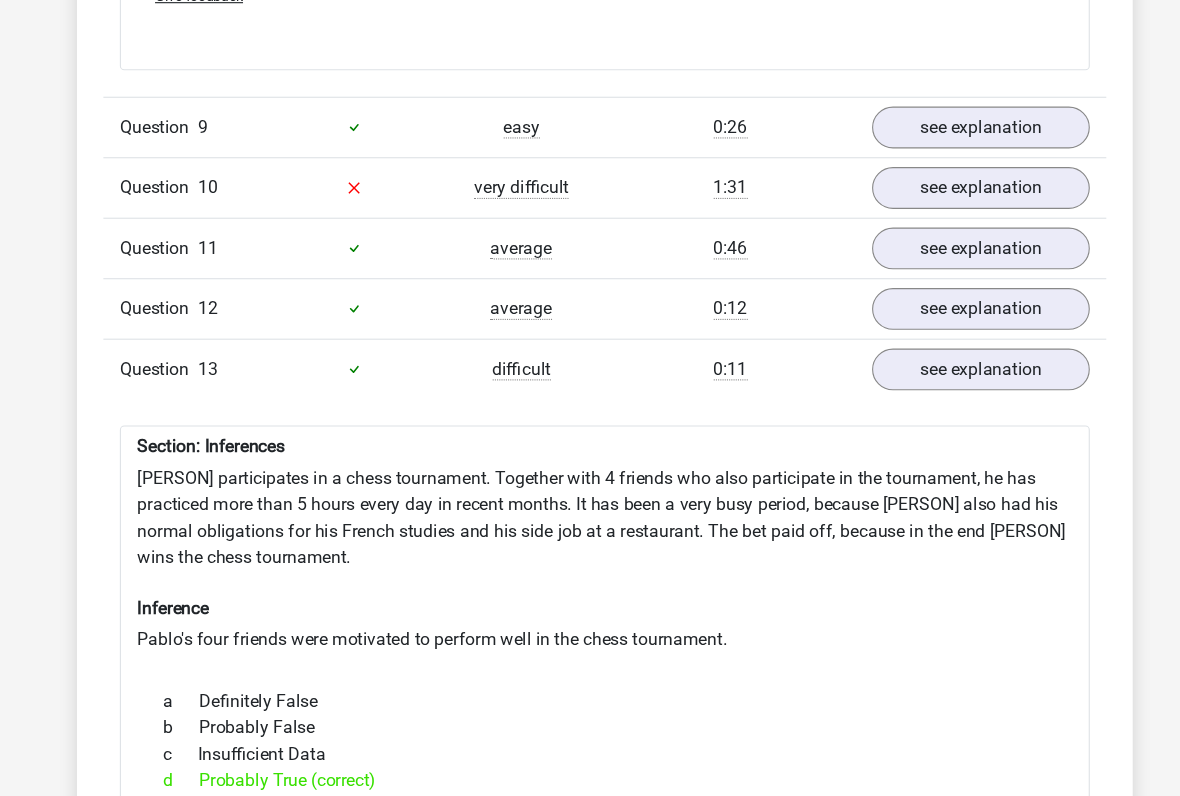 click on "see explanation" at bounding box center (932, 171) 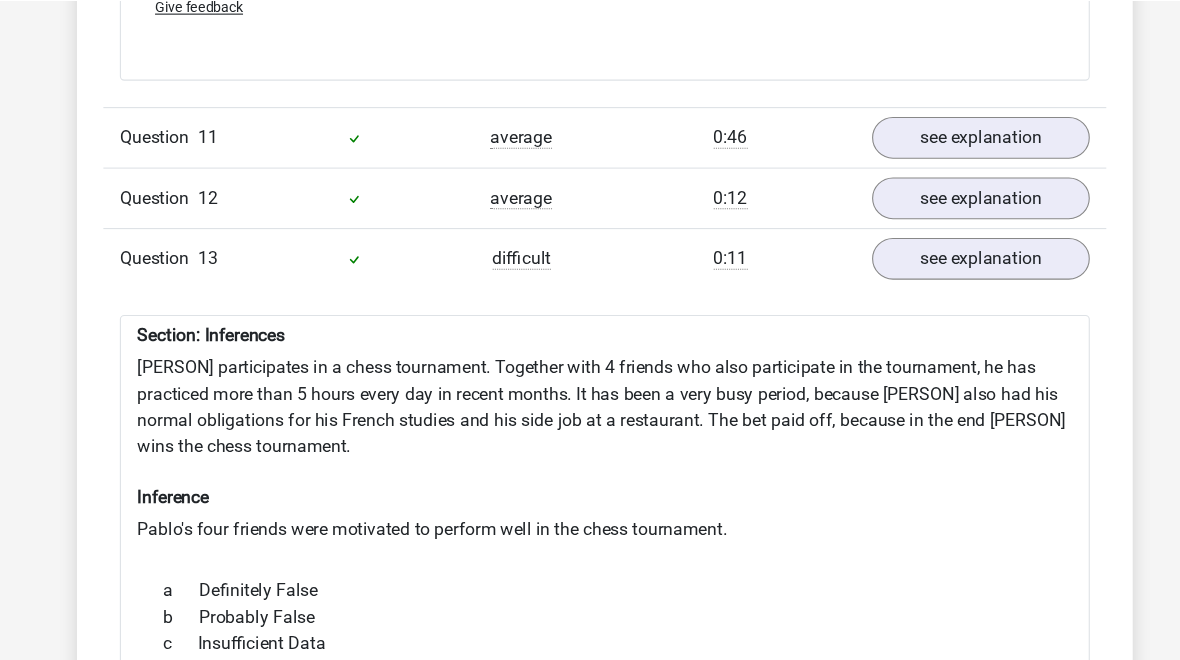 scroll, scrollTop: 7566, scrollLeft: 0, axis: vertical 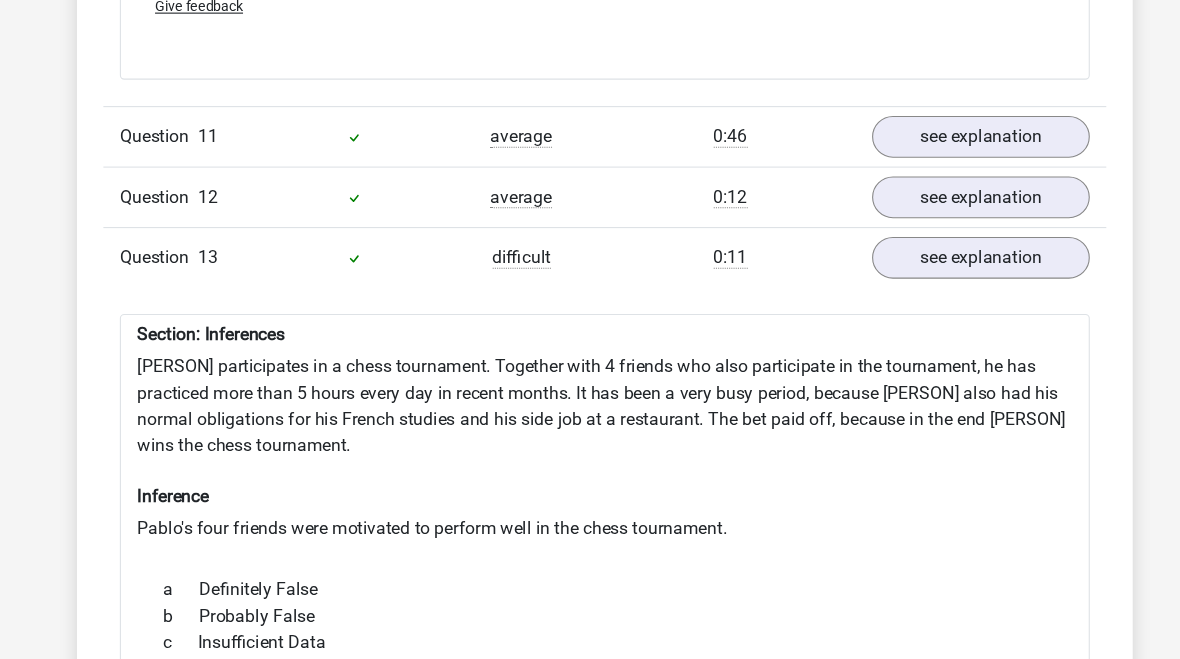 click on "see explanation" at bounding box center (932, 124) 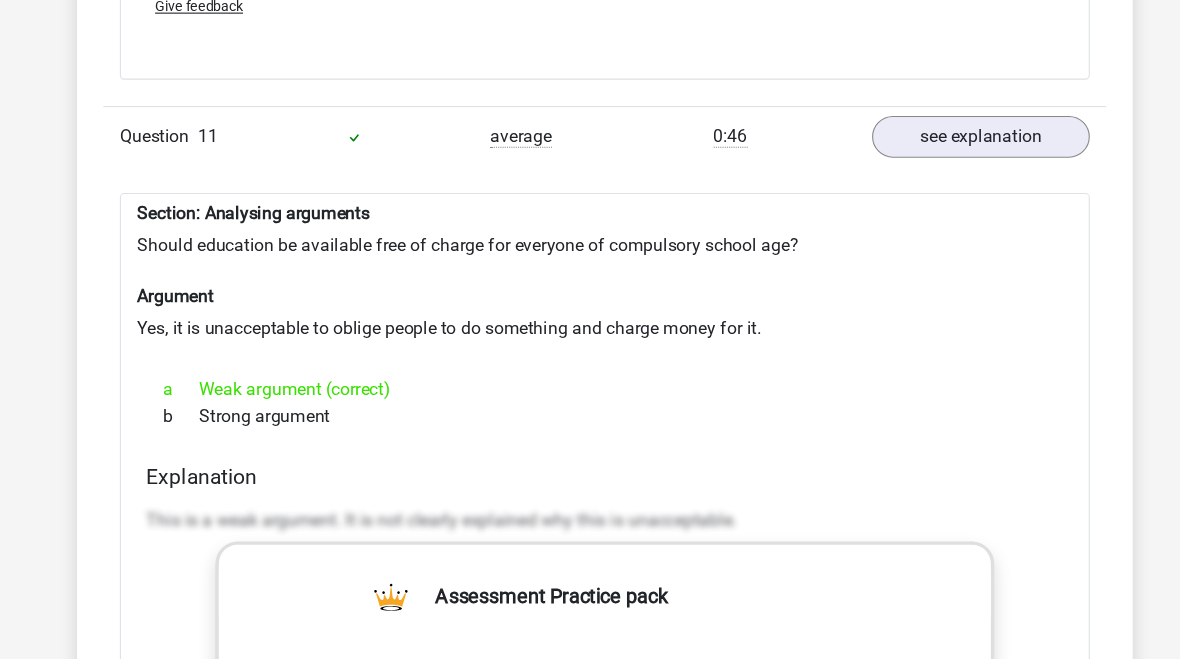 click on "see explanation" at bounding box center [932, 124] 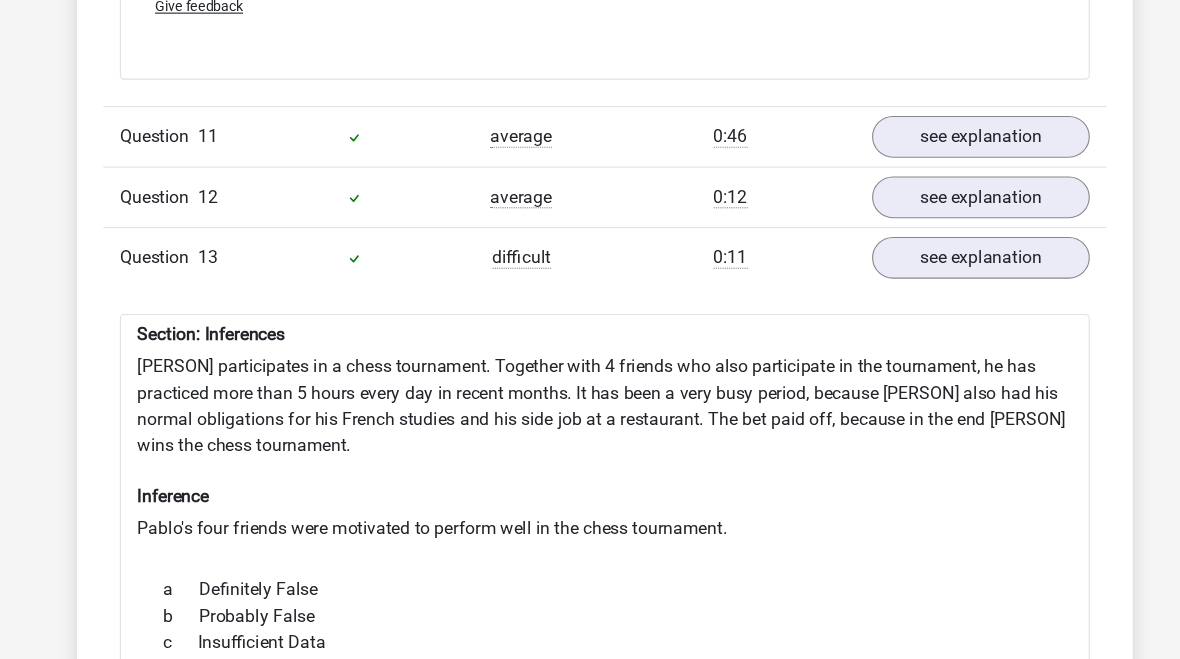 click on "Question
1
difficult
0:52
see explanation
Section: Inferences Ammique has a side job at an accountancy firm. He has no fixed hours and is paid (among other things) depending on the number of hours worked between 240 and 1,230 euros per month. He usually goes to the office by bike and it takes him at least 30 minutes to travel. Inference It takes Ammique at least 30 minutes to arrive at the office from home.
a
Definitely False
b c d e" at bounding box center (590, -1571) 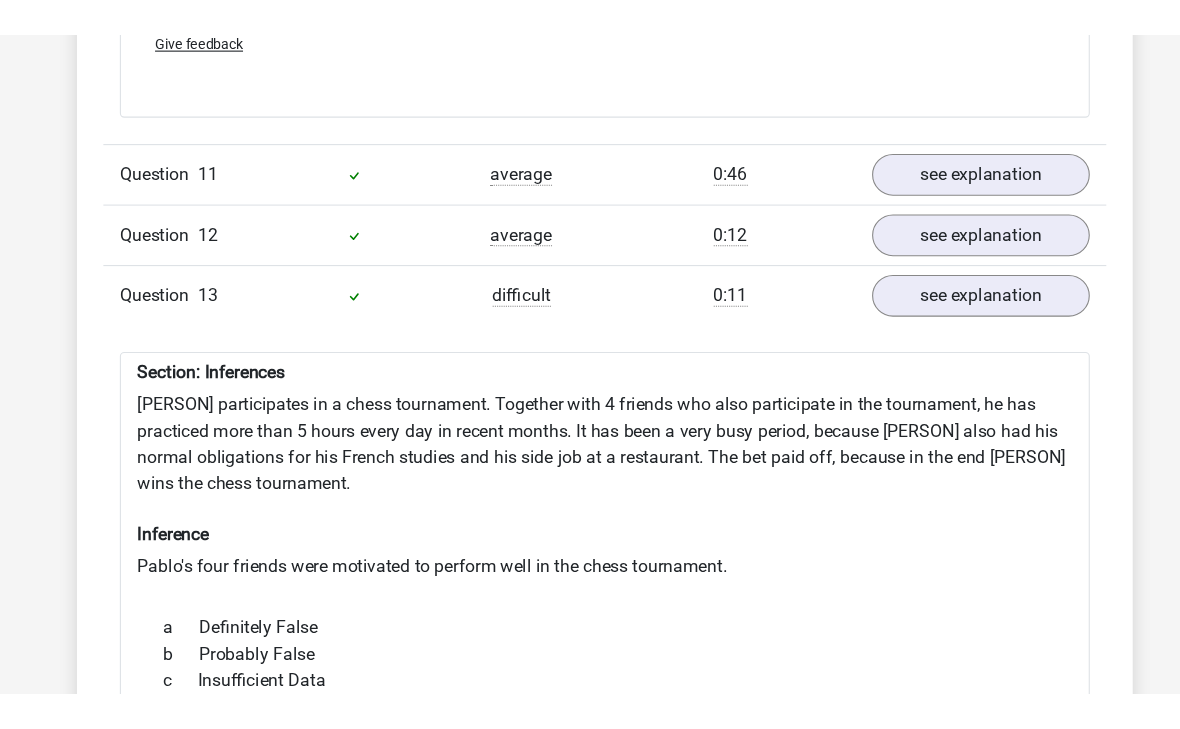 scroll, scrollTop: 7563, scrollLeft: 0, axis: vertical 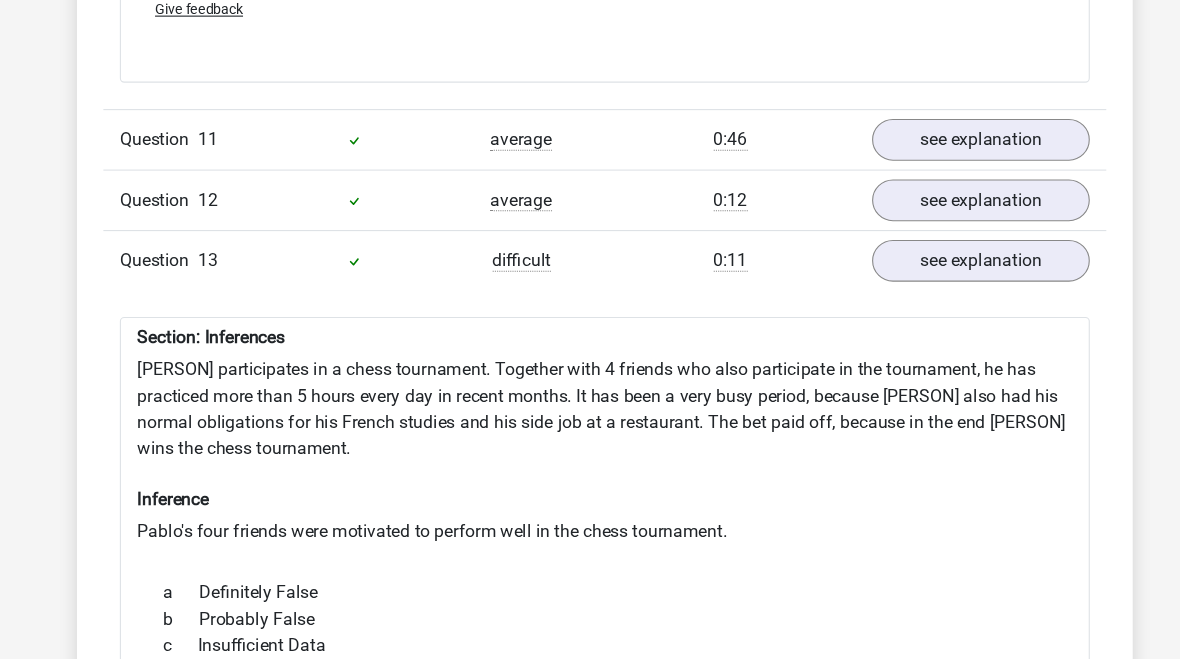 click on "see explanation" at bounding box center (932, 237) 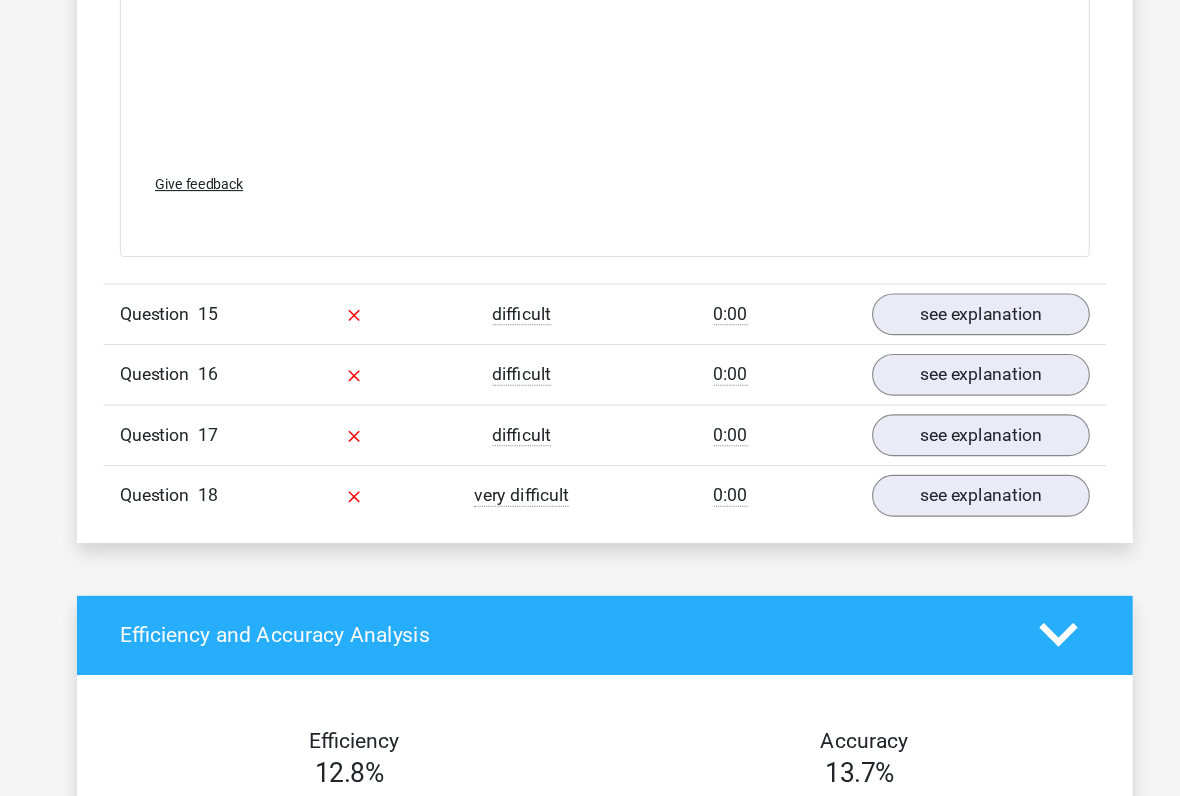 scroll, scrollTop: 8622, scrollLeft: 0, axis: vertical 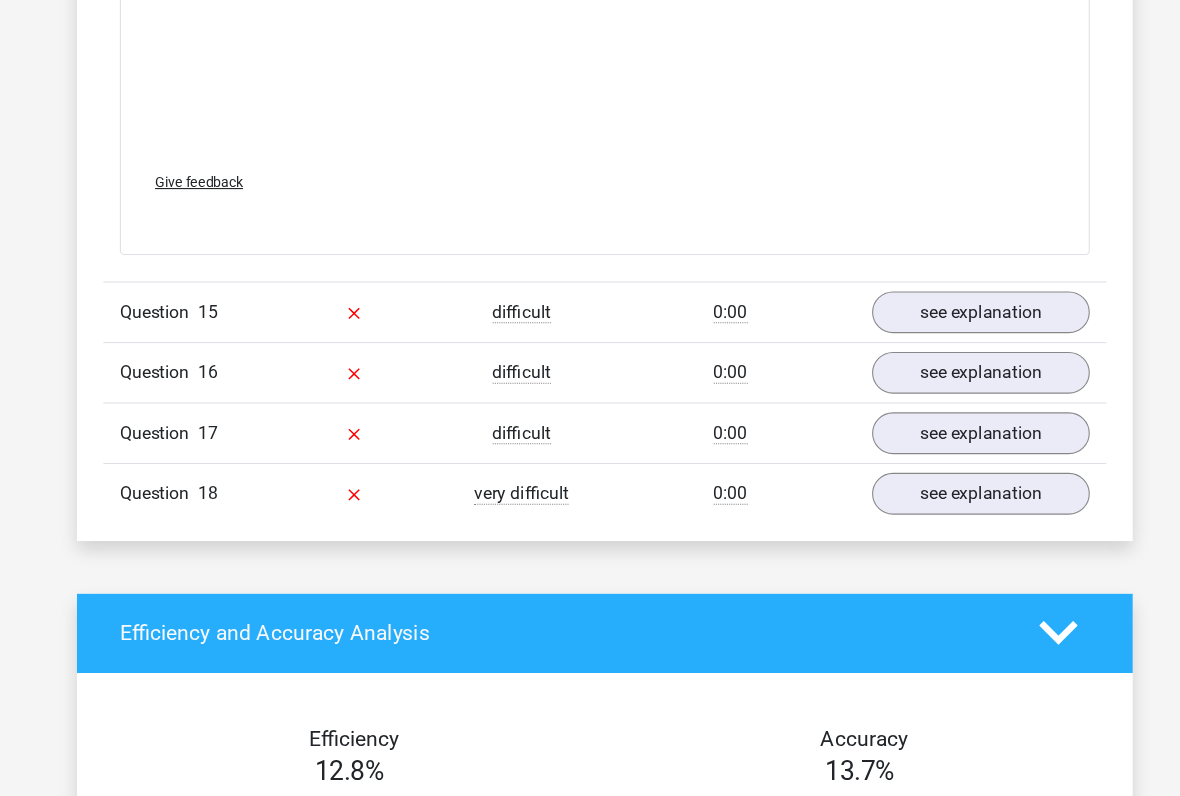 click on "see explanation" at bounding box center [932, 356] 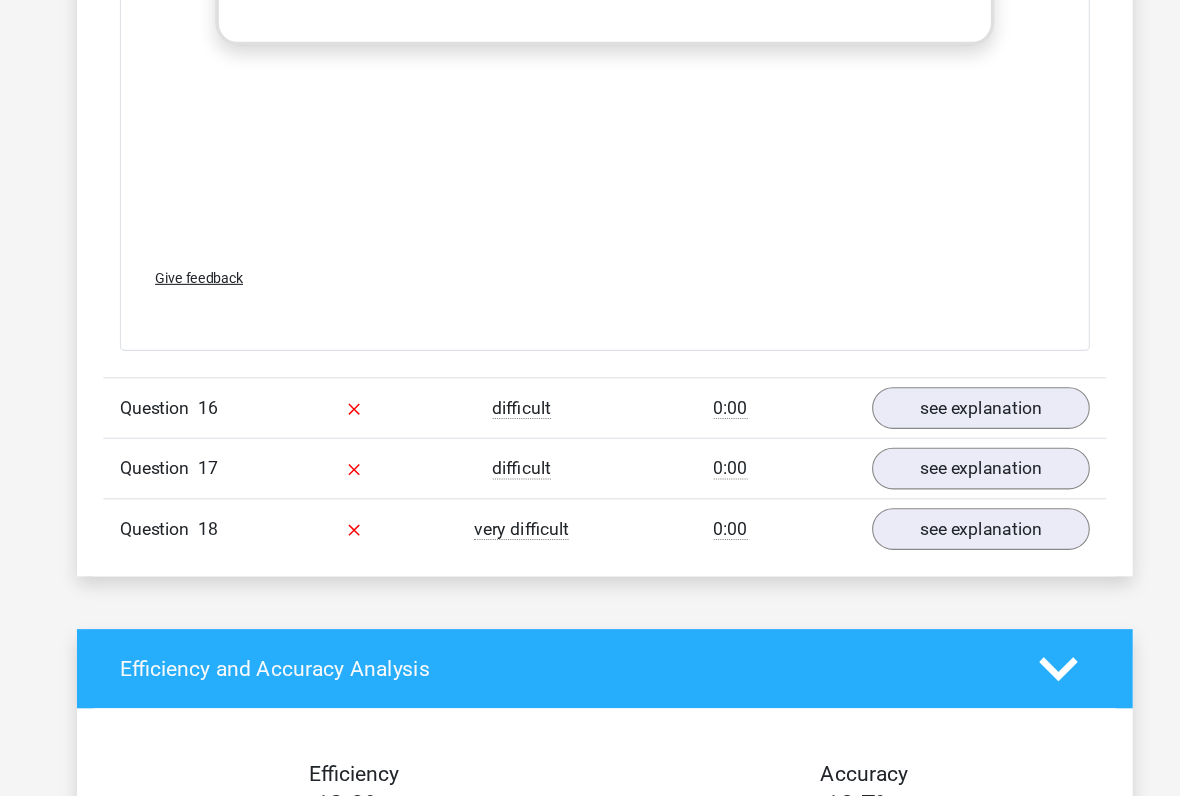 scroll, scrollTop: 9657, scrollLeft: 0, axis: vertical 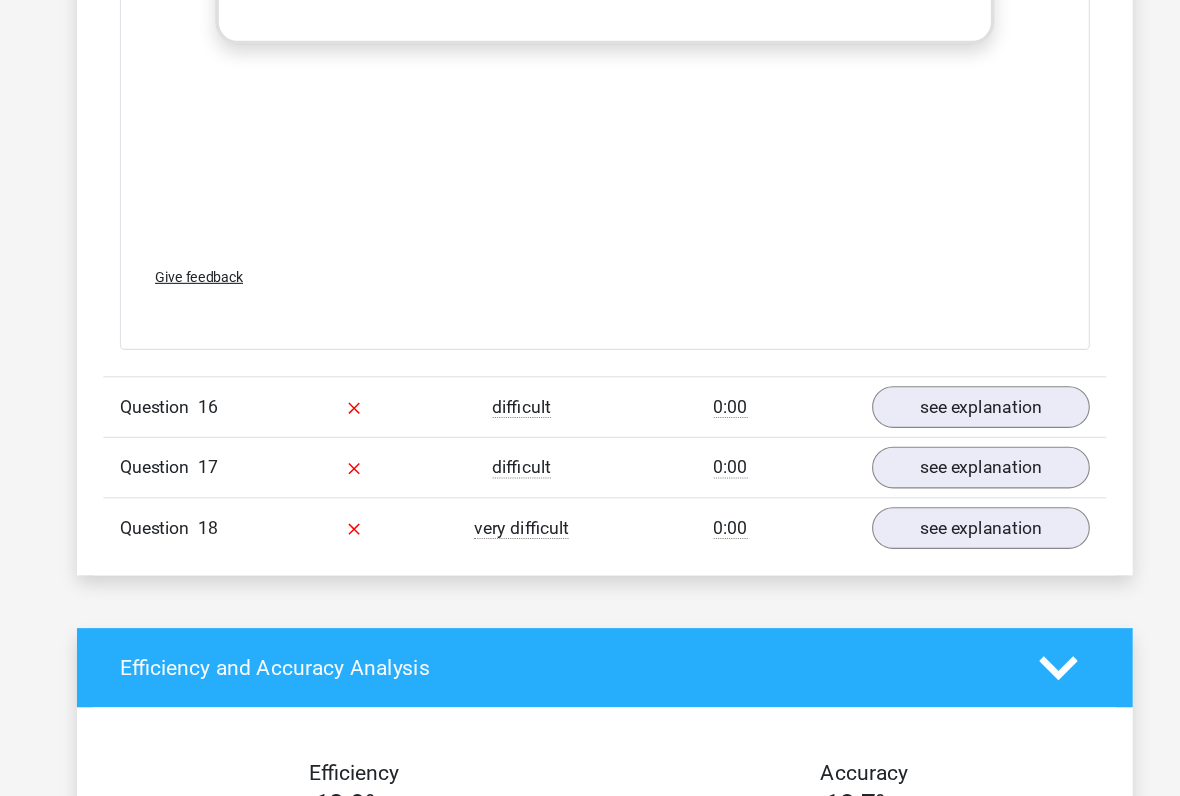 click on "see explanation" at bounding box center [932, 442] 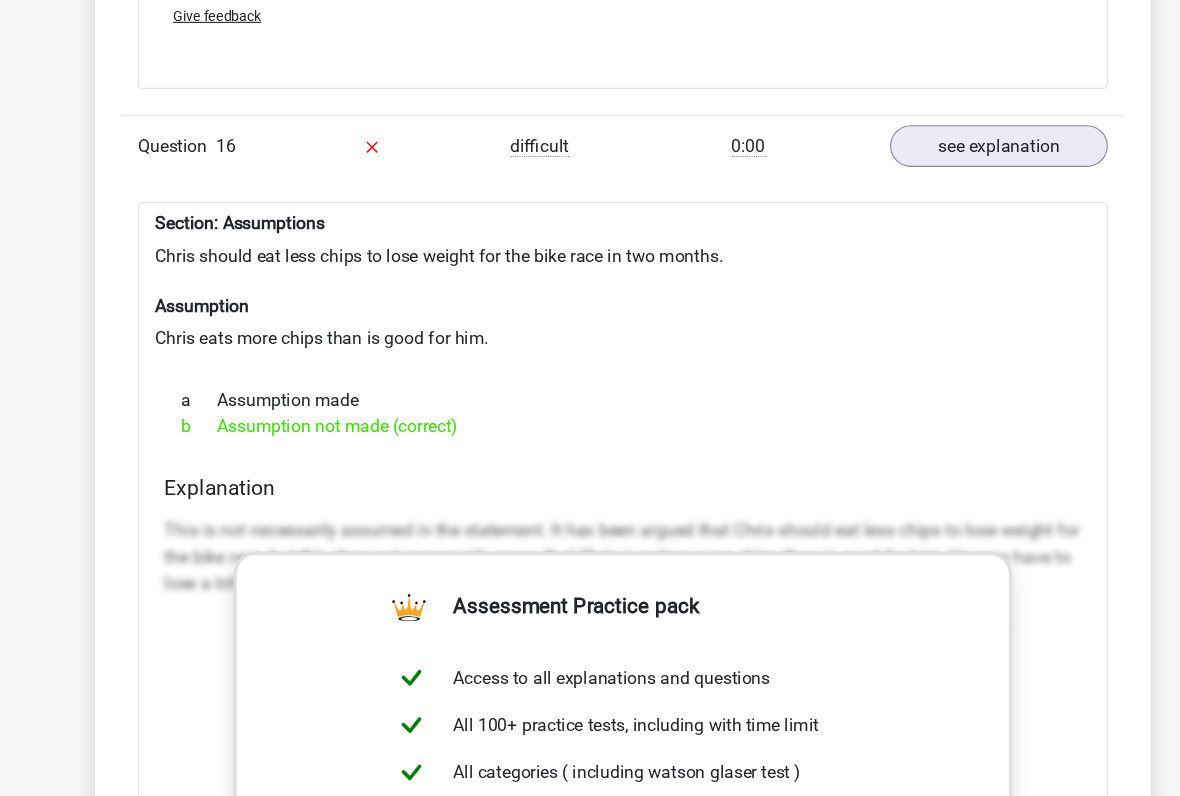 scroll, scrollTop: 9966, scrollLeft: 0, axis: vertical 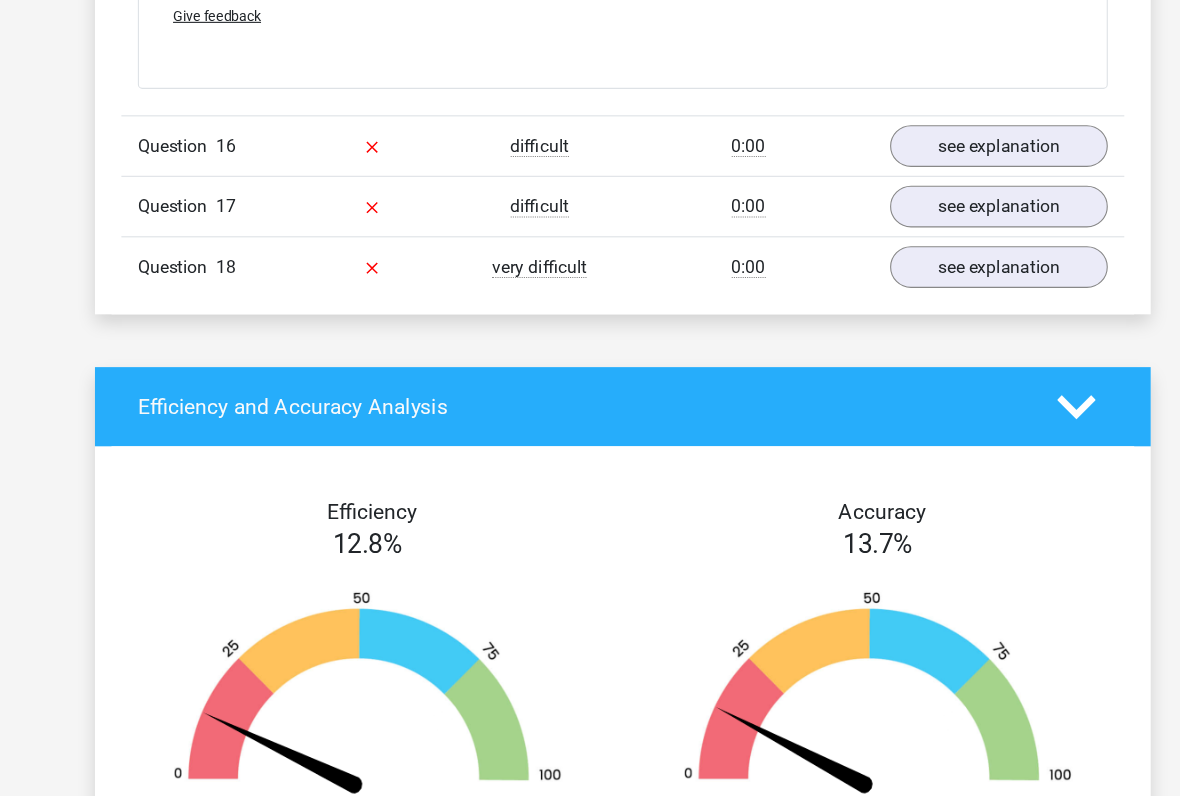 click on "see explanation" at bounding box center [932, 188] 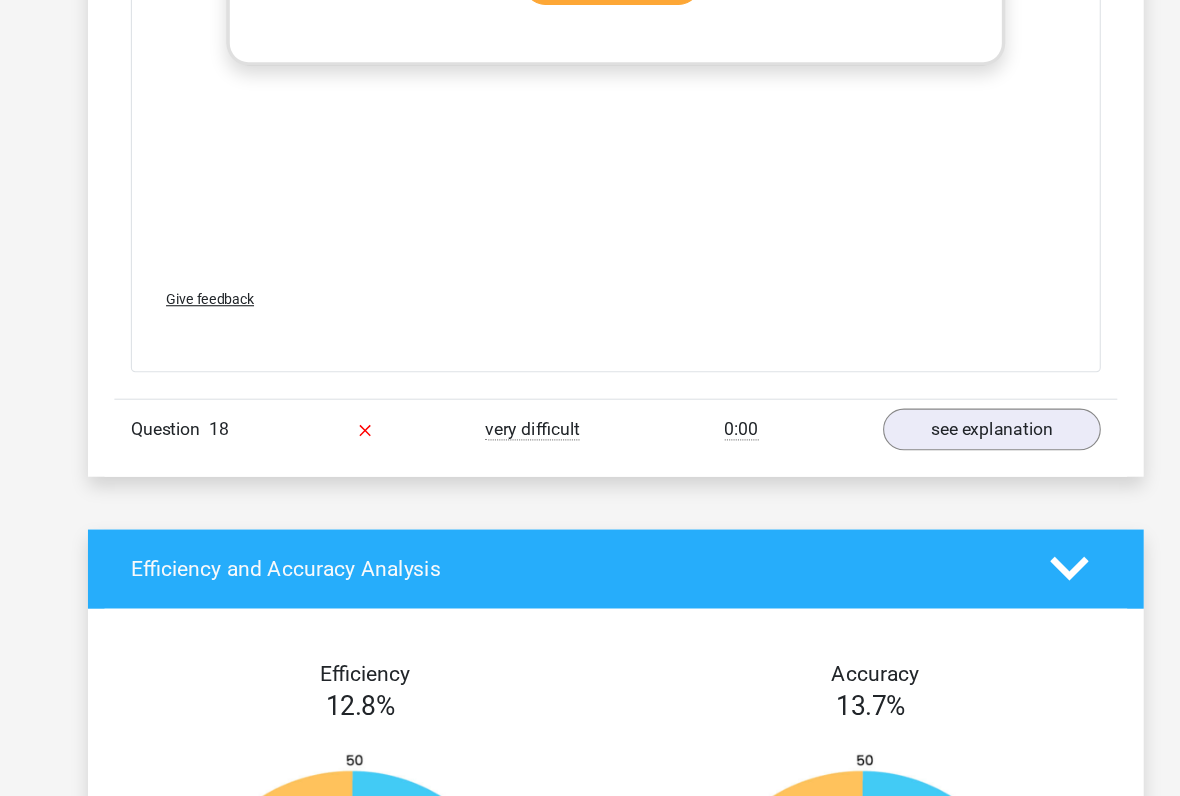 scroll, scrollTop: 10814, scrollLeft: 0, axis: vertical 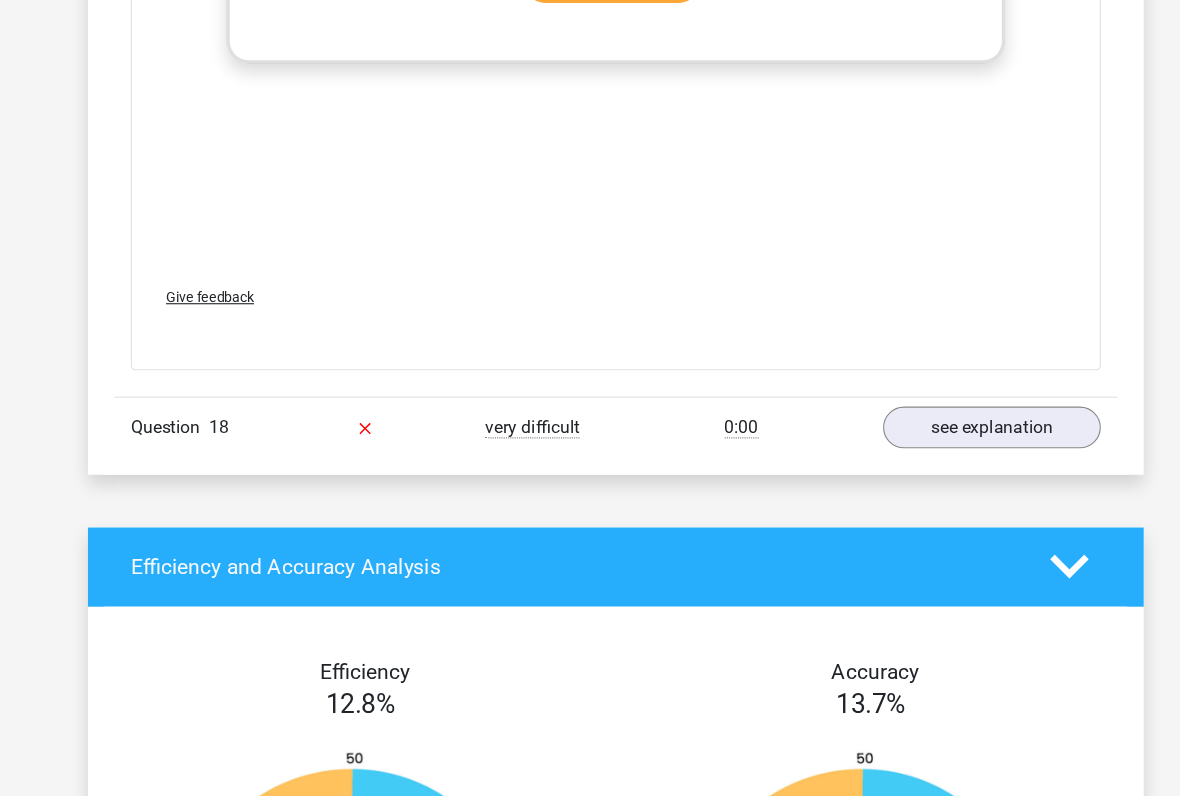 click on "see explanation" at bounding box center [932, 461] 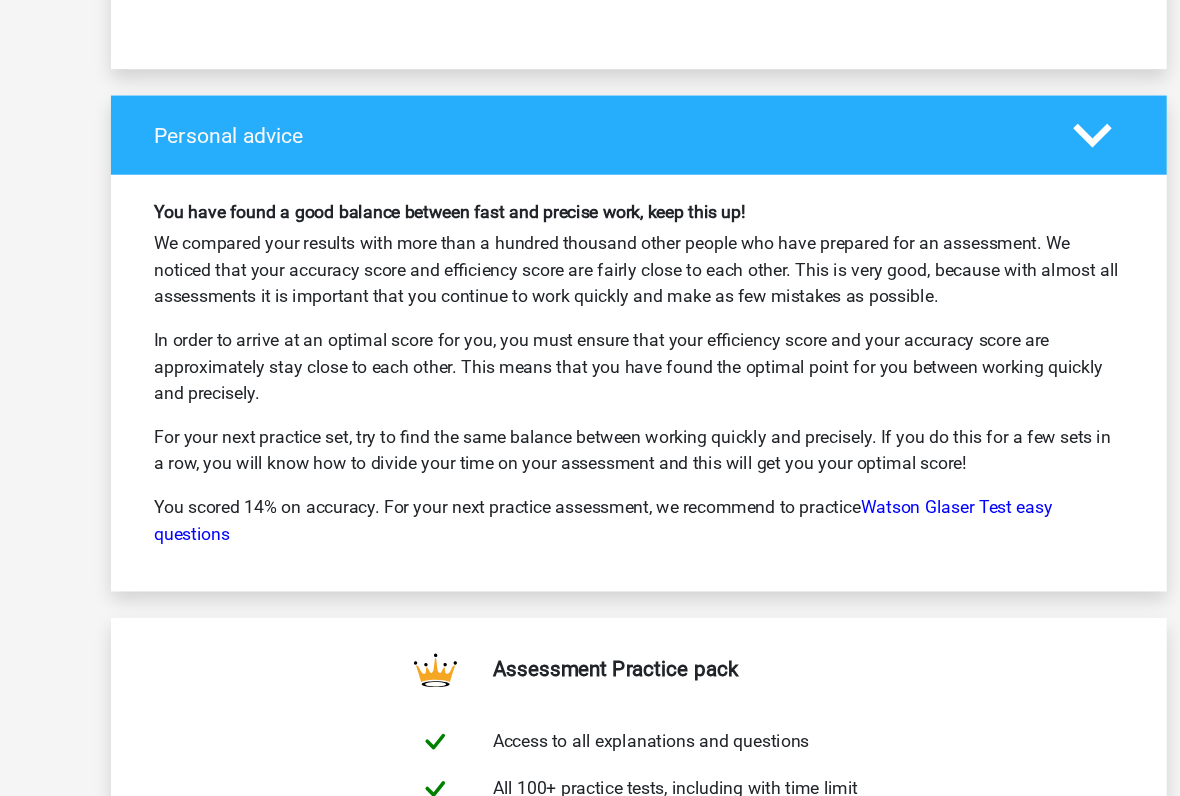 scroll, scrollTop: 12955, scrollLeft: 0, axis: vertical 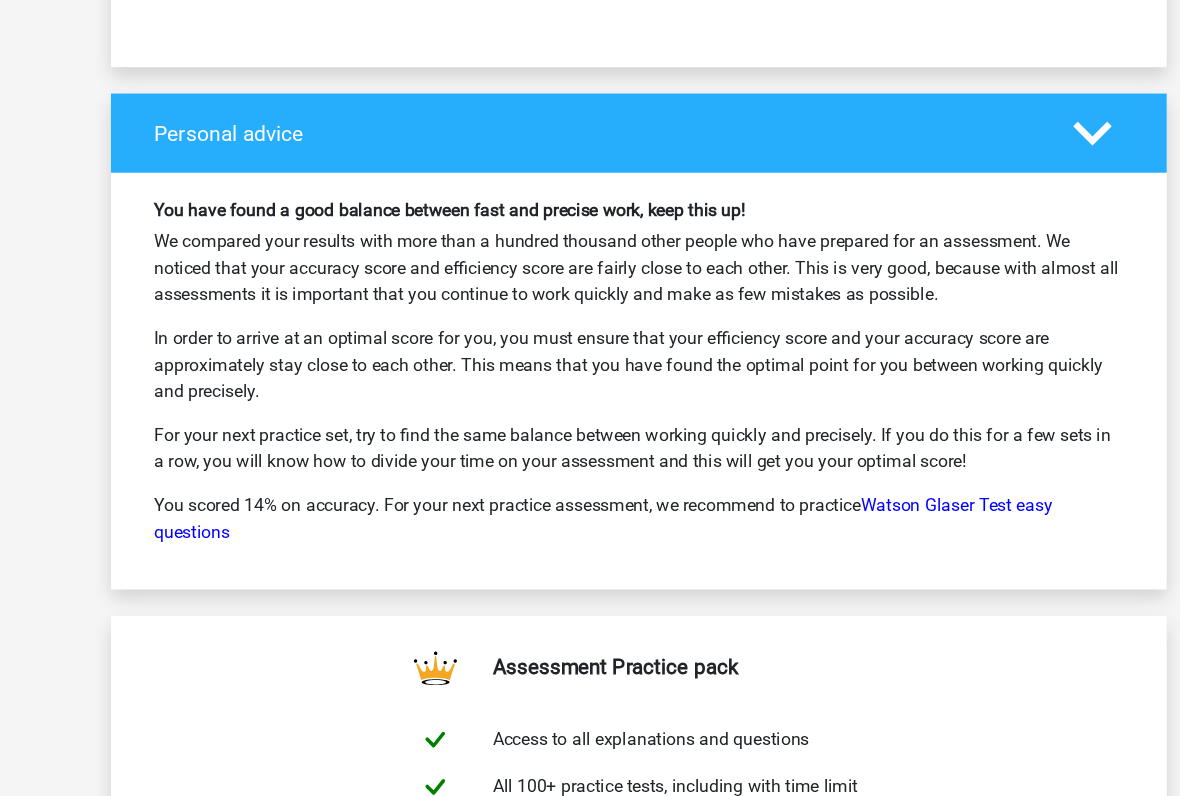 click on "Watson Glaser Test easy questions" at bounding box center [557, 543] 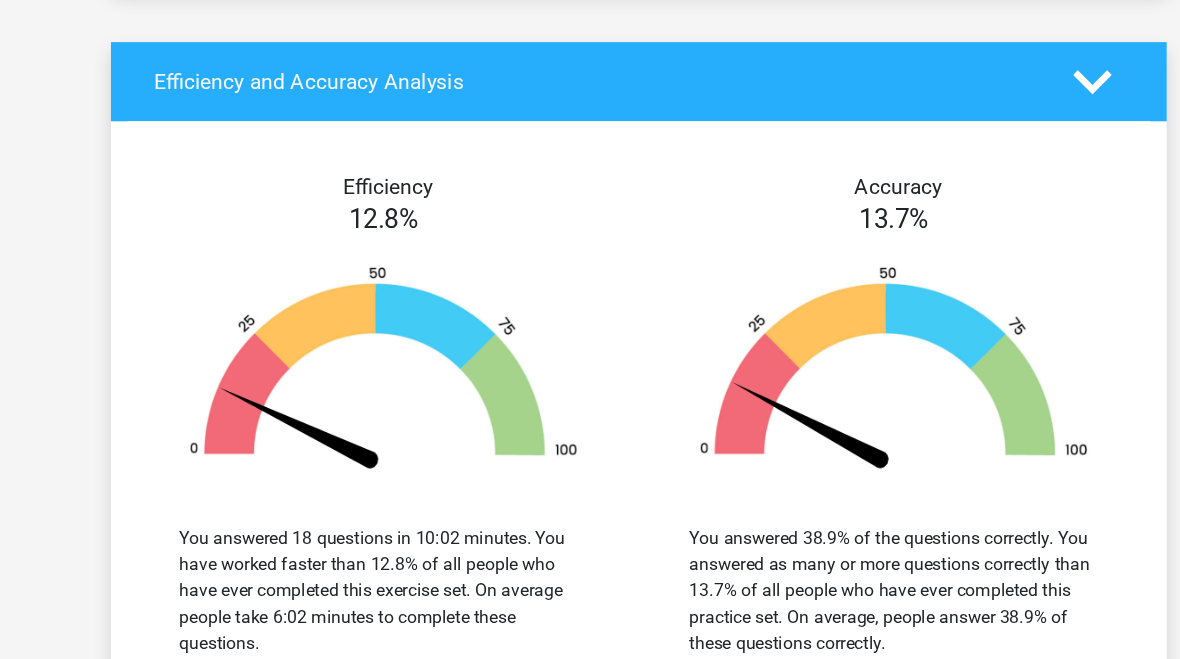 scroll, scrollTop: 12360, scrollLeft: 0, axis: vertical 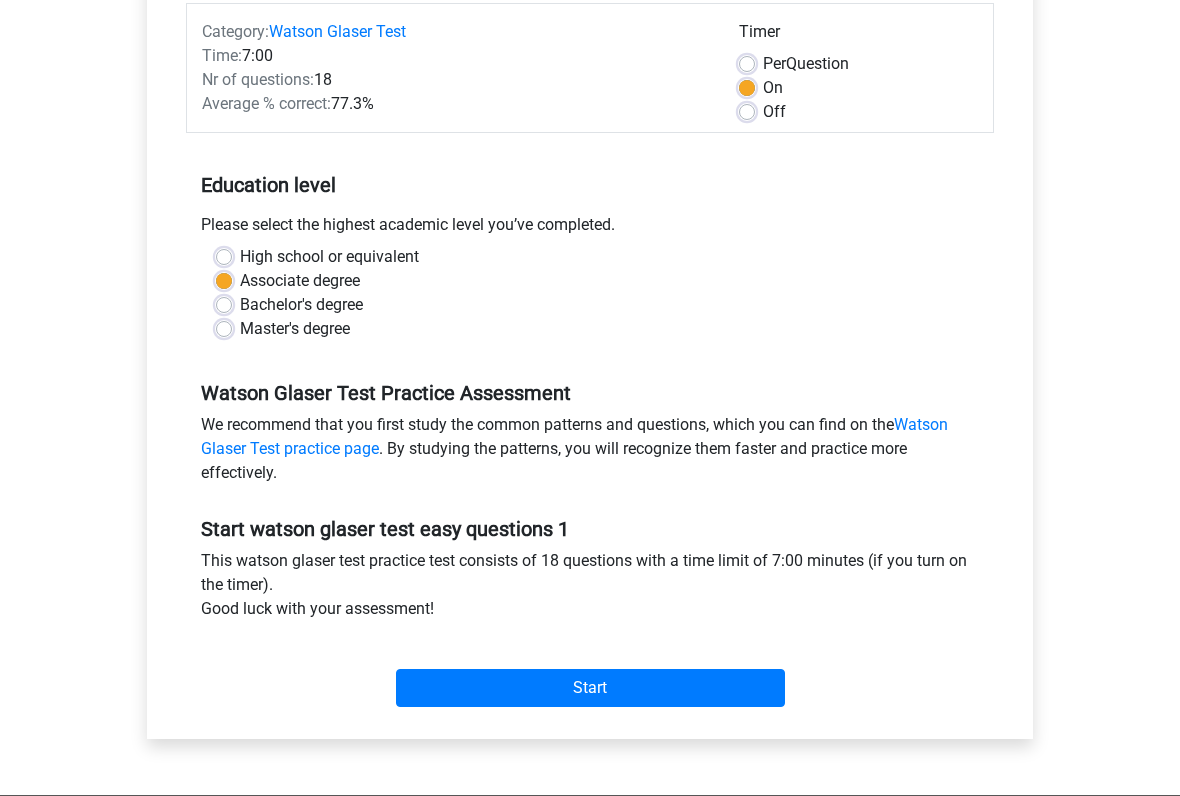 click on "Category:  [PERSON]
Time:  [TIME]
Nr of questions:
18
Average % correct:
77.3%
Timer
Per  Question
On
Off" at bounding box center (590, 360) 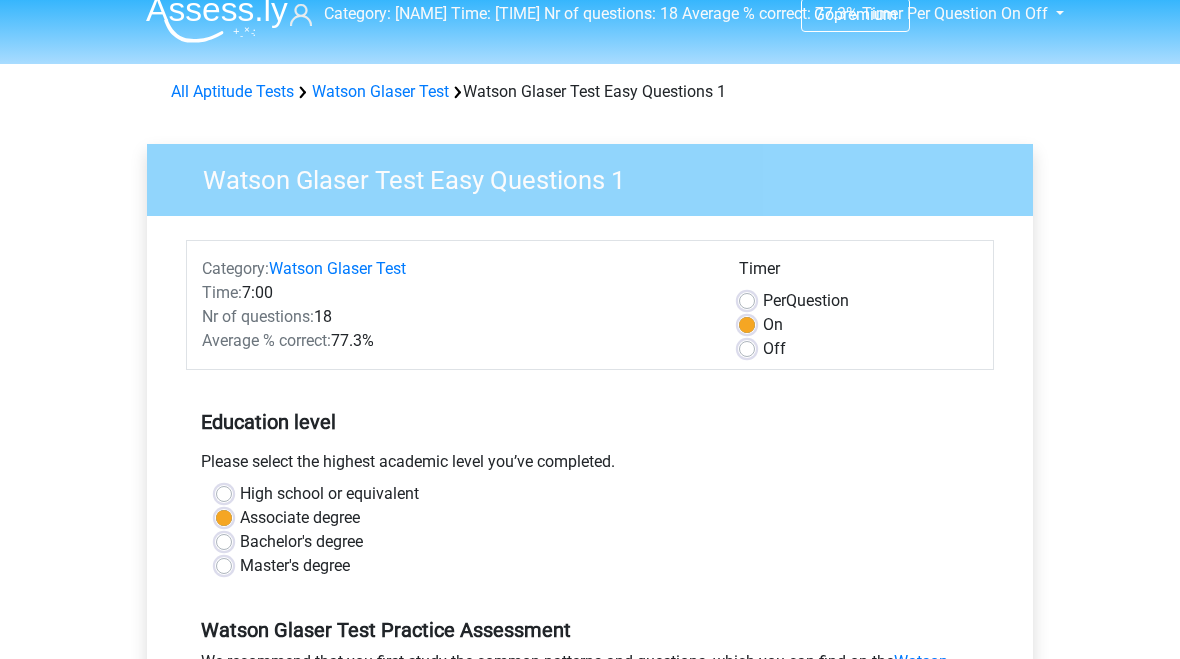 scroll, scrollTop: 0, scrollLeft: 0, axis: both 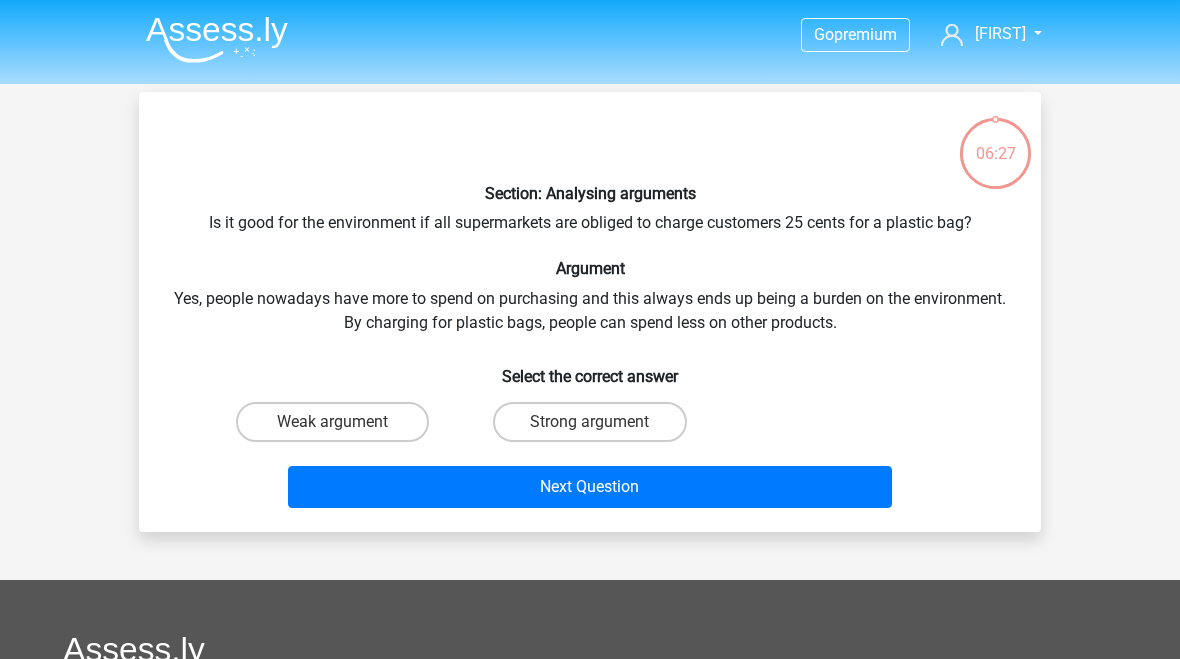 click on "Strong argument" at bounding box center [589, 422] 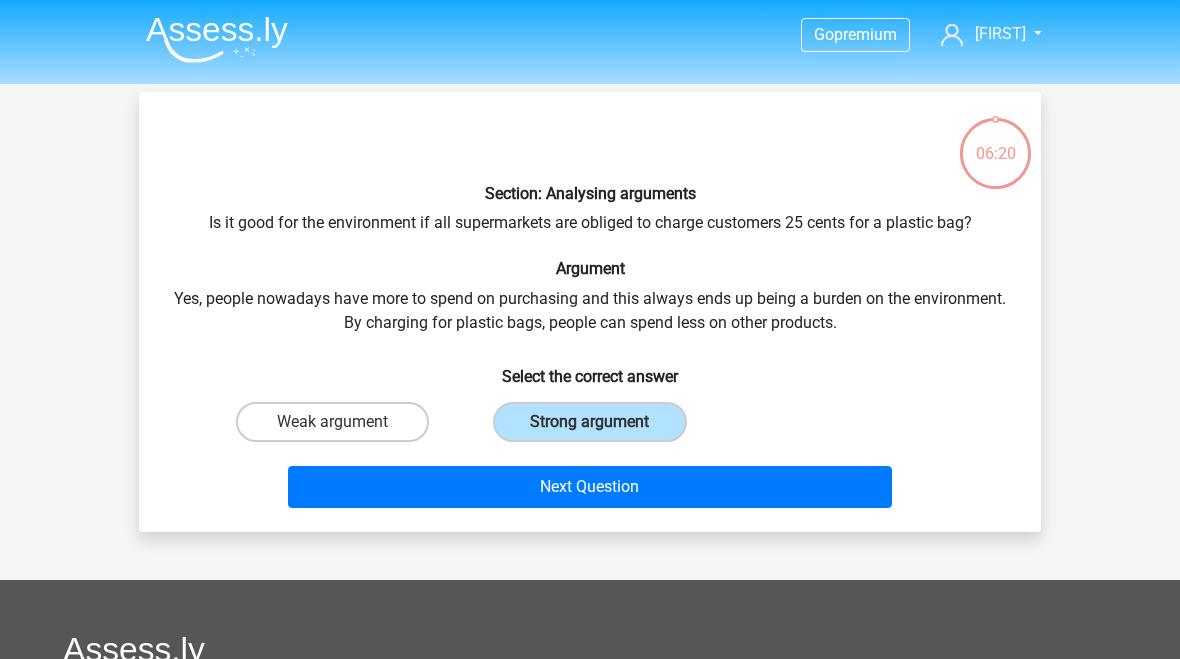 click on "Next Question" at bounding box center [590, 487] 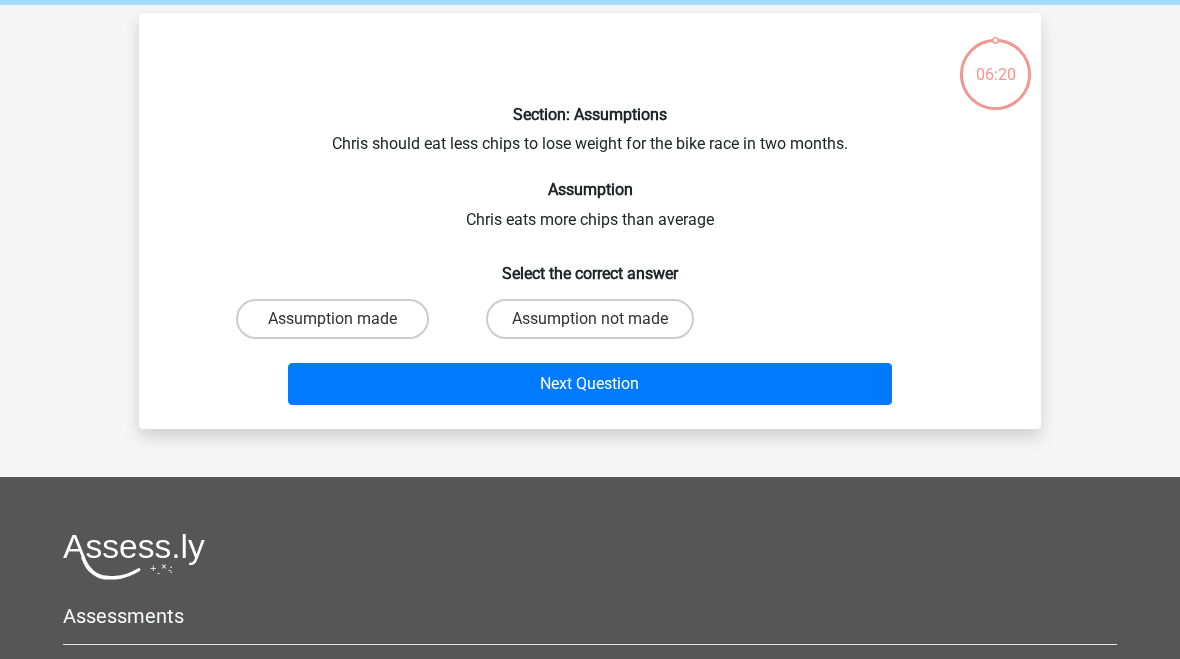scroll, scrollTop: 92, scrollLeft: 0, axis: vertical 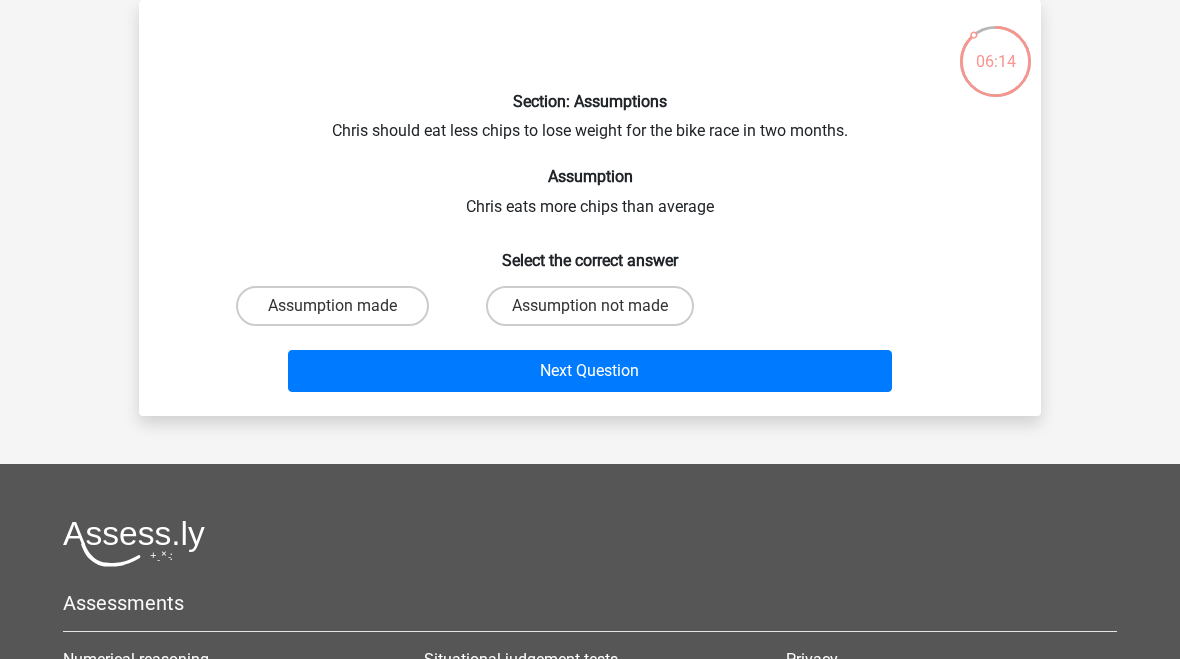 click on "Assumption not made" at bounding box center (590, 306) 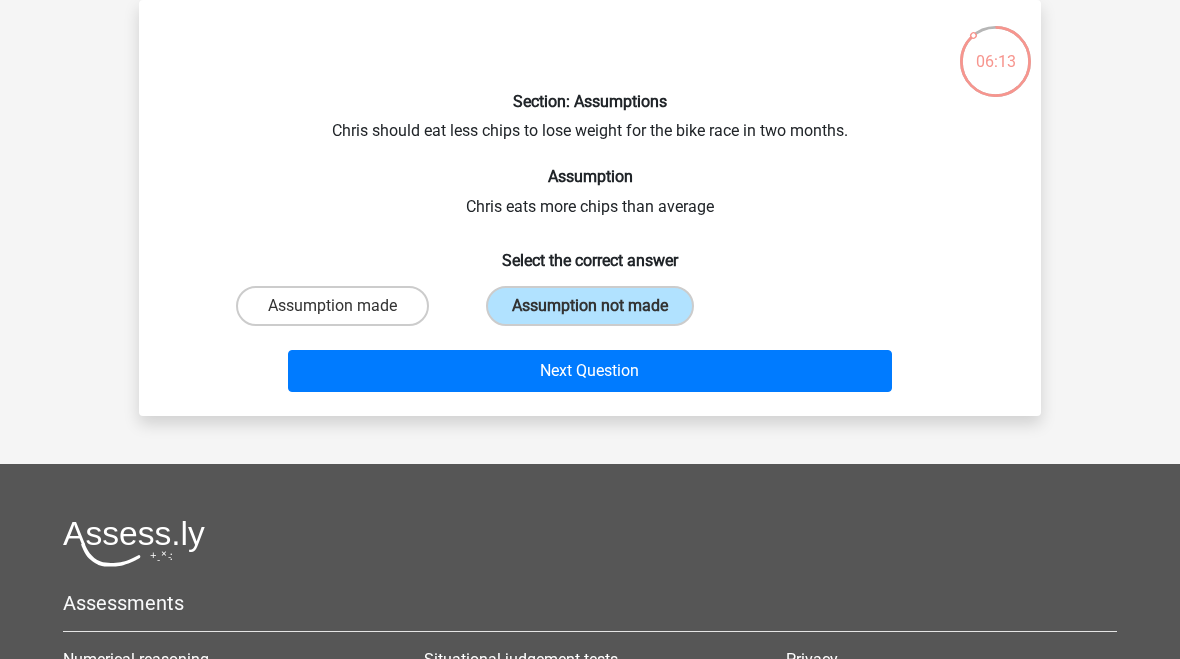click on "Next Question" at bounding box center [590, 371] 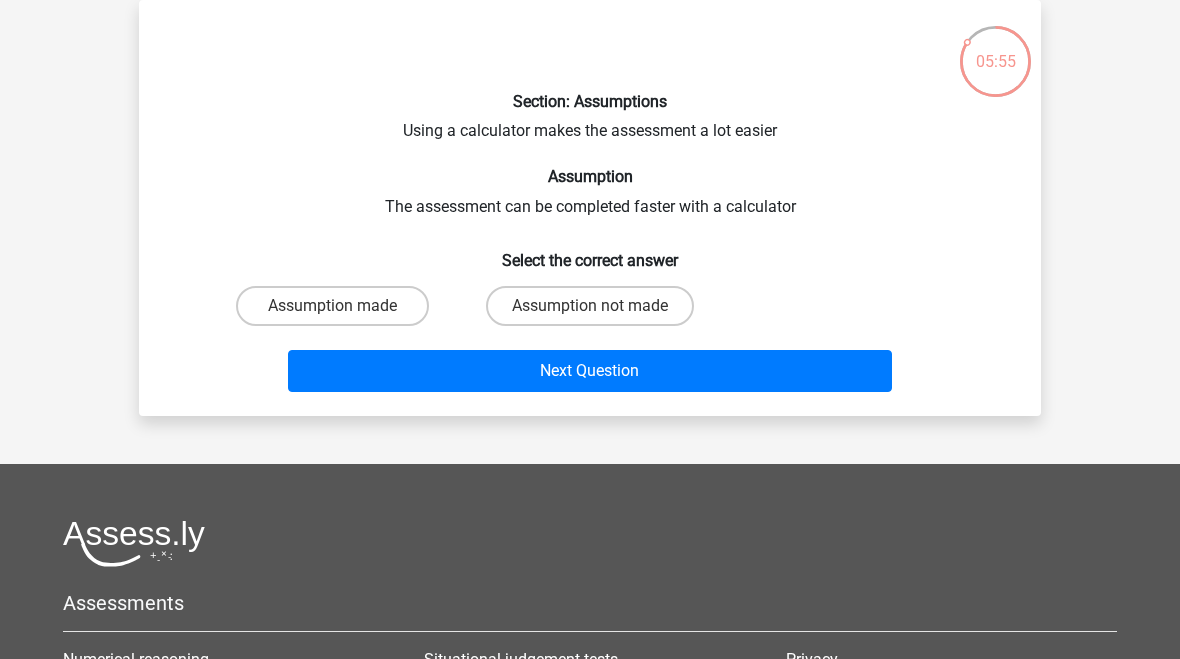 click on "Assumption made" at bounding box center (332, 306) 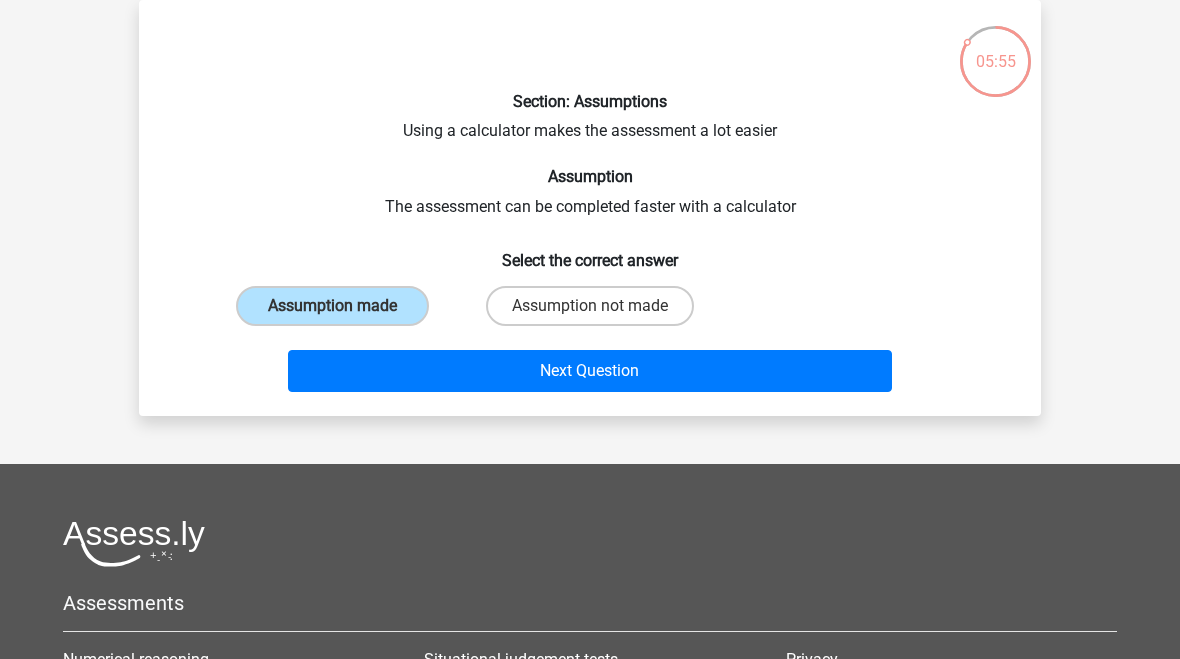 click on "Next Question" at bounding box center (590, 371) 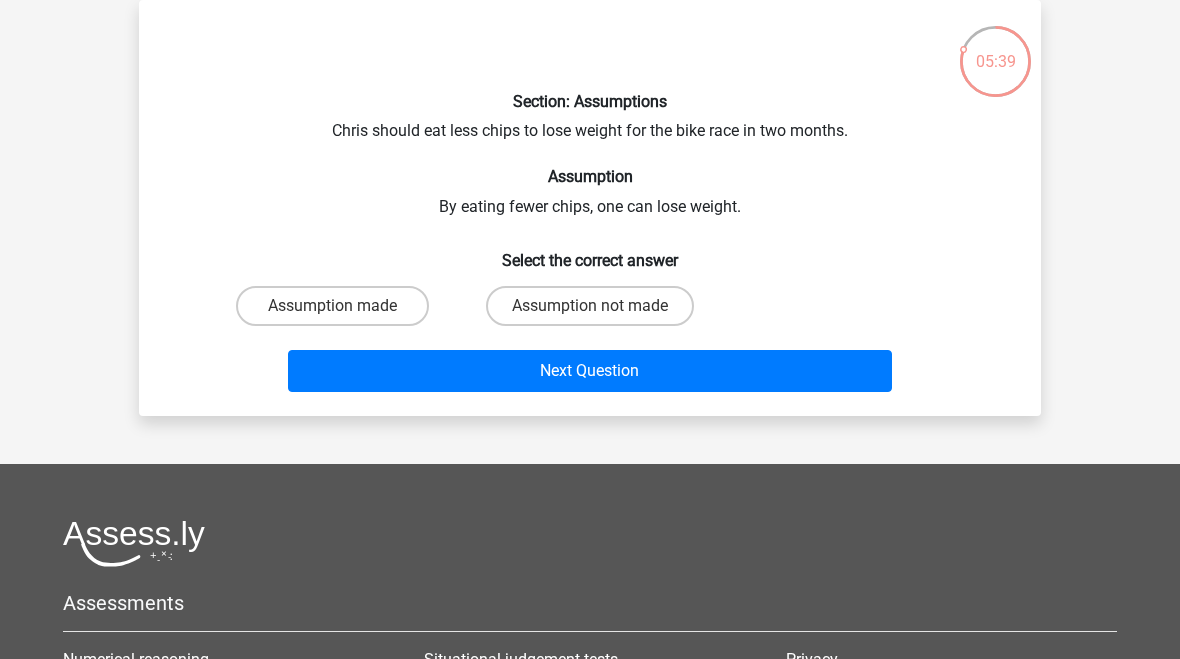 click on "Assumption not made" at bounding box center [590, 306] 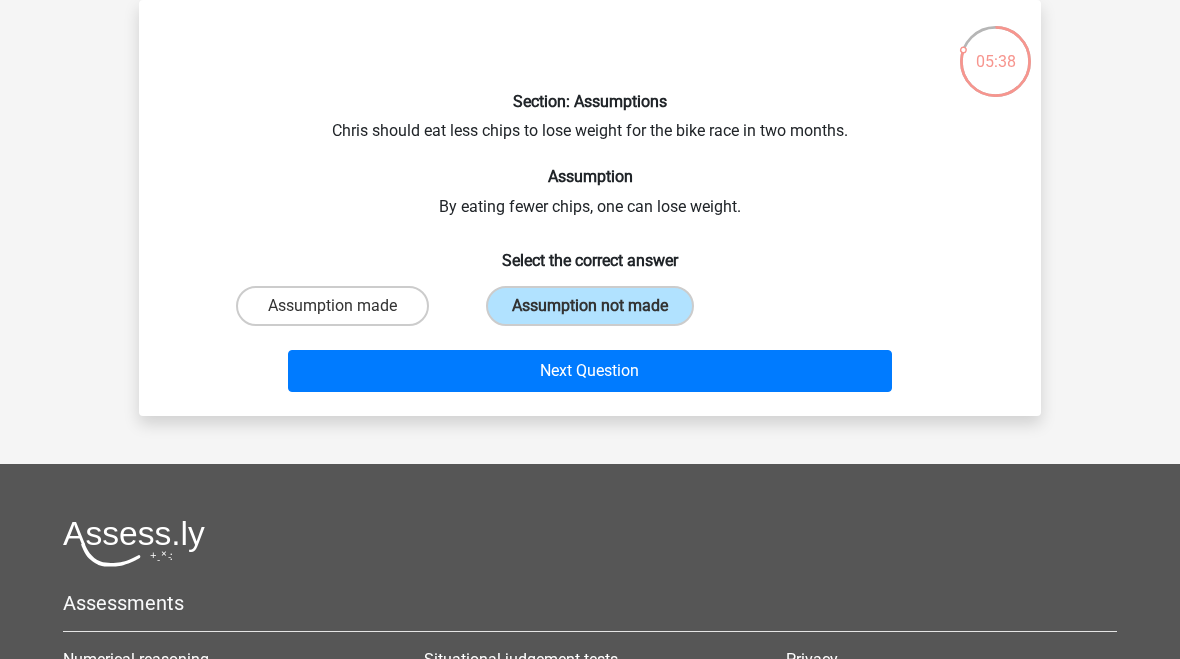 click on "Next Question" at bounding box center (590, 371) 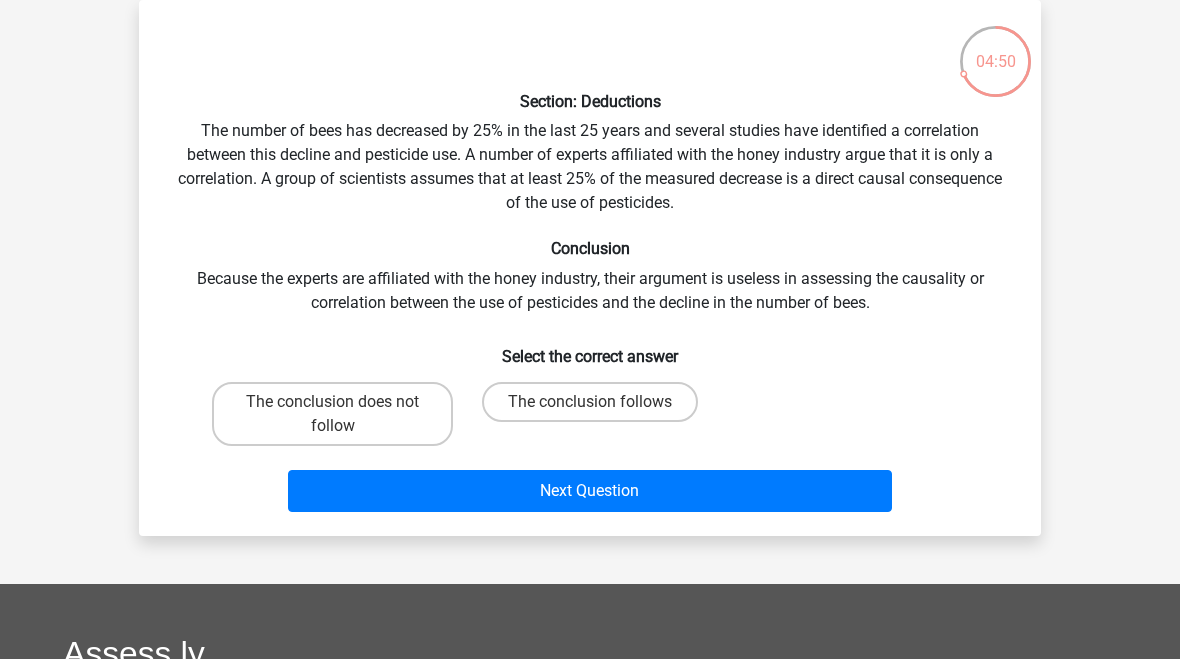 click on "The conclusion does not follow" at bounding box center [332, 414] 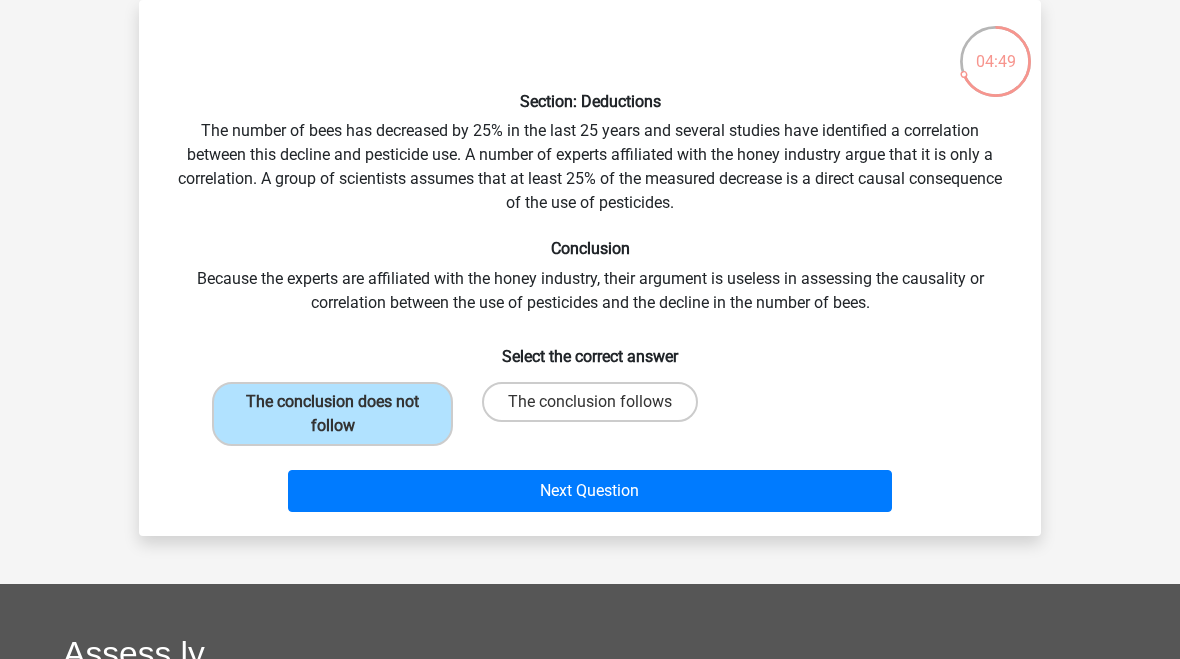 scroll, scrollTop: 93, scrollLeft: 0, axis: vertical 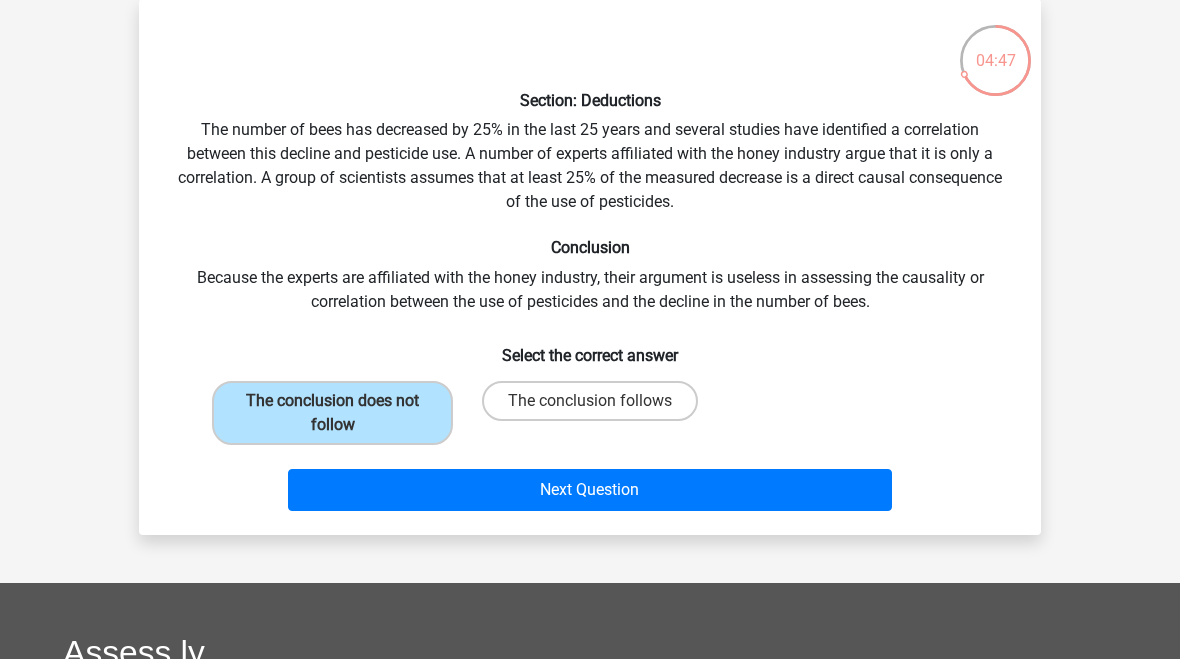 click on "Next Question" at bounding box center [590, 490] 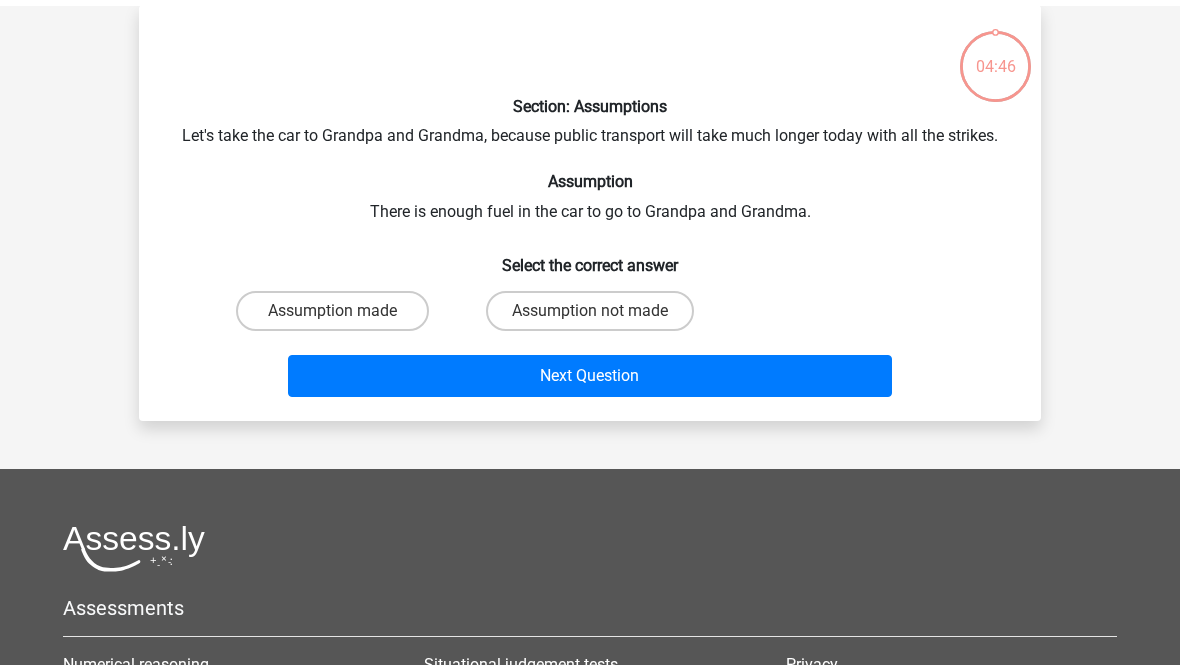 scroll, scrollTop: 92, scrollLeft: 0, axis: vertical 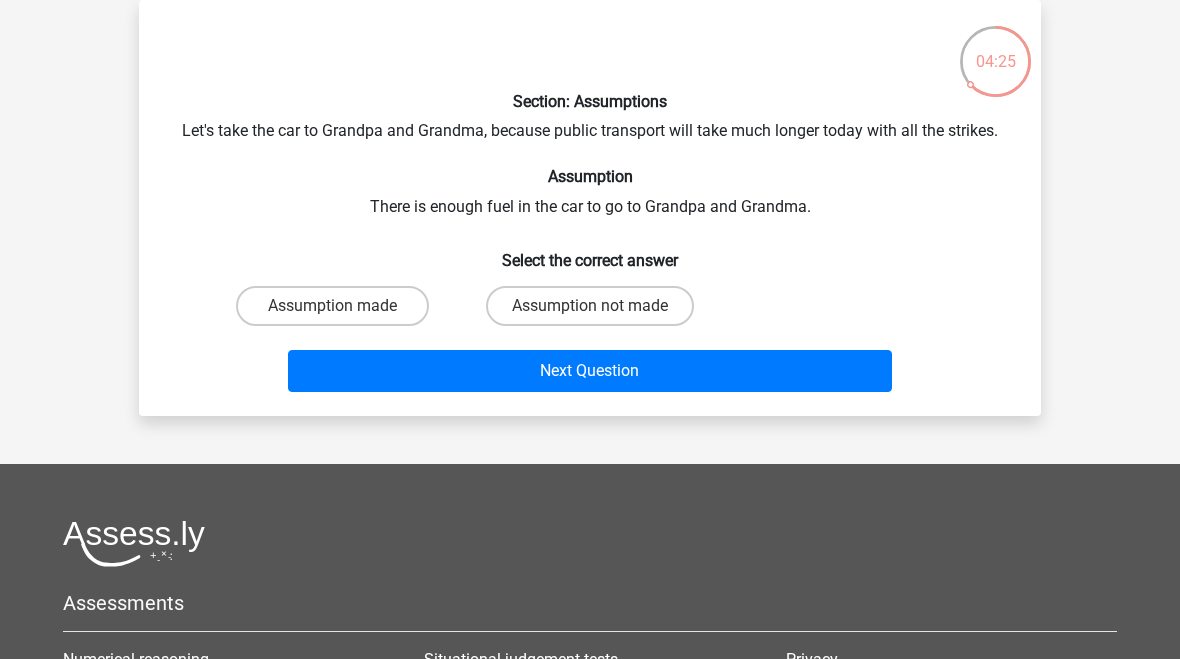 click on "Assumption made" at bounding box center [332, 306] 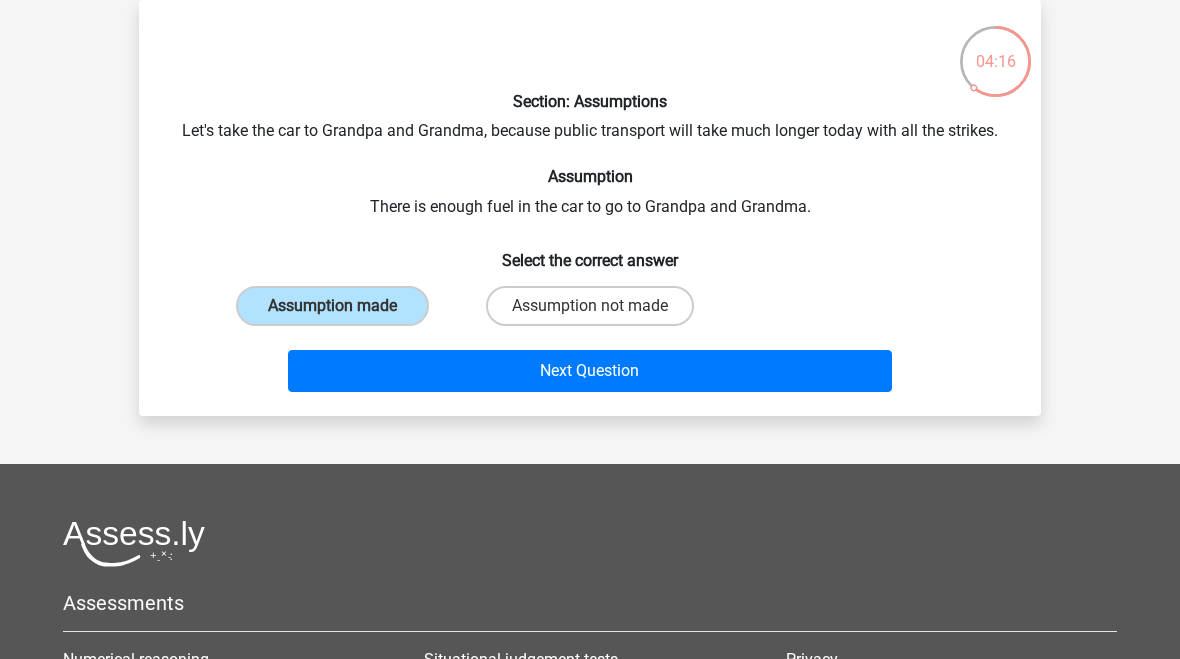 click on "Assumption not made" at bounding box center [590, 306] 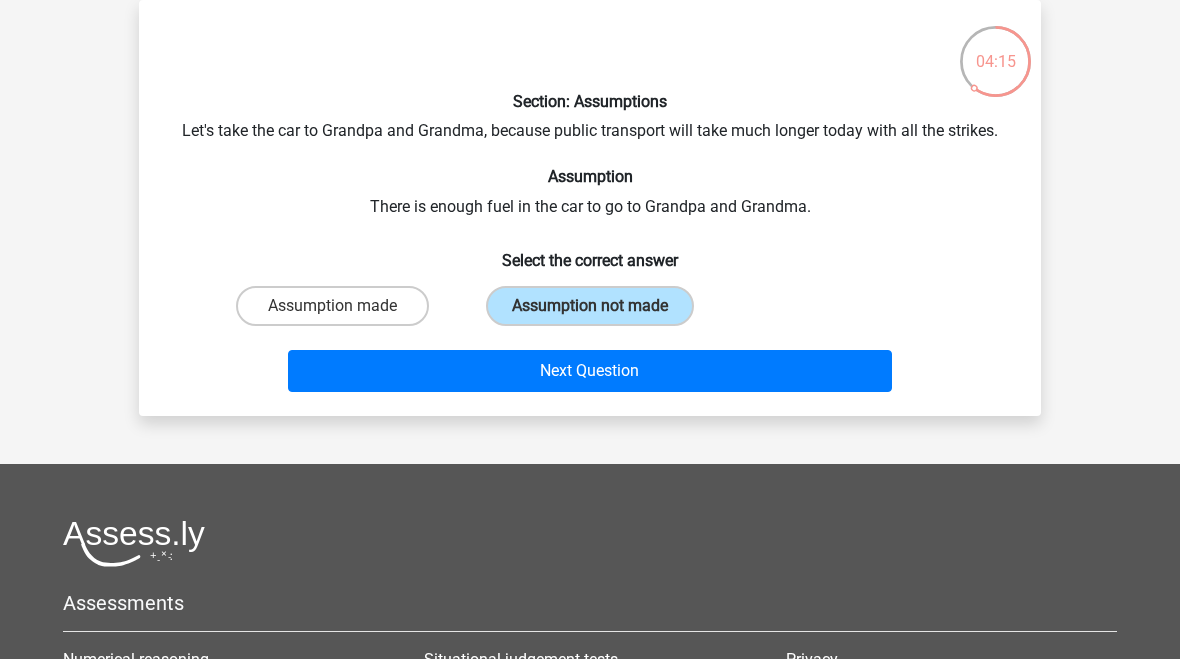 click on "Next Question" at bounding box center [590, 371] 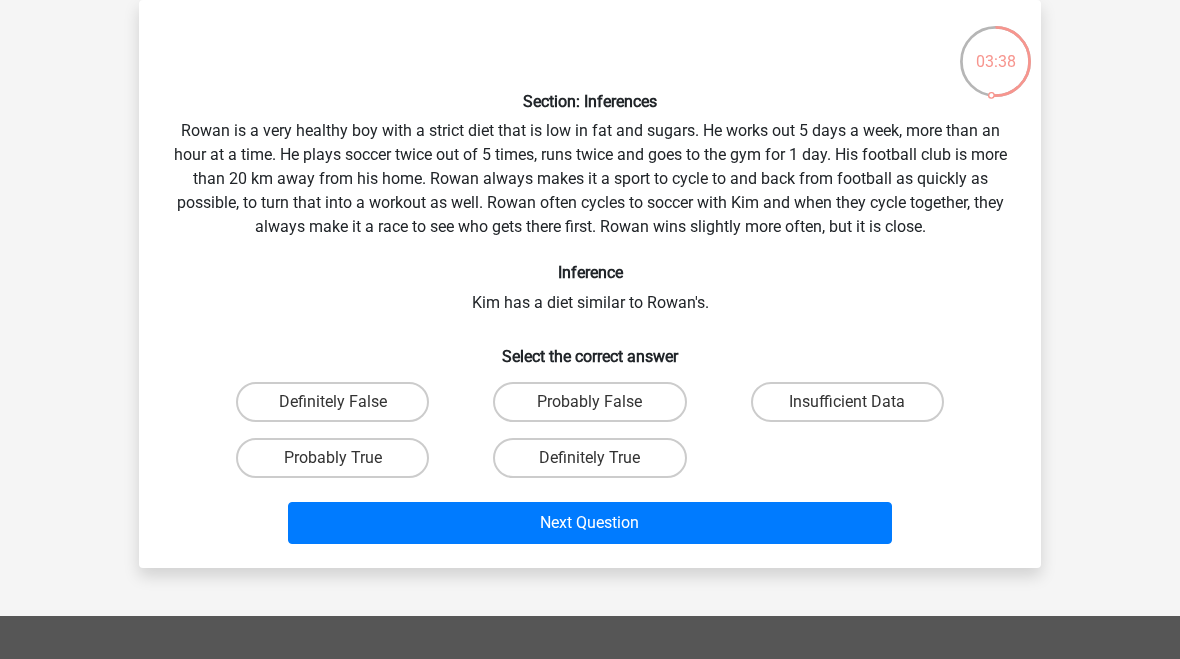 click on "Insufficient Data" at bounding box center [847, 402] 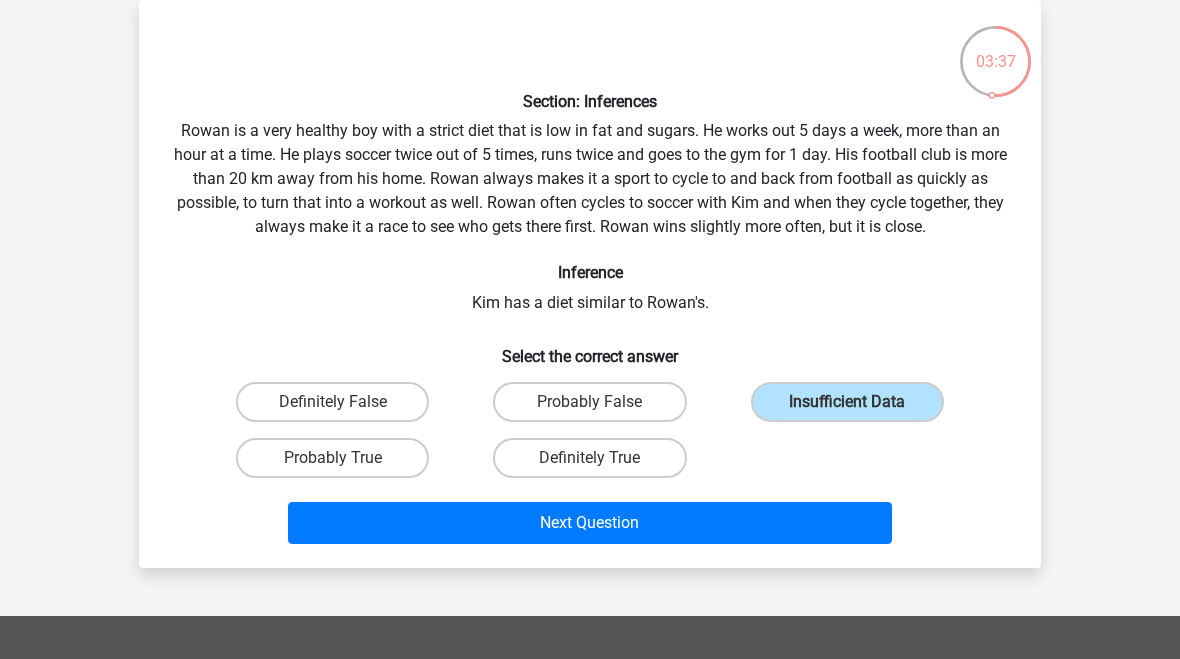 click on "Next Question" at bounding box center [590, 523] 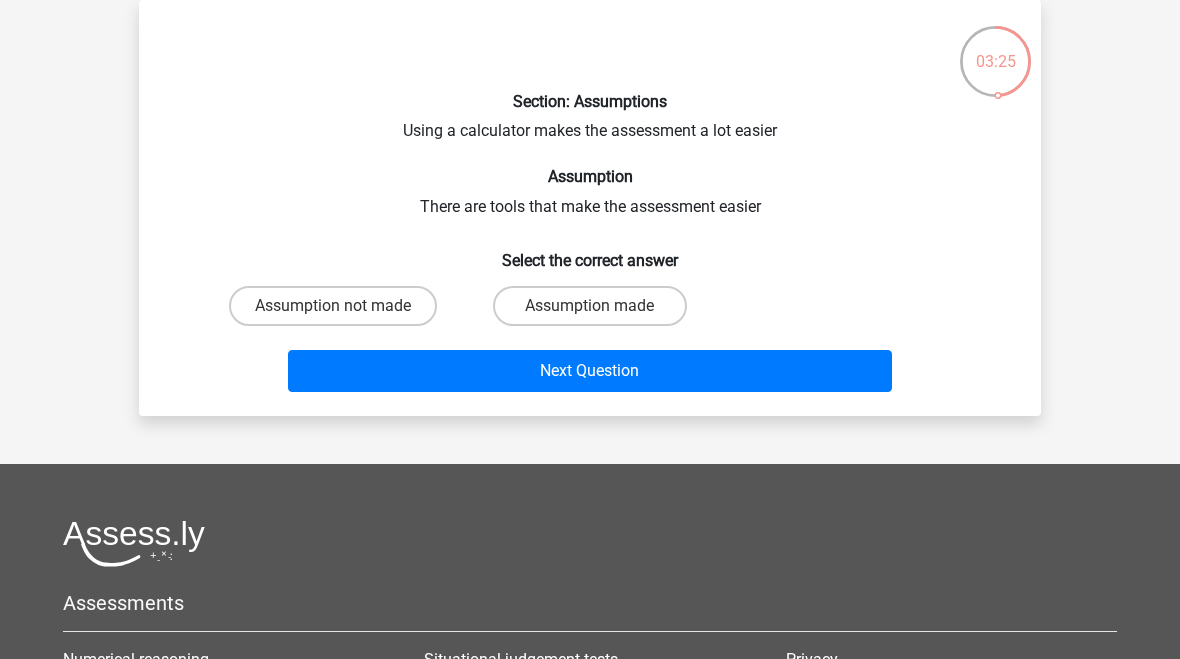 click on "Assumption not made" at bounding box center (333, 306) 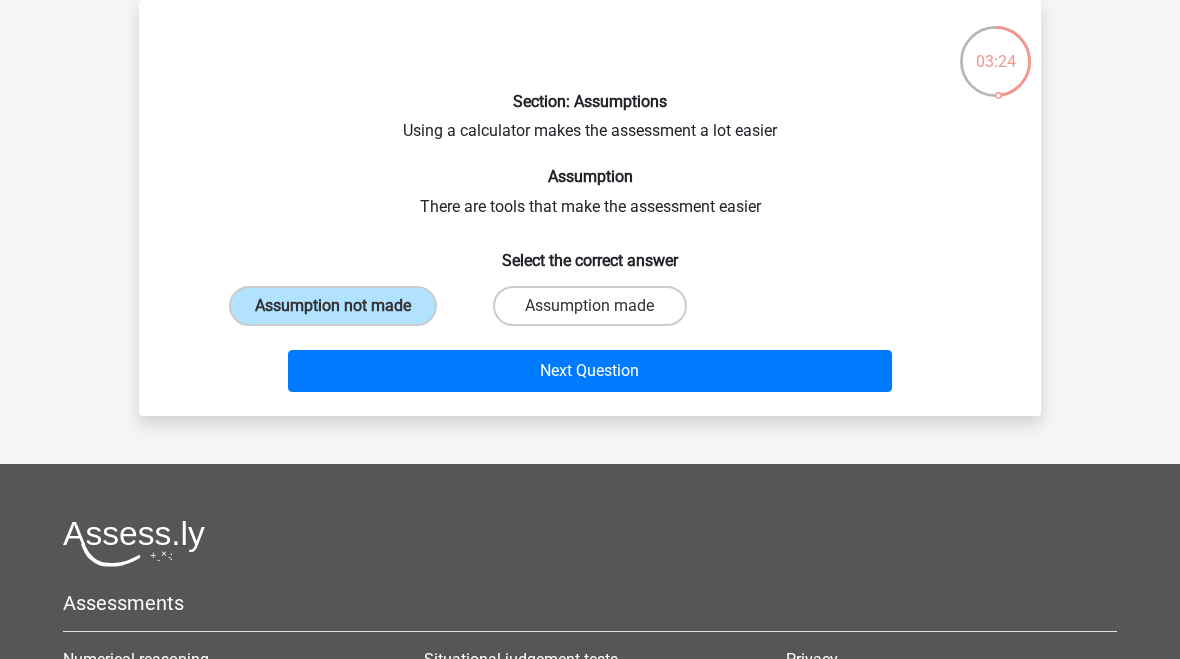 click on "Next Question" at bounding box center [590, 371] 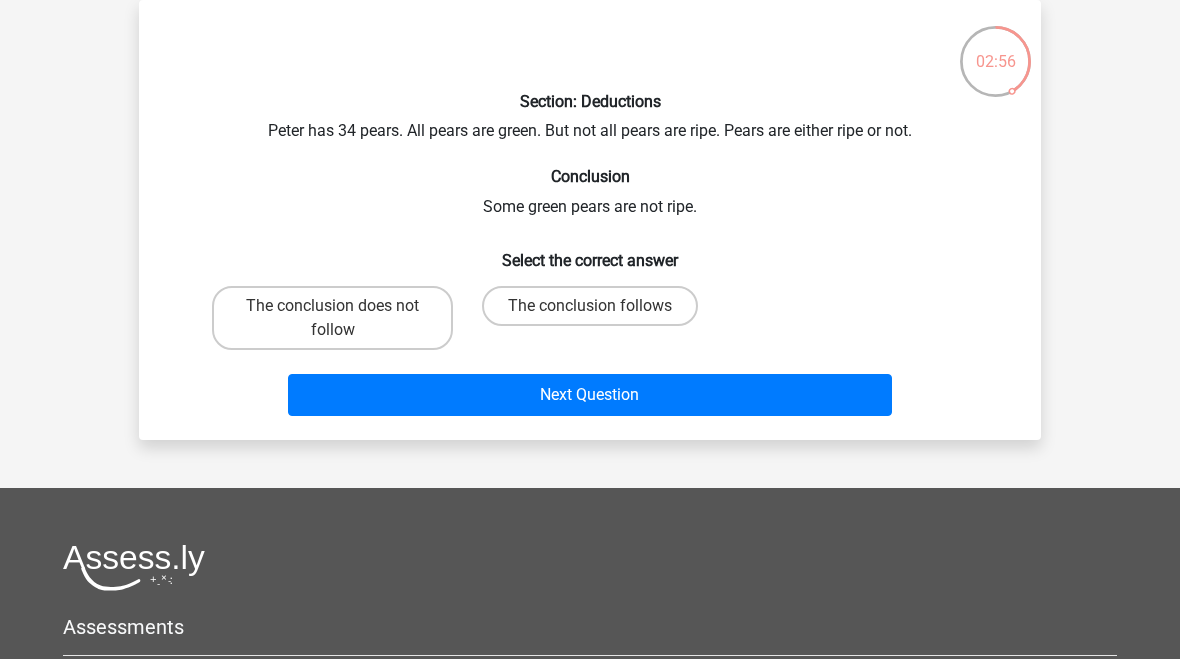 click on "The conclusion does not follow" at bounding box center (332, 318) 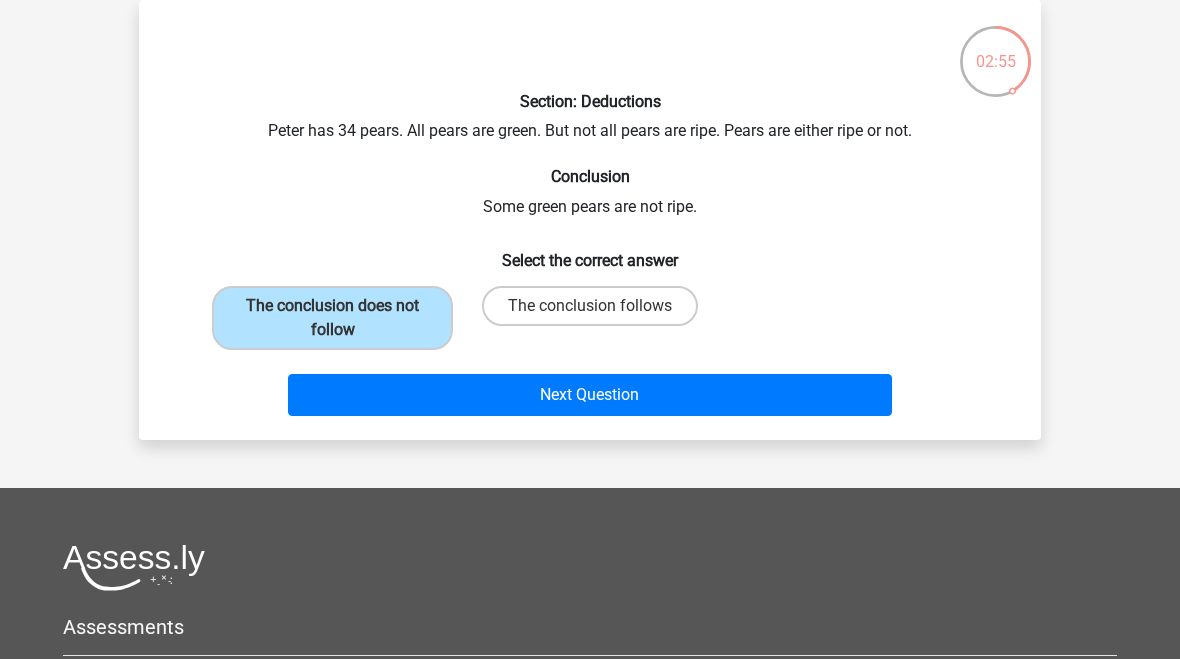click on "The conclusion does not follow" at bounding box center (332, 318) 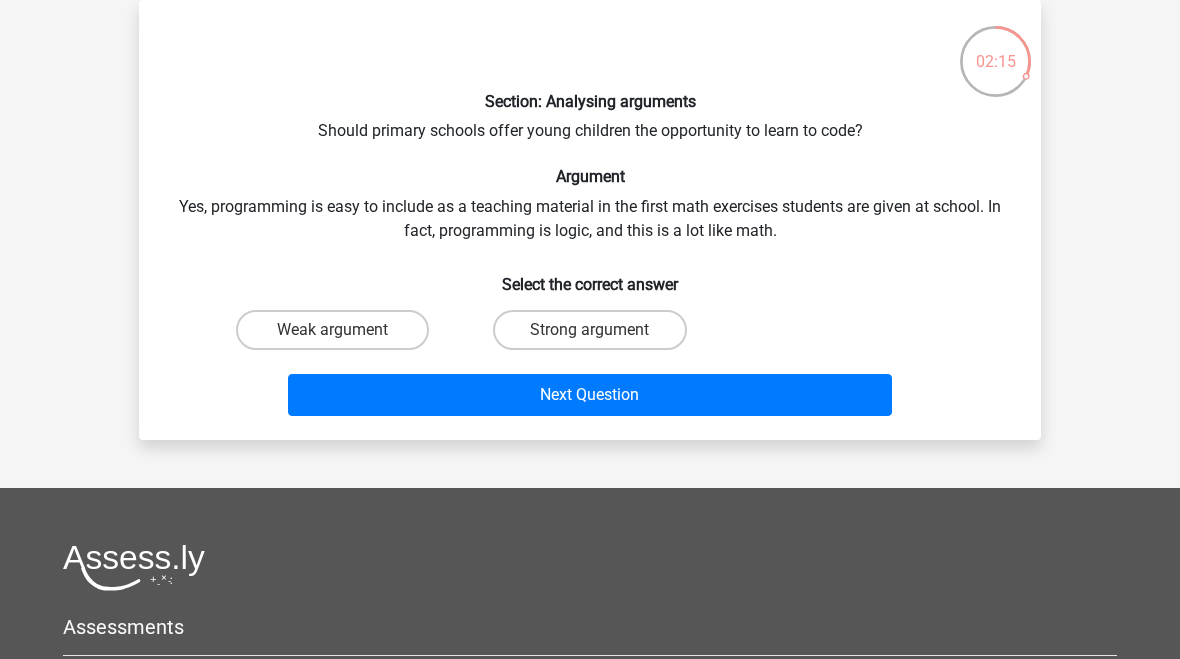 scroll, scrollTop: 92, scrollLeft: 0, axis: vertical 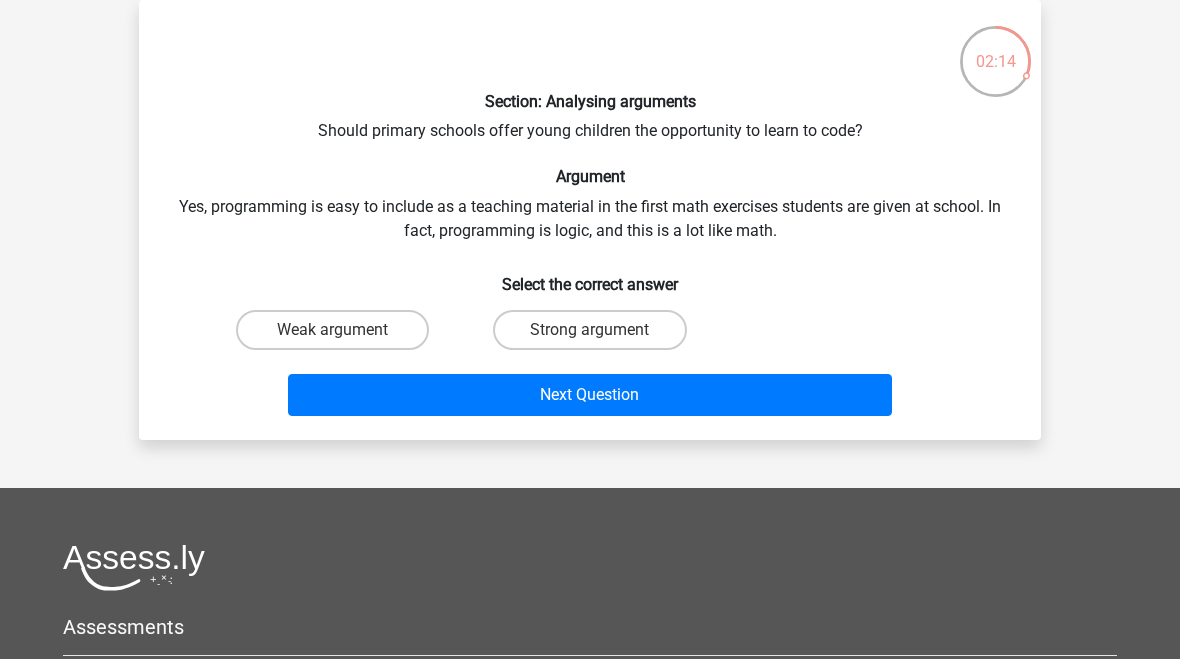 click on "Strong argument" at bounding box center (589, 330) 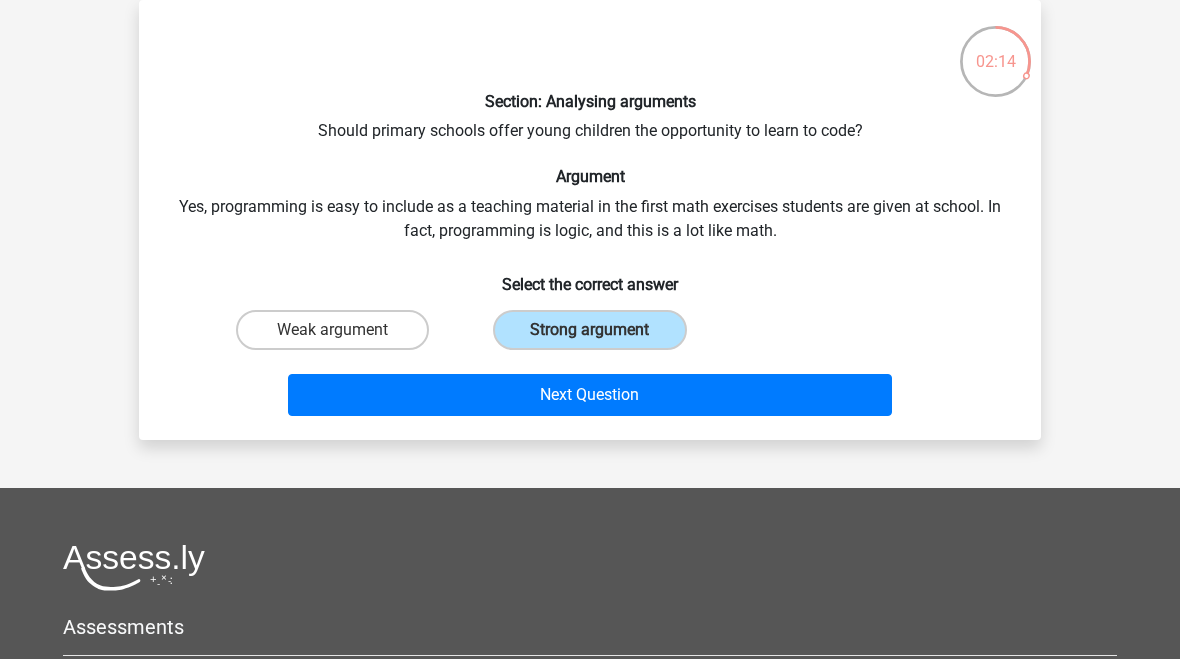 click on "Next Question" at bounding box center [590, 395] 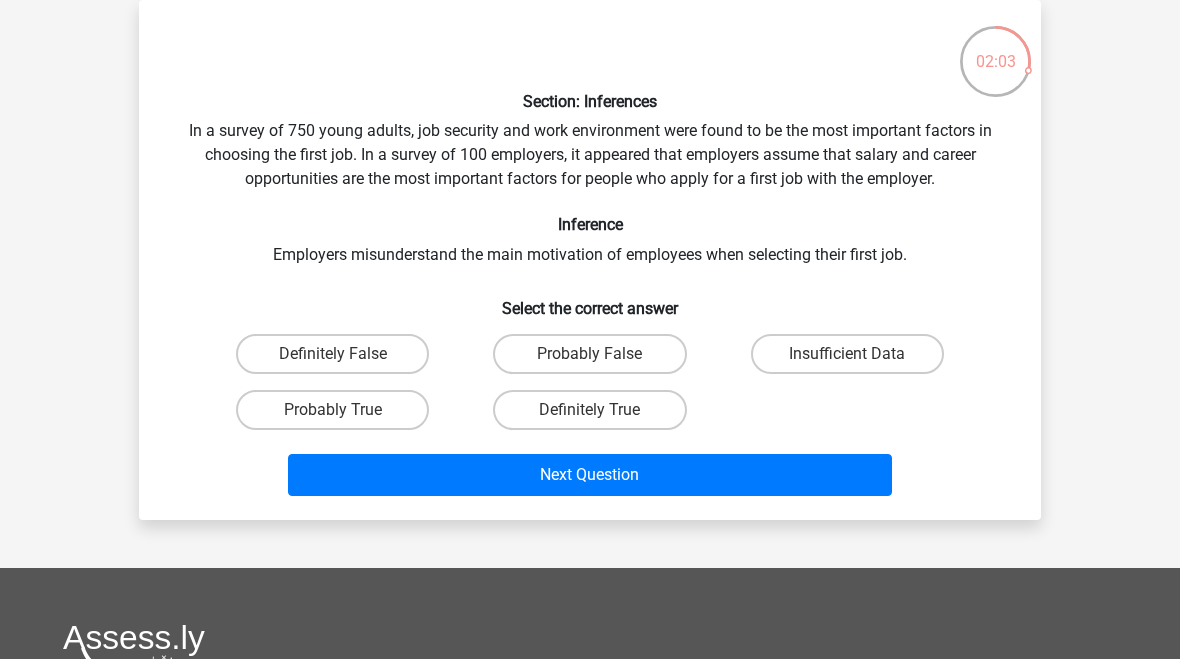 click on "Insufficient Data" at bounding box center [847, 354] 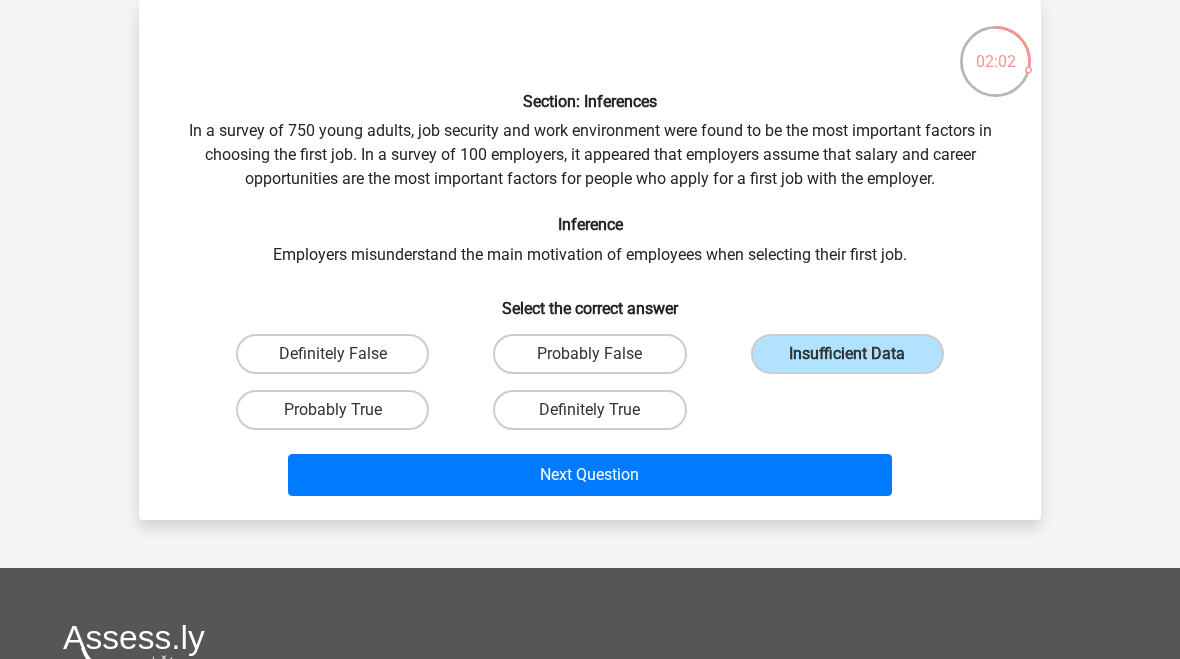 click on "Next Question" at bounding box center (590, 475) 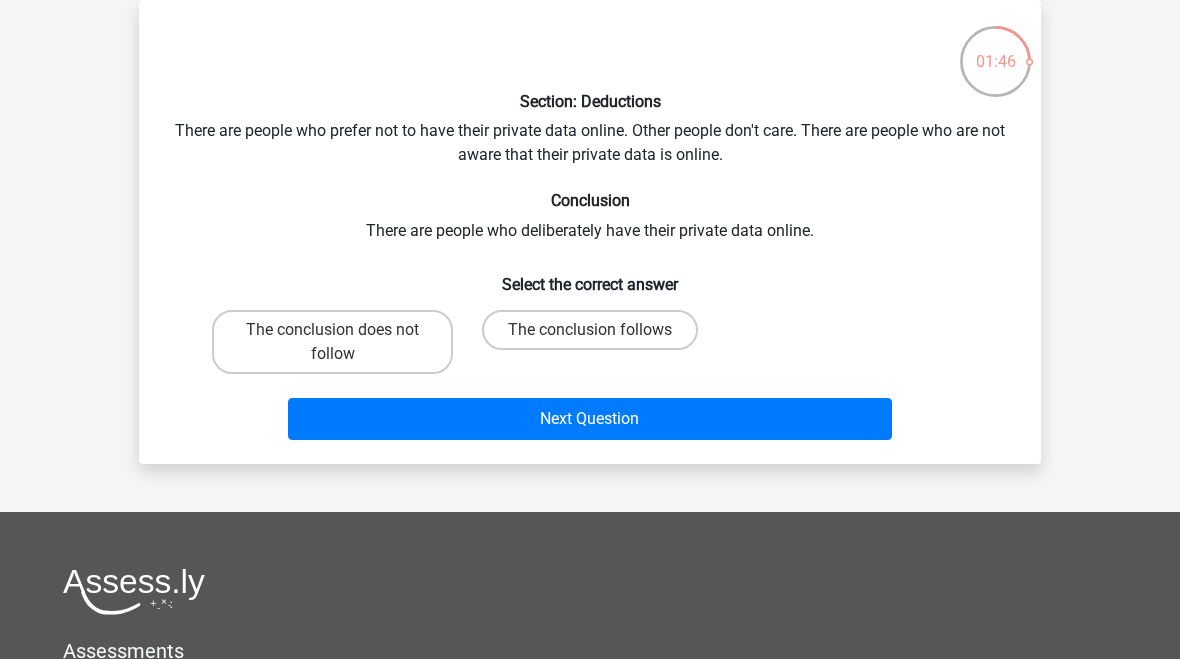 click on "The conclusion does not follow" at bounding box center (332, 342) 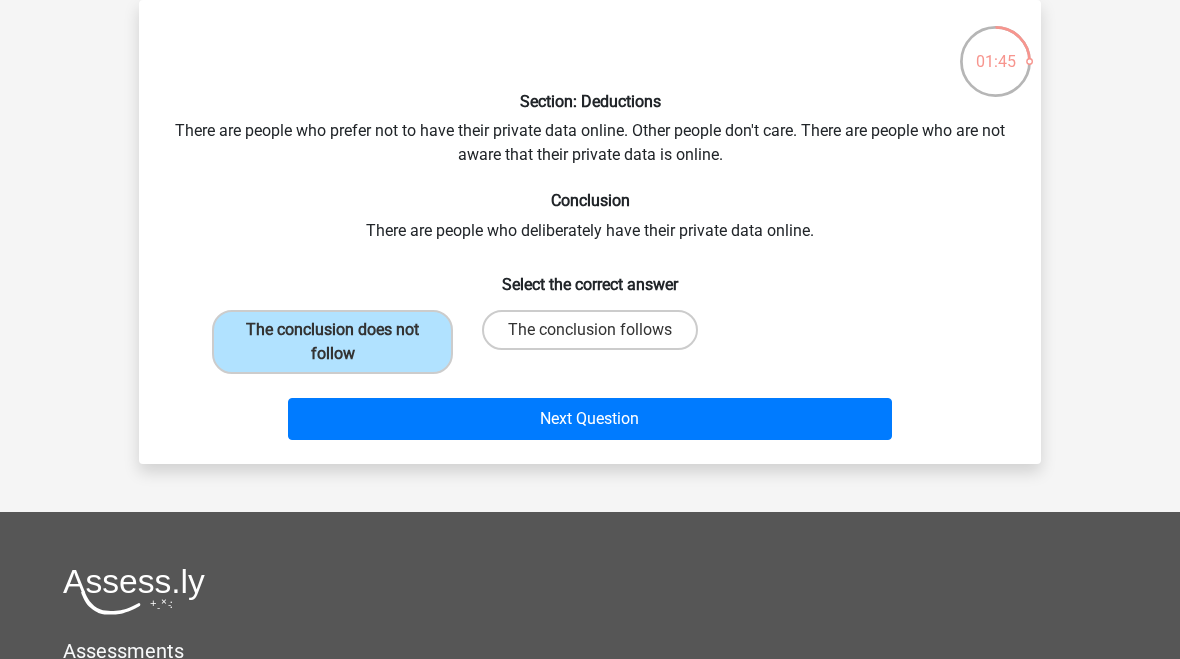 click on "Next Question" at bounding box center (590, 419) 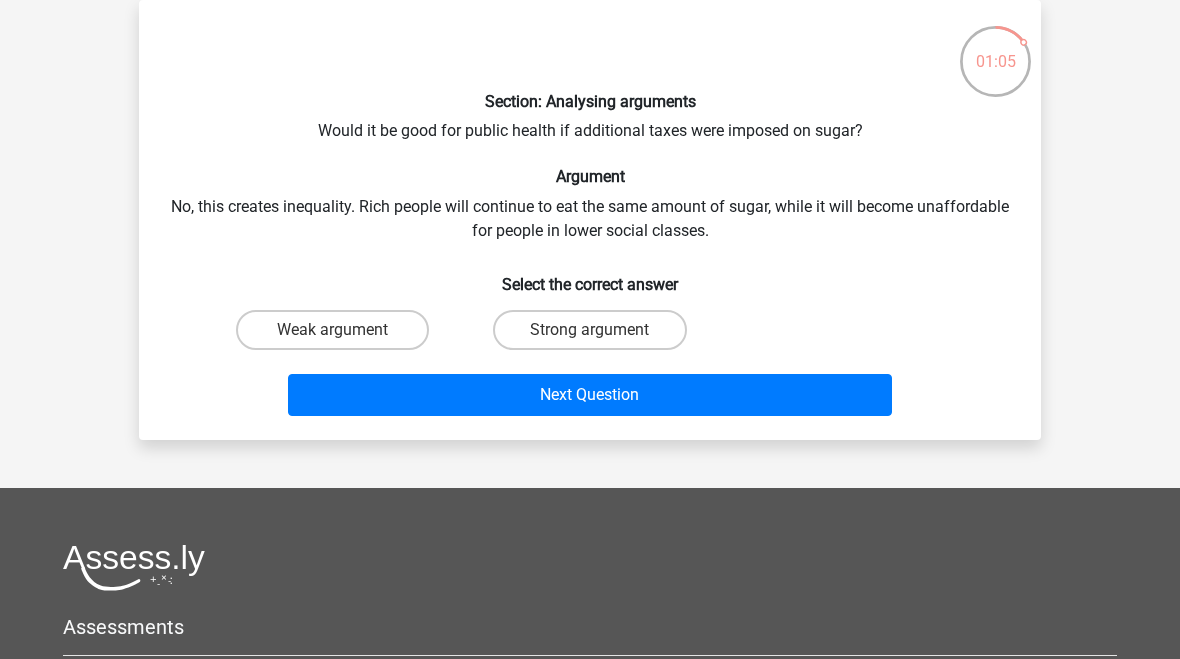 click on "Weak argument" at bounding box center [332, 330] 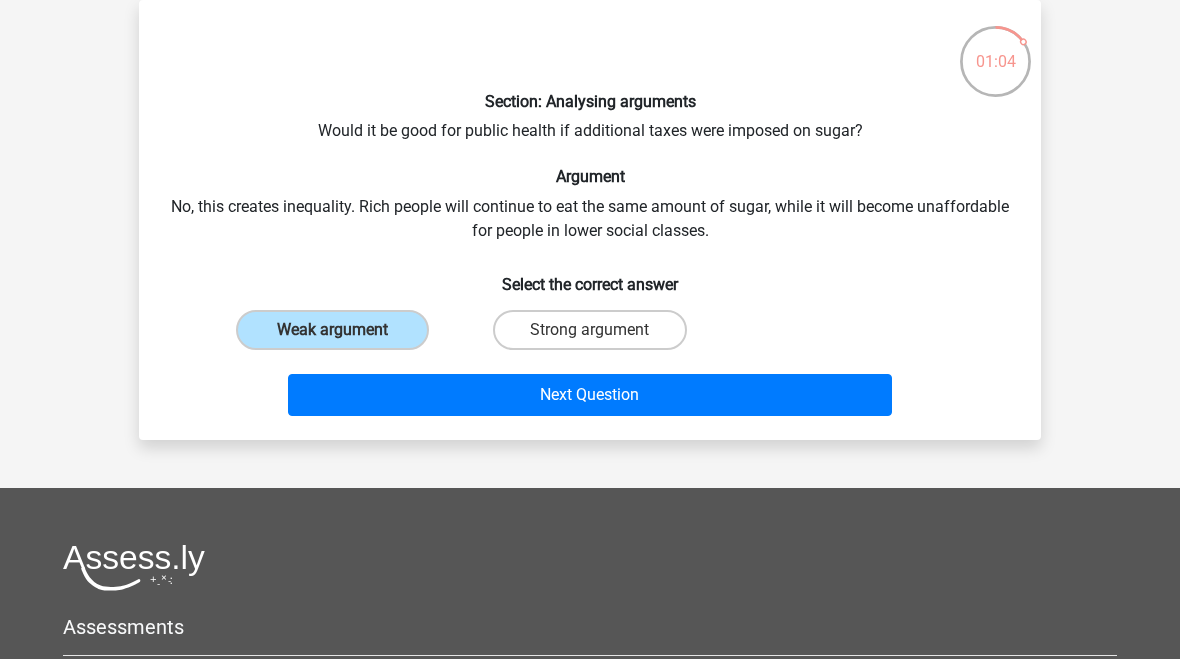 click on "Next Question" at bounding box center [590, 395] 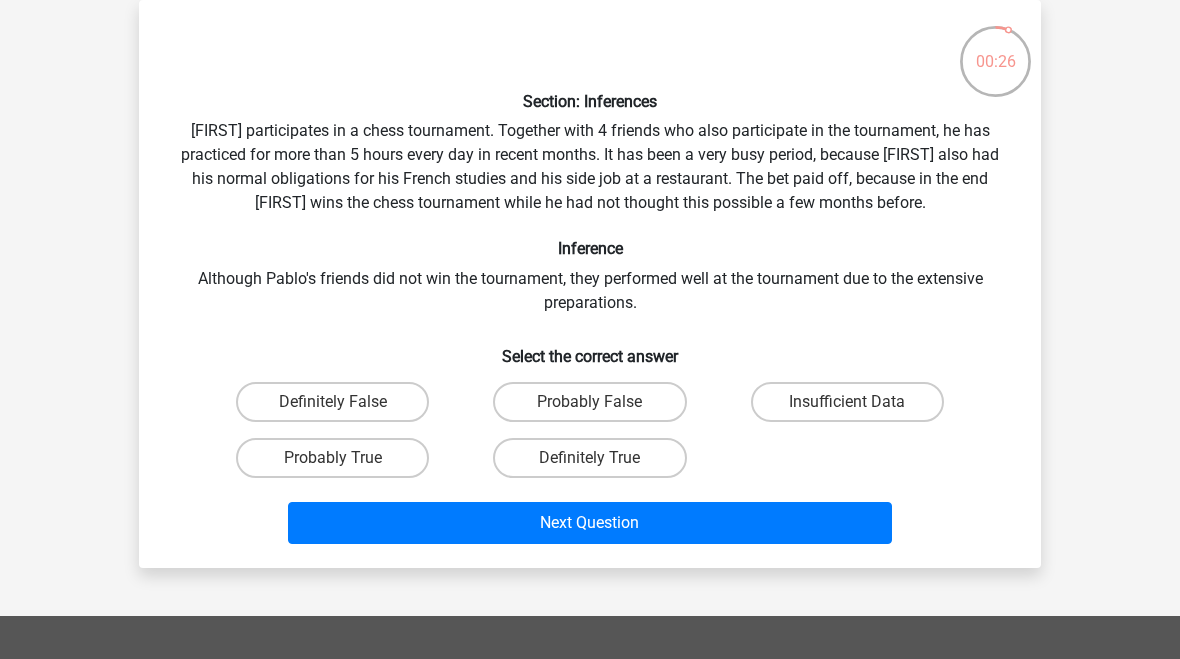 click on "Insufficient Data" at bounding box center [853, 408] 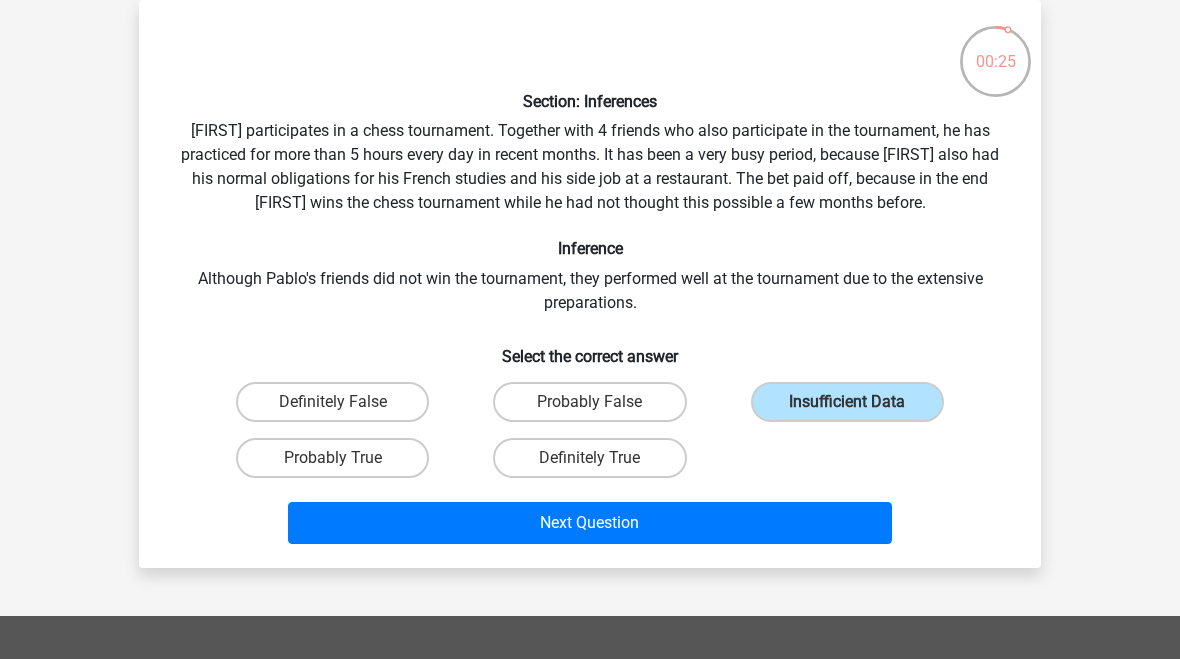 click on "Next Question" at bounding box center (590, 523) 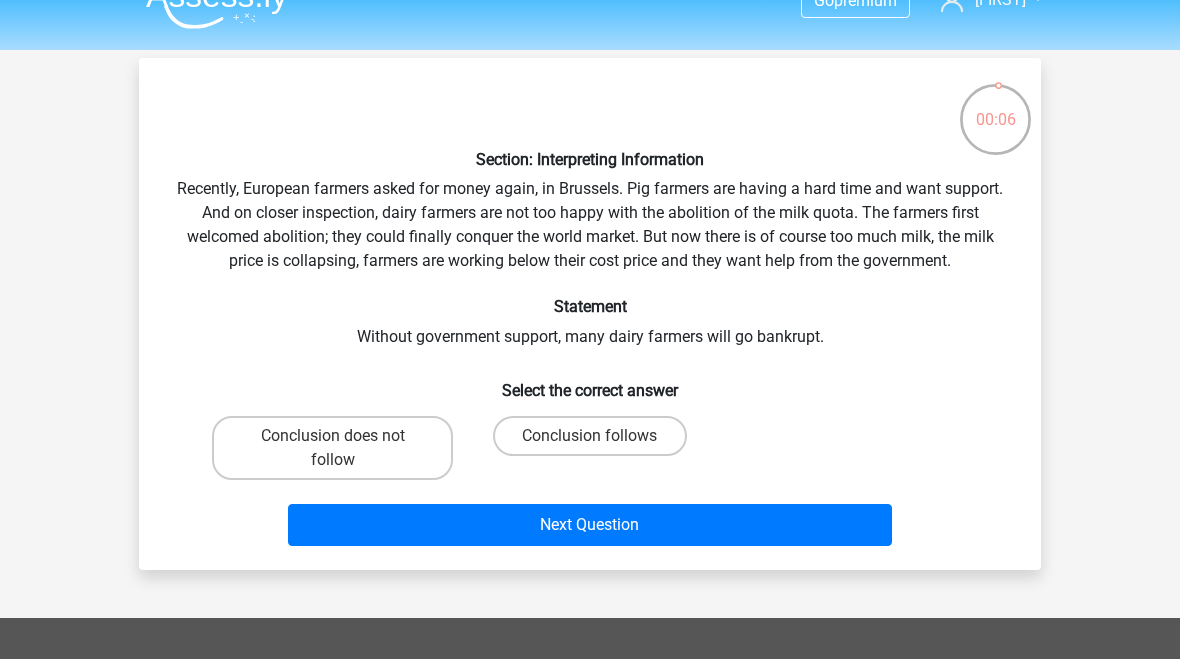 scroll, scrollTop: 32, scrollLeft: 0, axis: vertical 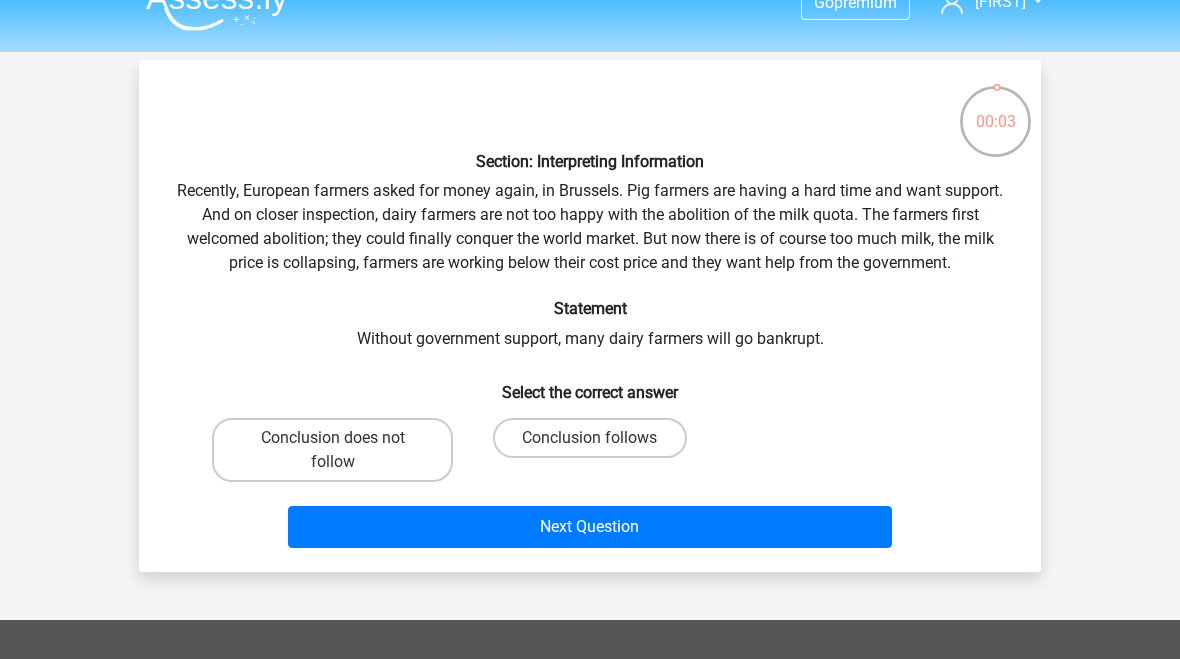 click on "Conclusion does not follow" at bounding box center (332, 450) 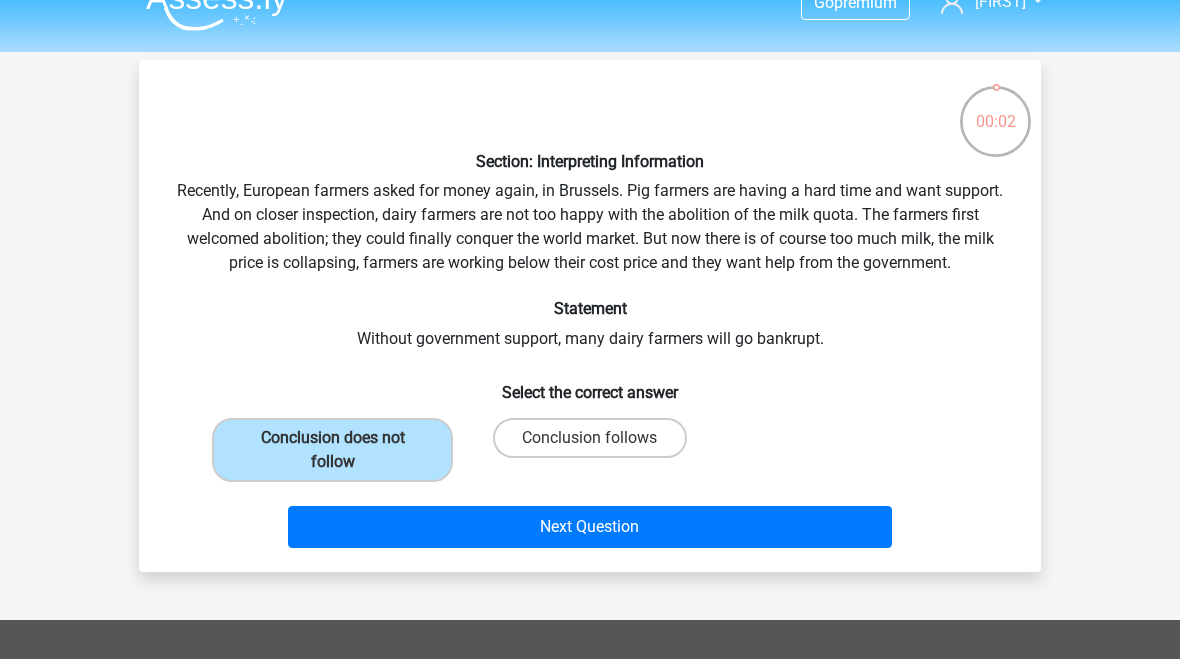 click on "Next Question" at bounding box center [590, 527] 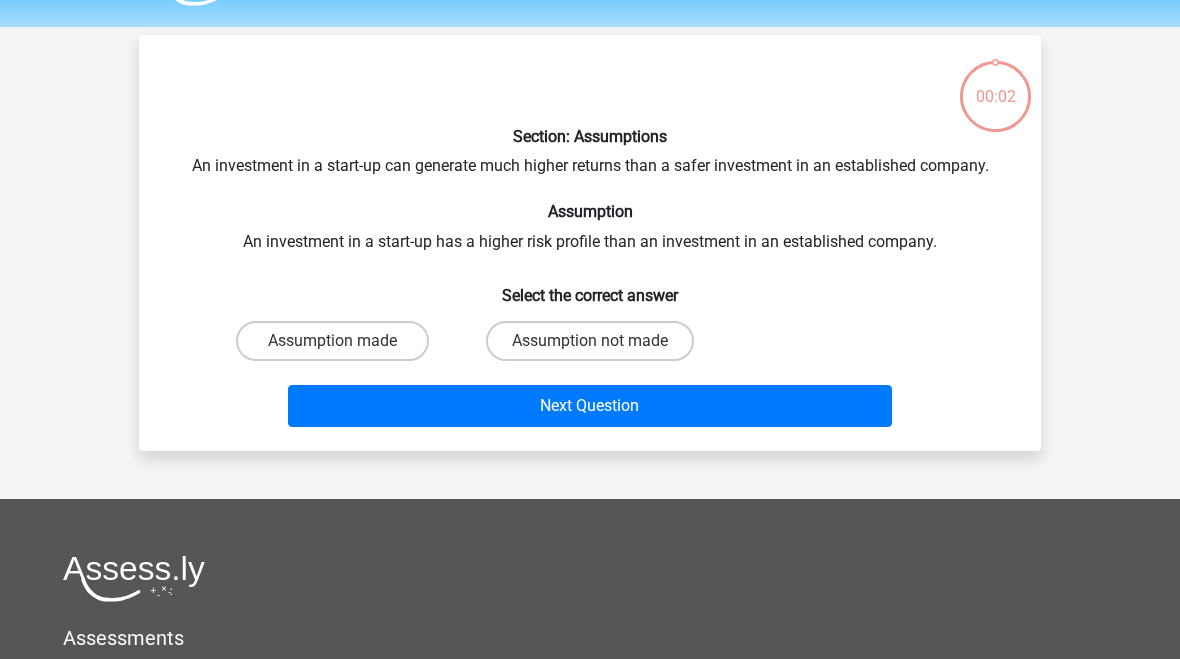 scroll, scrollTop: 92, scrollLeft: 0, axis: vertical 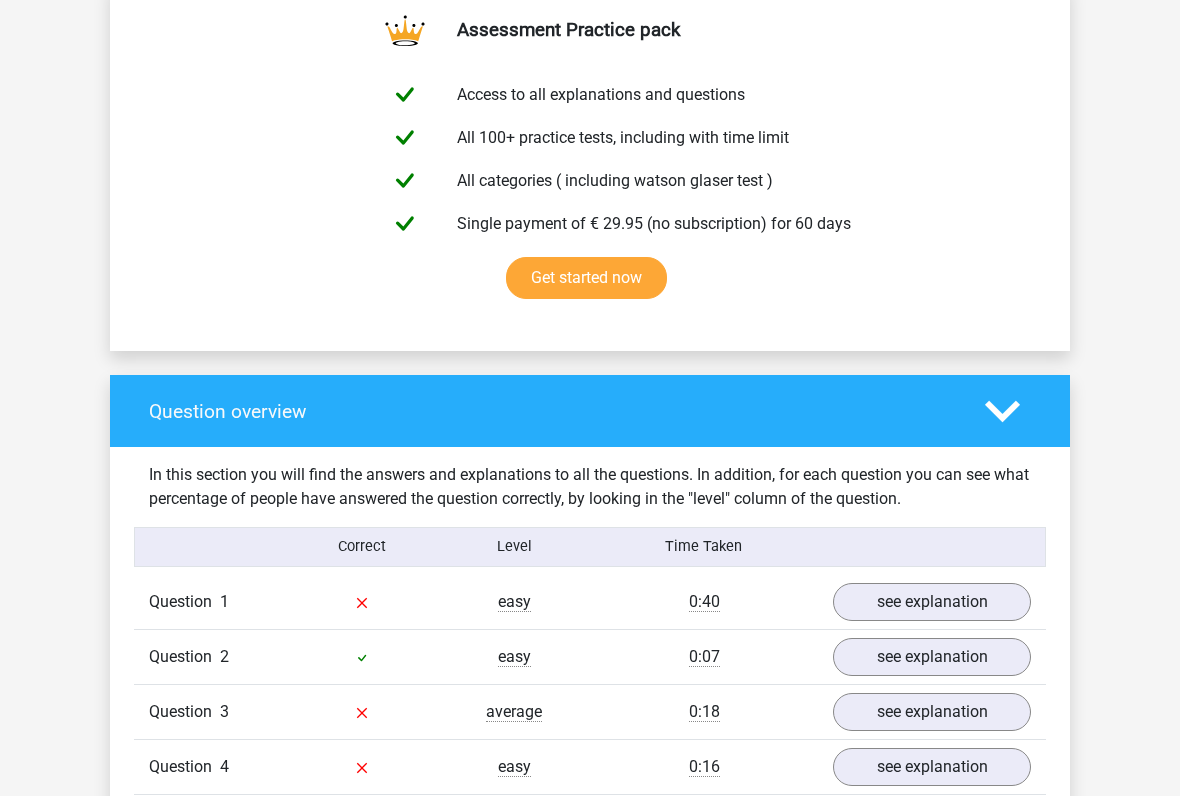 click on "see explanation" at bounding box center [932, 602] 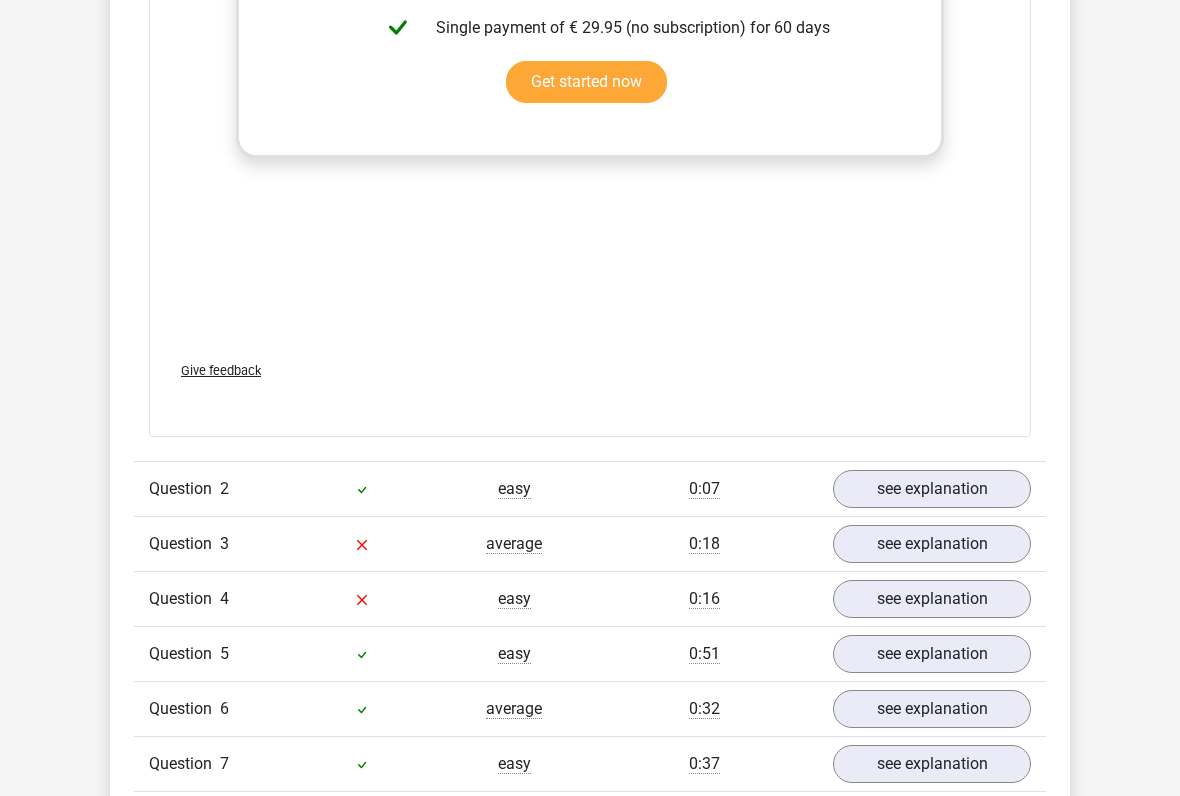 scroll, scrollTop: 2268, scrollLeft: 0, axis: vertical 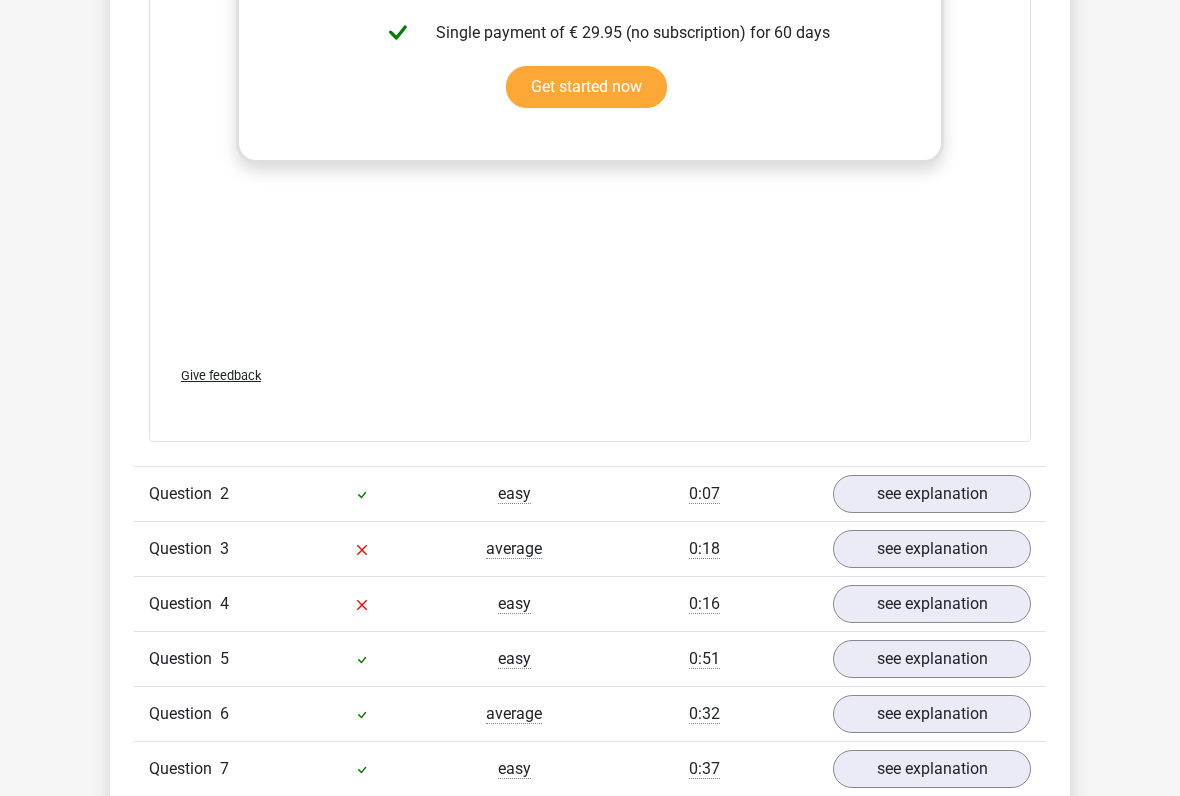 click on "see explanation" at bounding box center [932, 549] 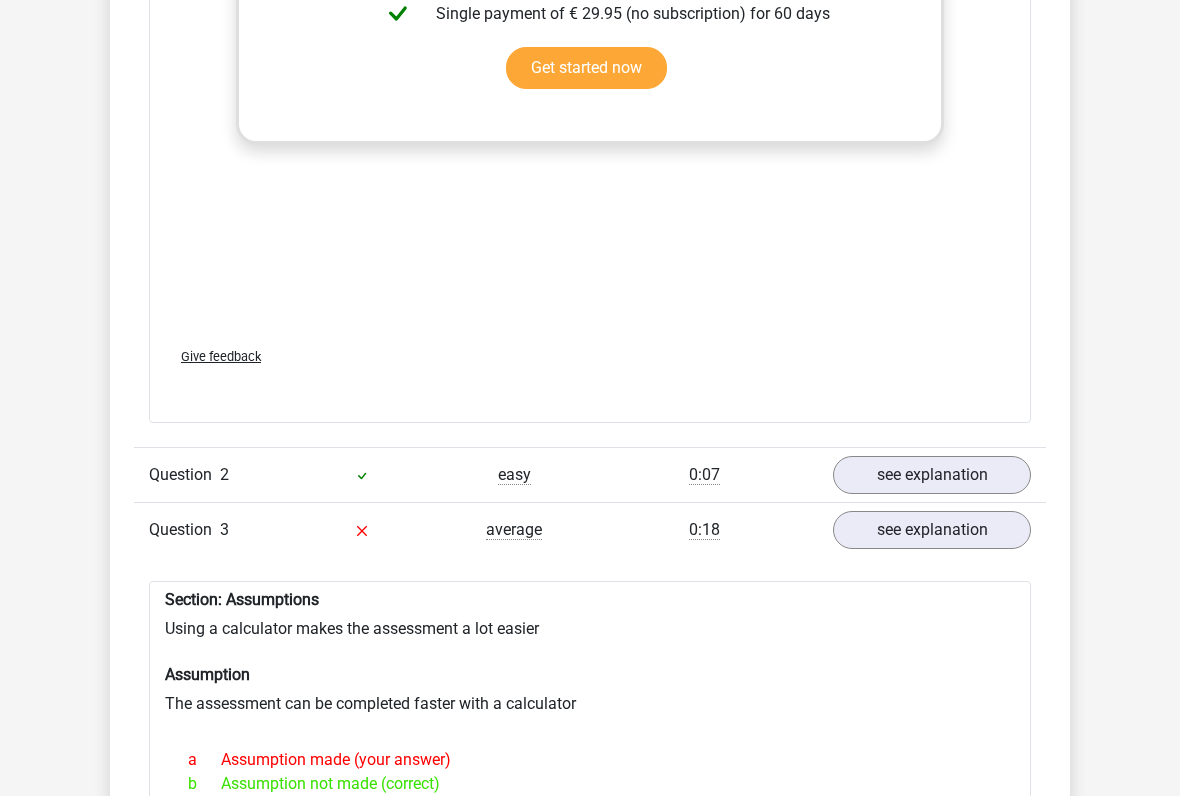 scroll, scrollTop: 2286, scrollLeft: 0, axis: vertical 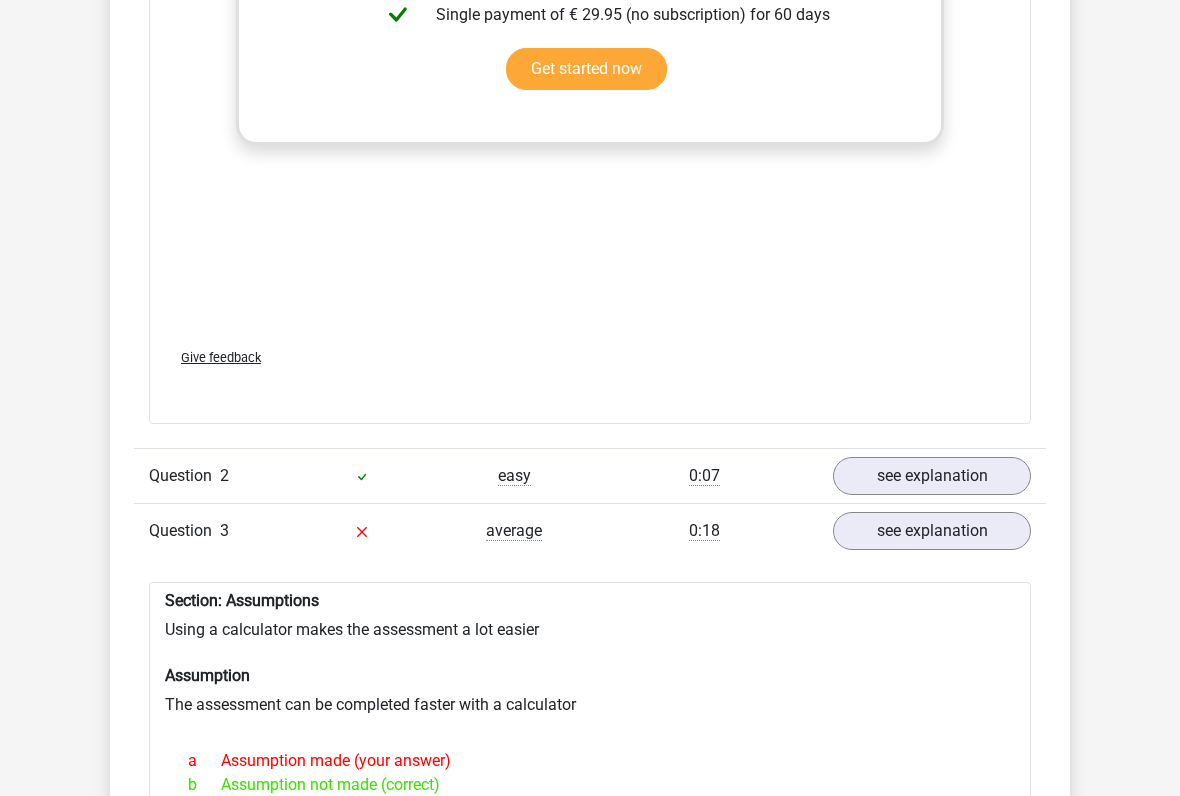 click on "Section: Assumptions Using a calculator makes the assessment a lot easier Assumption The assessment can be completed faster with a calculator
a
Assumption made
(your answer)
b
Assumption not made
(correct)
Assessment Practice pack
Access to all explanations and questions" at bounding box center [590, 1067] 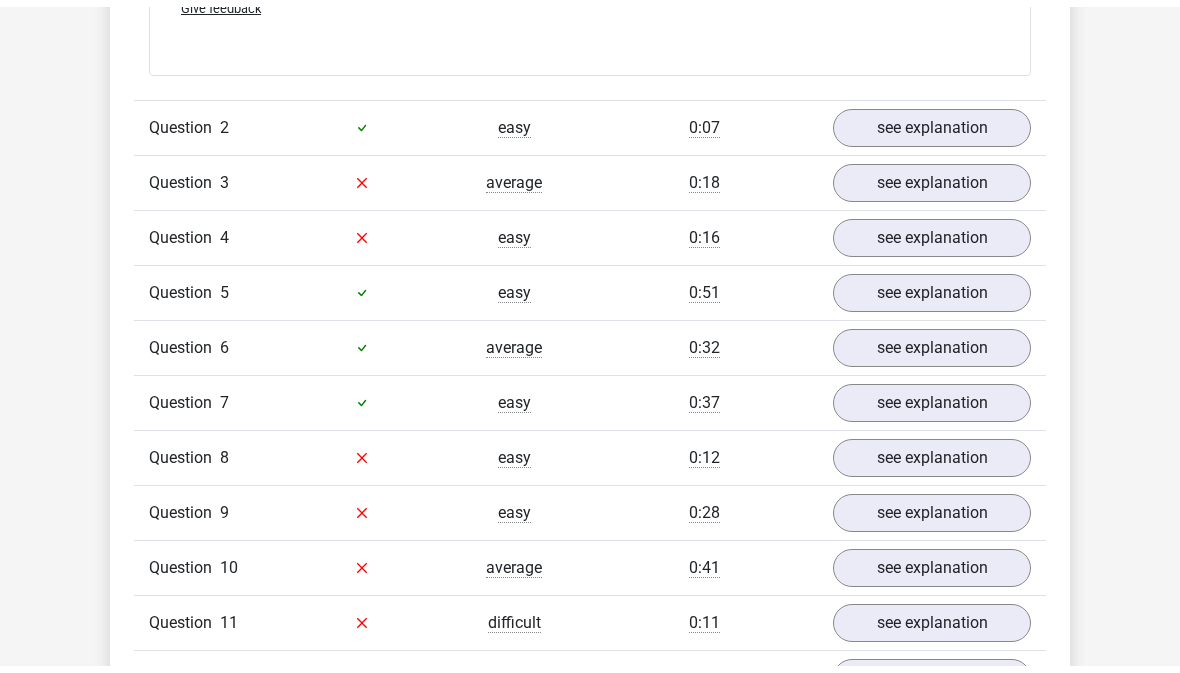 scroll, scrollTop: 2640, scrollLeft: 0, axis: vertical 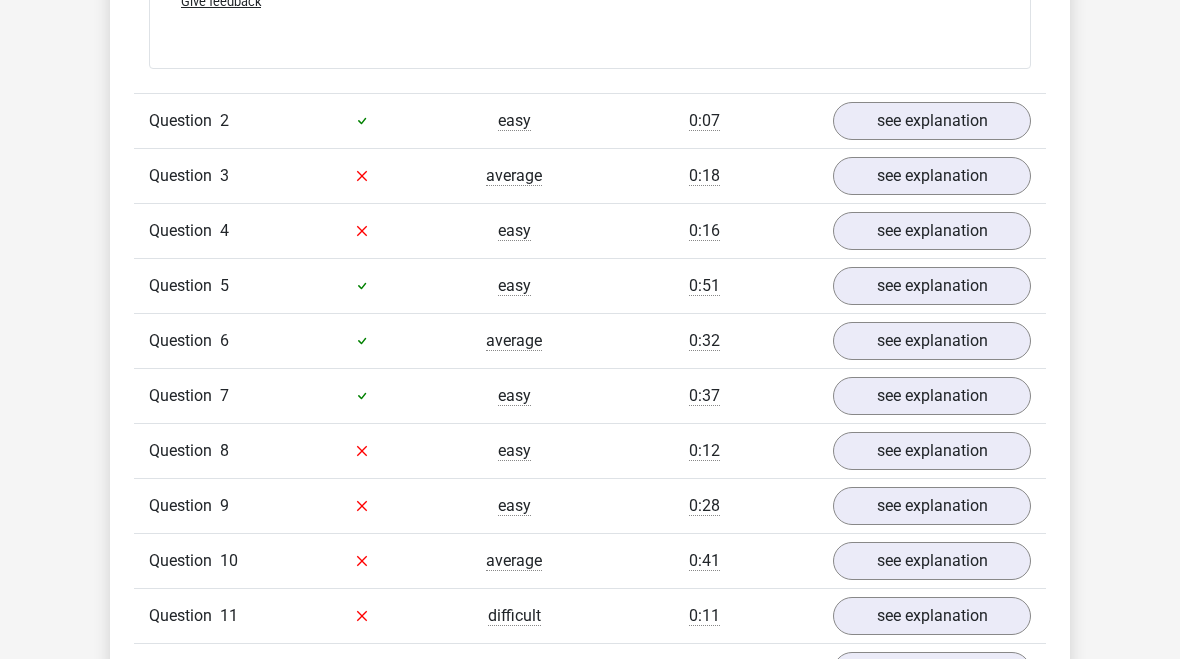 click on "see explanation" at bounding box center [932, 176] 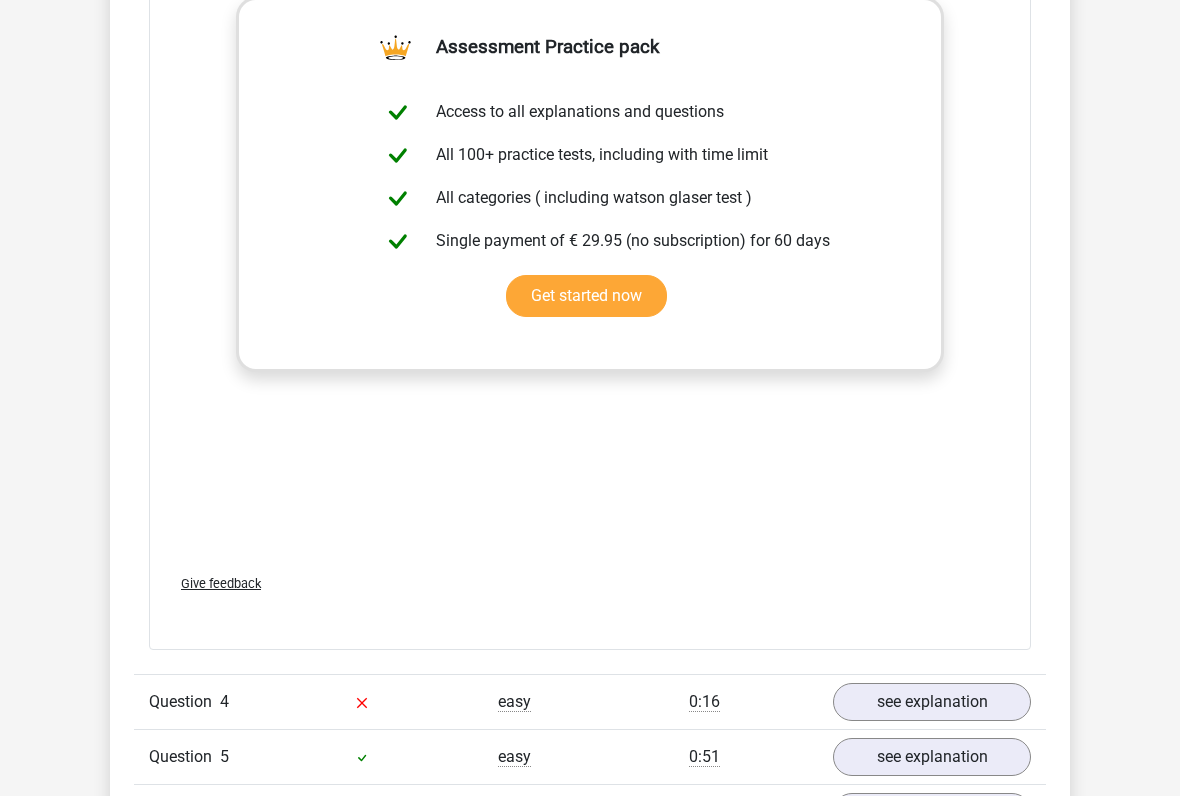 scroll, scrollTop: 3206, scrollLeft: 0, axis: vertical 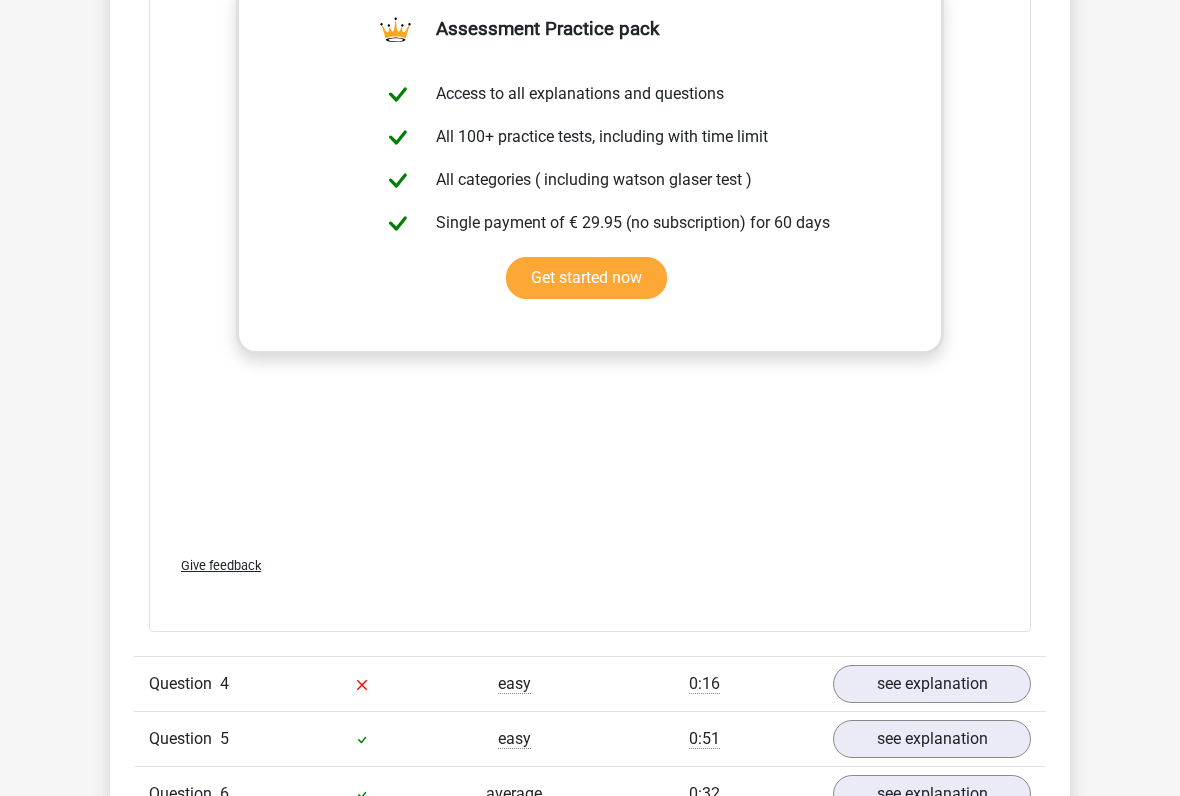 click on "see explanation" at bounding box center (932, 684) 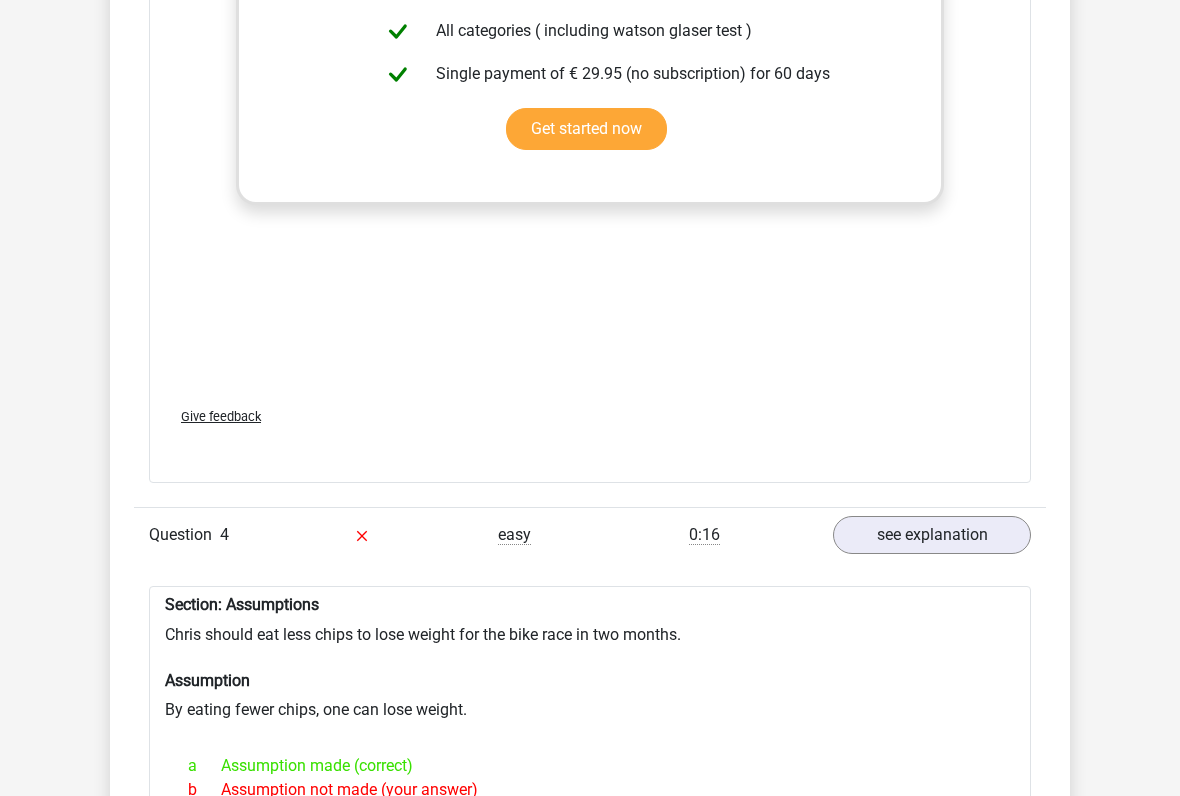 scroll, scrollTop: 3427, scrollLeft: 0, axis: vertical 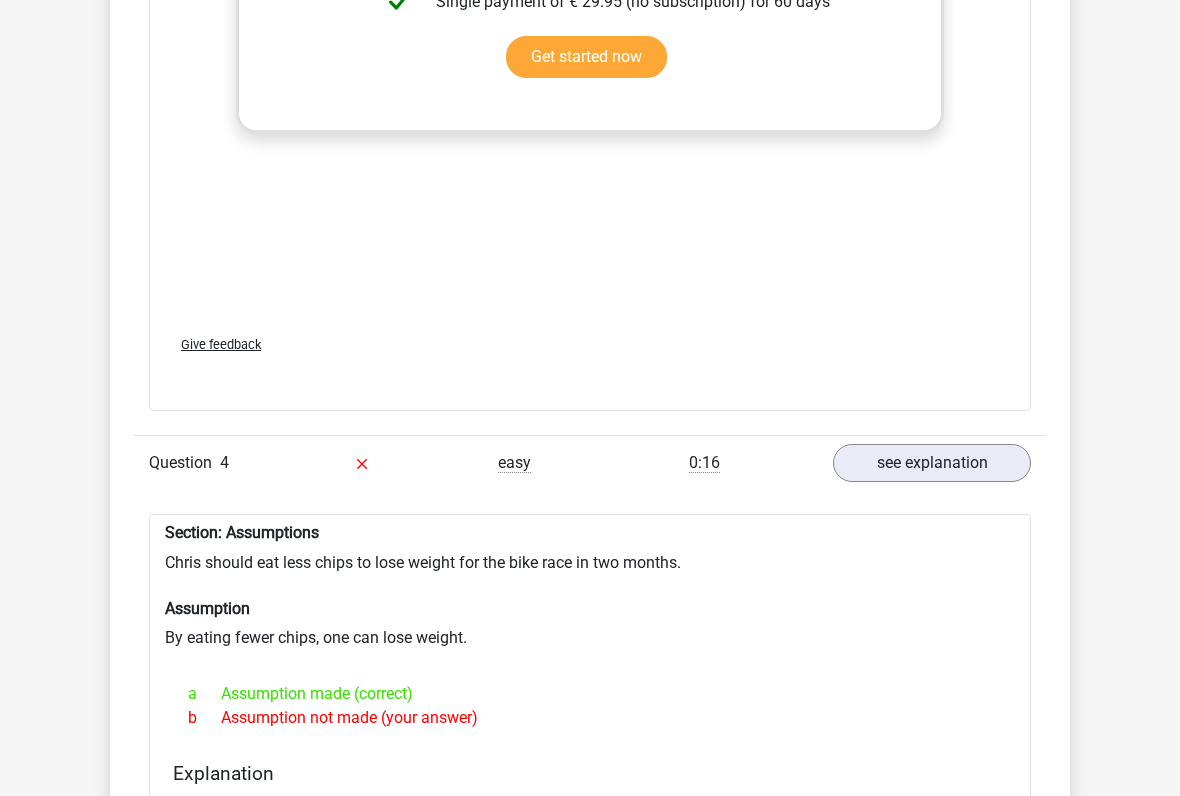 click on "Section: Assumptions Chris should eat less chips to lose weight for the bike race in two months. Assumption By eating fewer chips, one can lose weight.
a
Assumption made
(correct)
b
Assumption not made
(your answer)
Assessment Practice pack
Access to all explanations and questions" at bounding box center [590, 999] 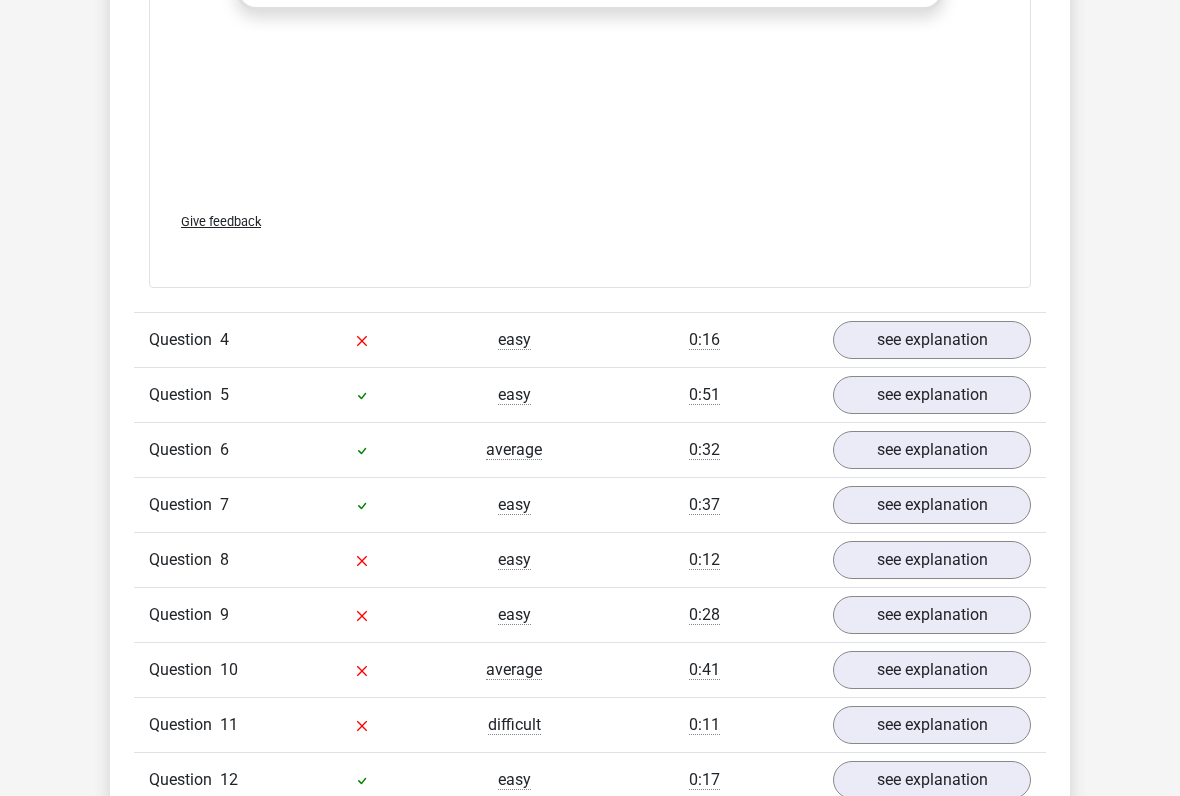 scroll, scrollTop: 3550, scrollLeft: 0, axis: vertical 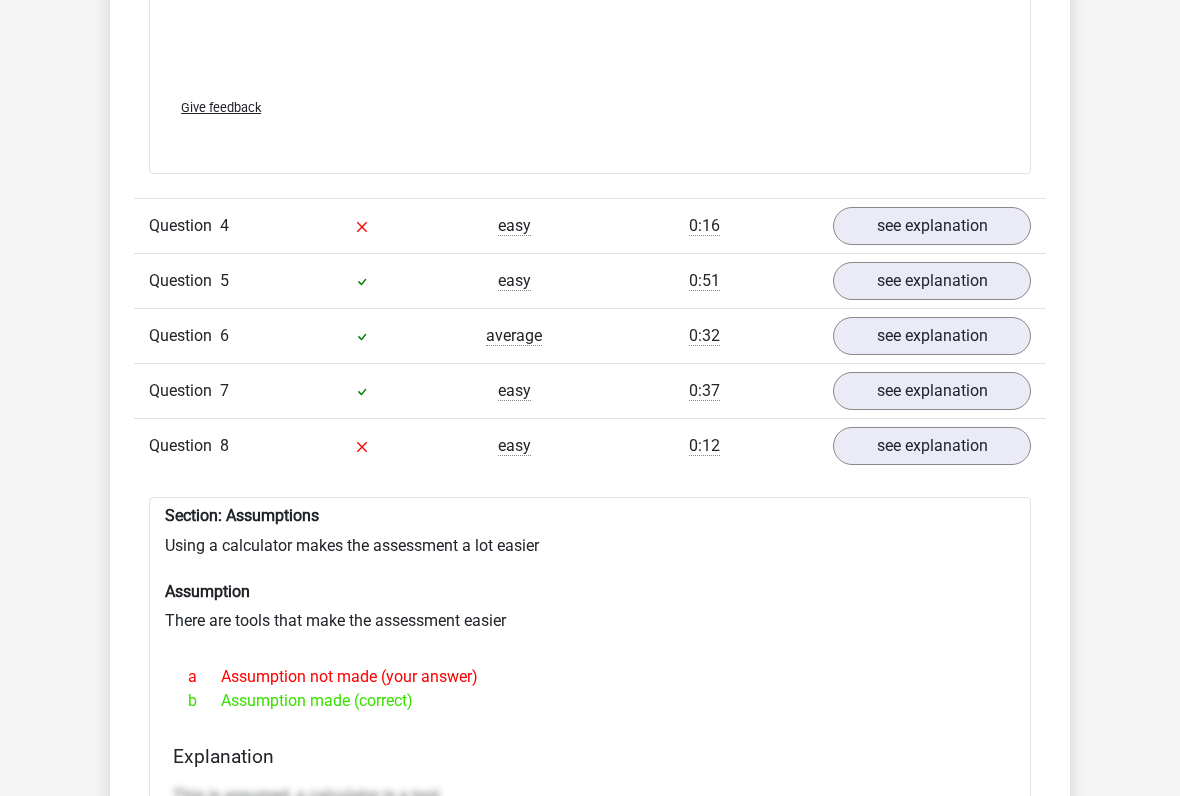 click on "see explanation" at bounding box center [932, 446] 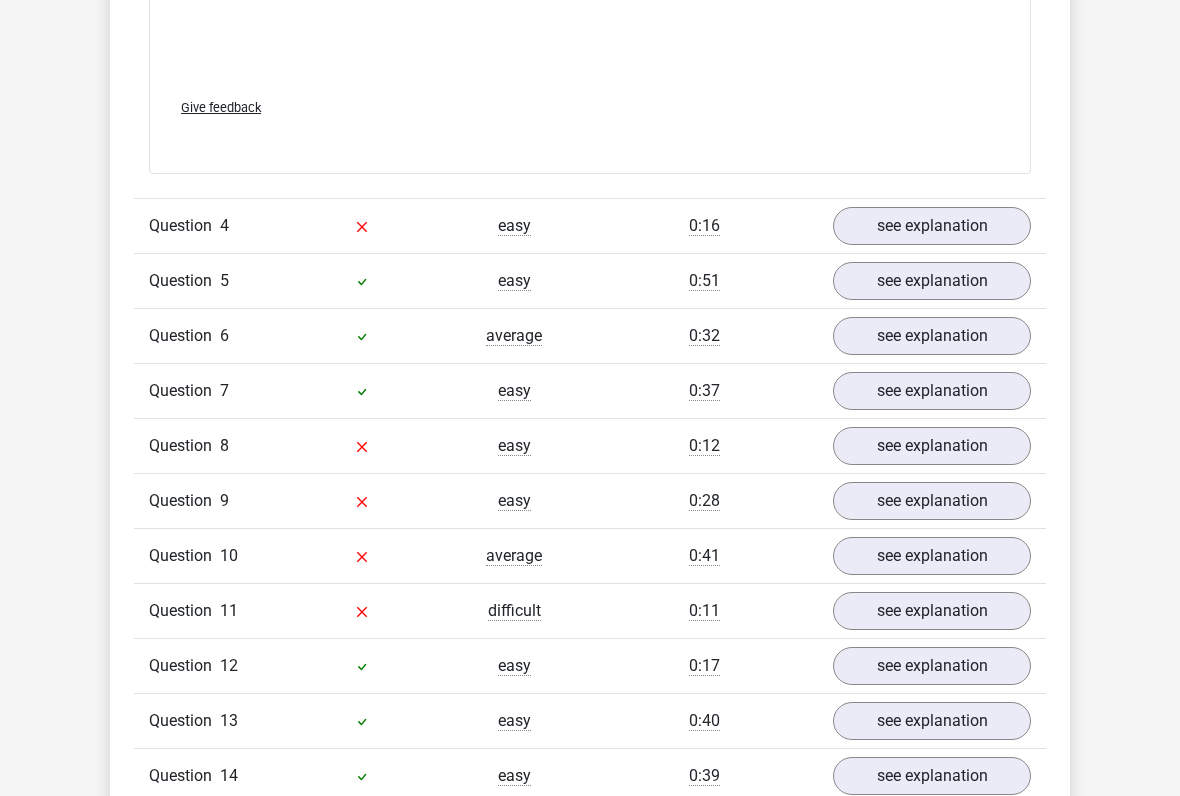 click on "see explanation" at bounding box center [932, 446] 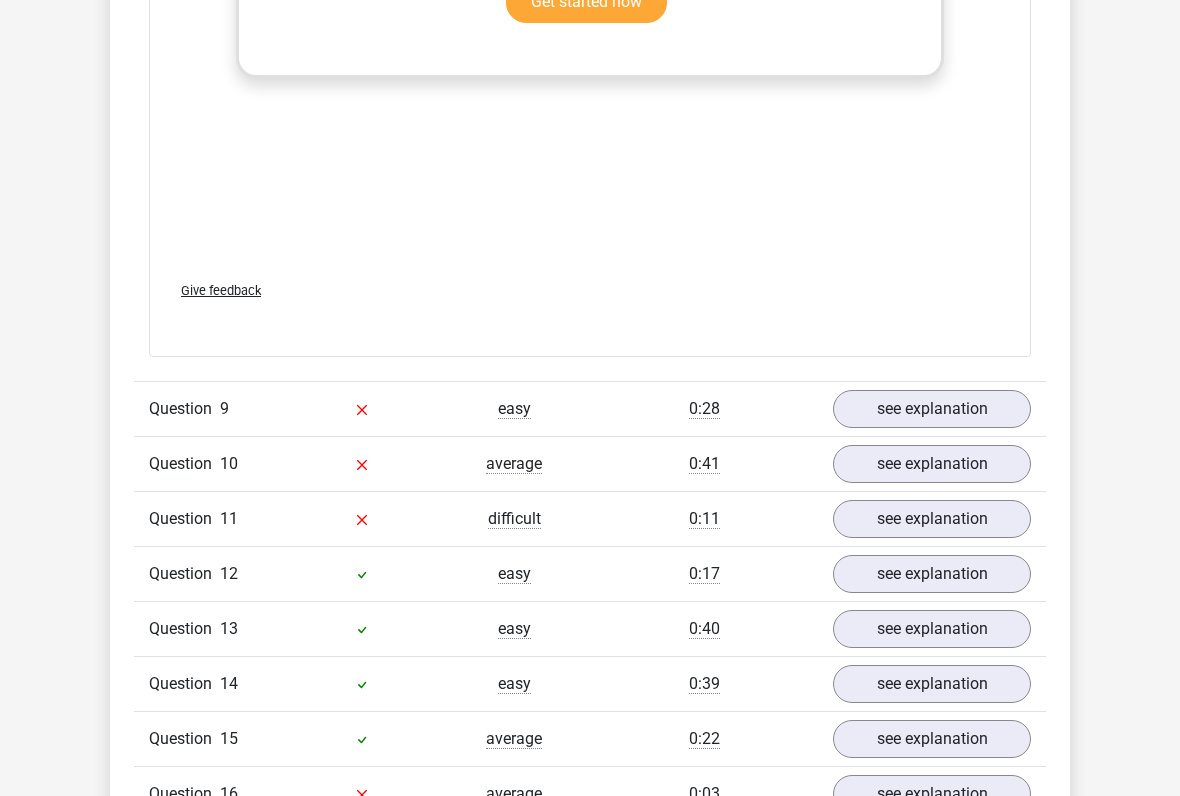 scroll, scrollTop: 4775, scrollLeft: 0, axis: vertical 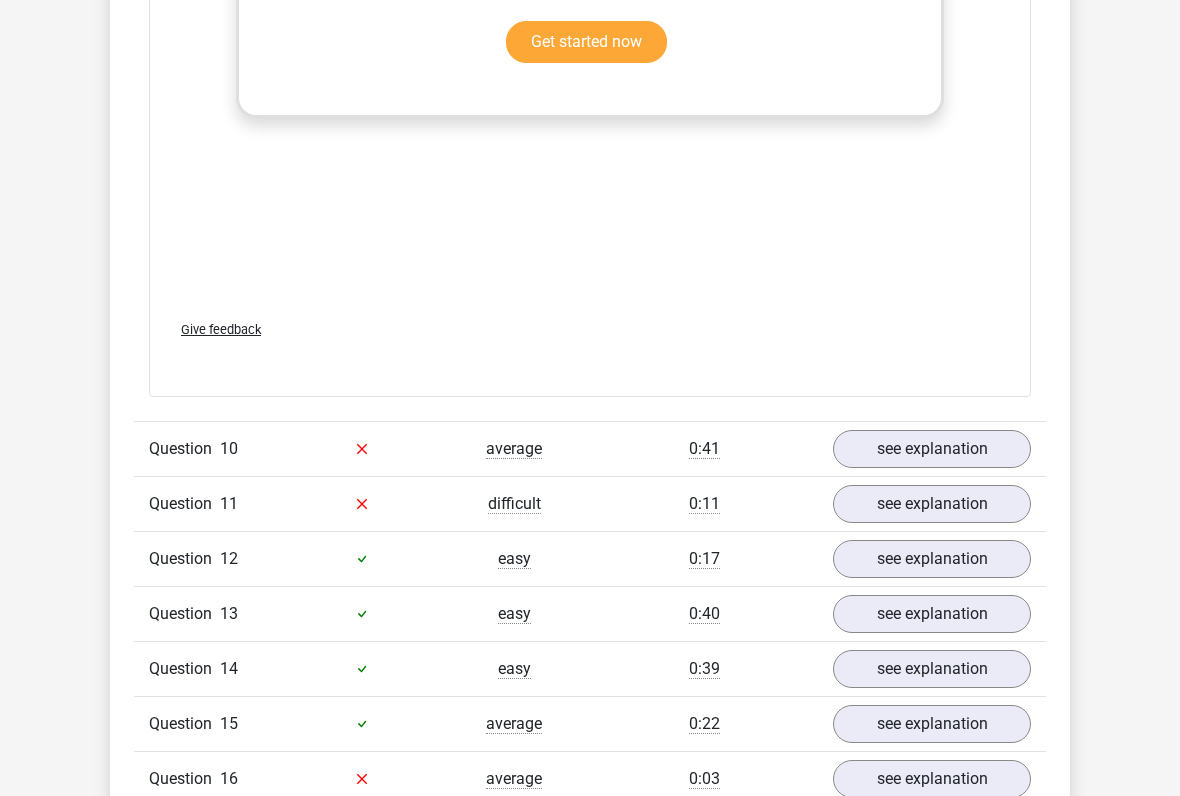 click on "see explanation" at bounding box center [932, 449] 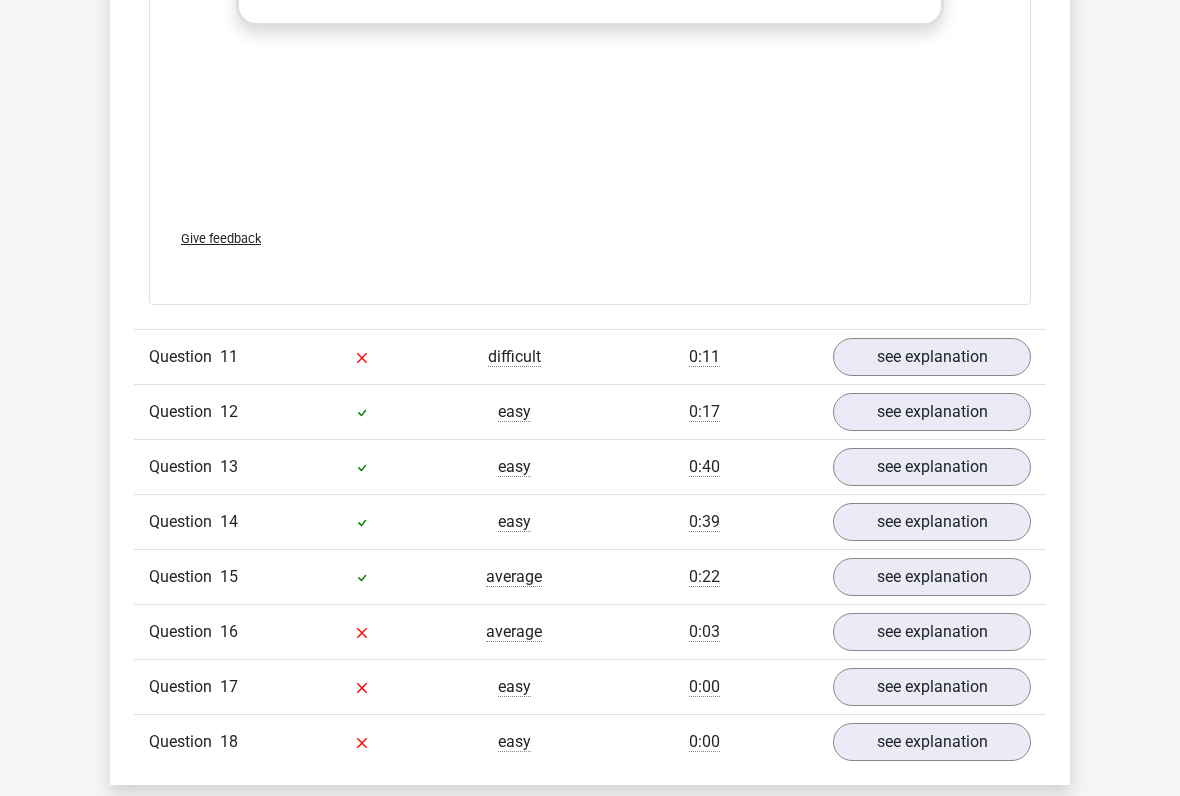 scroll, scrollTop: 6998, scrollLeft: 0, axis: vertical 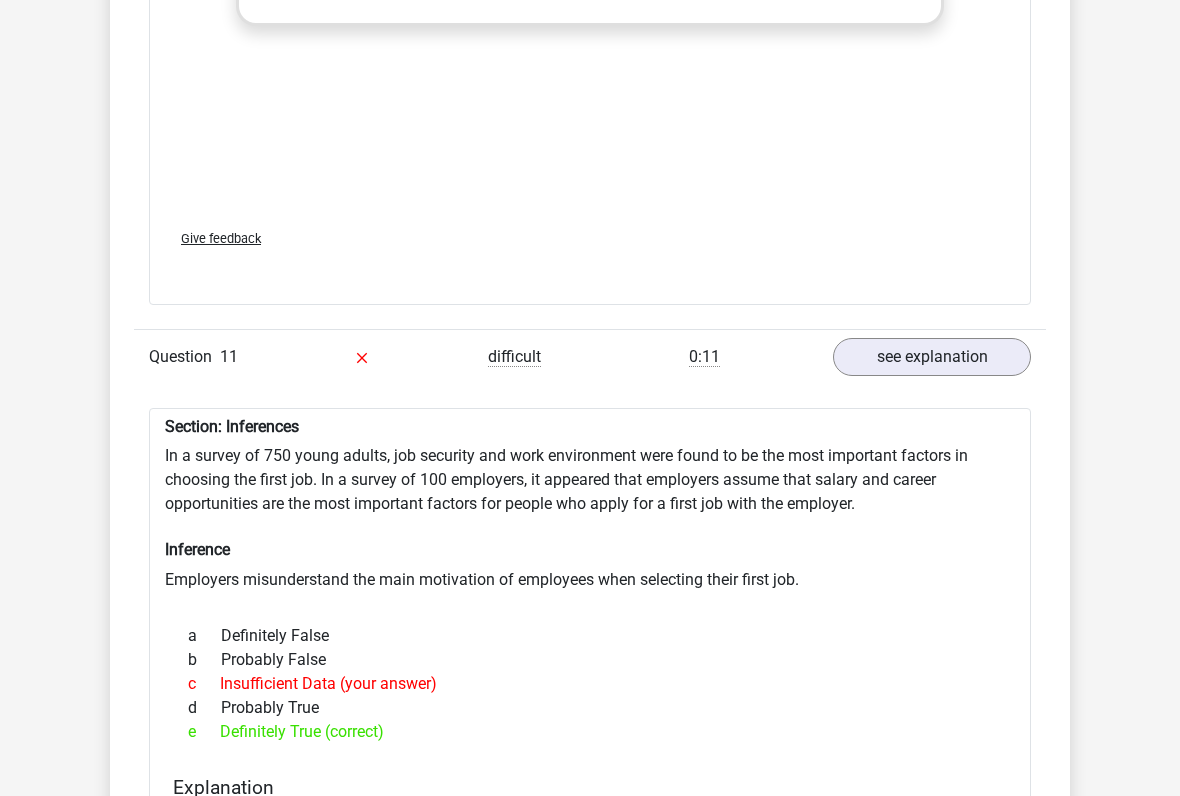 click on "see explanation" at bounding box center (932, 357) 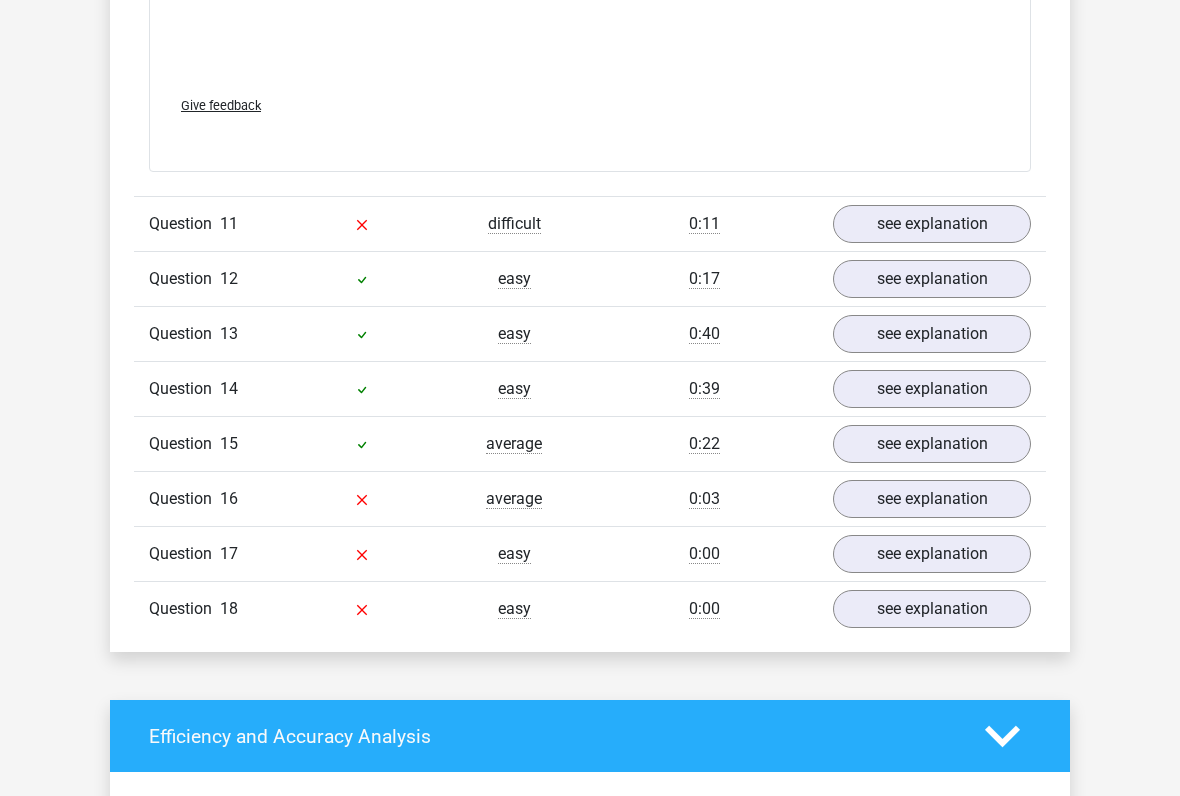 scroll, scrollTop: 7131, scrollLeft: 0, axis: vertical 